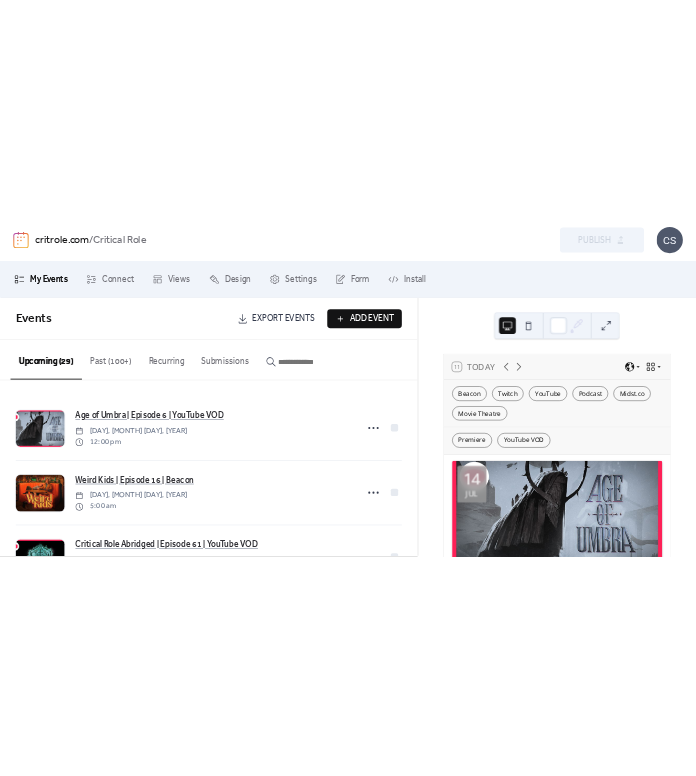 scroll, scrollTop: 0, scrollLeft: 0, axis: both 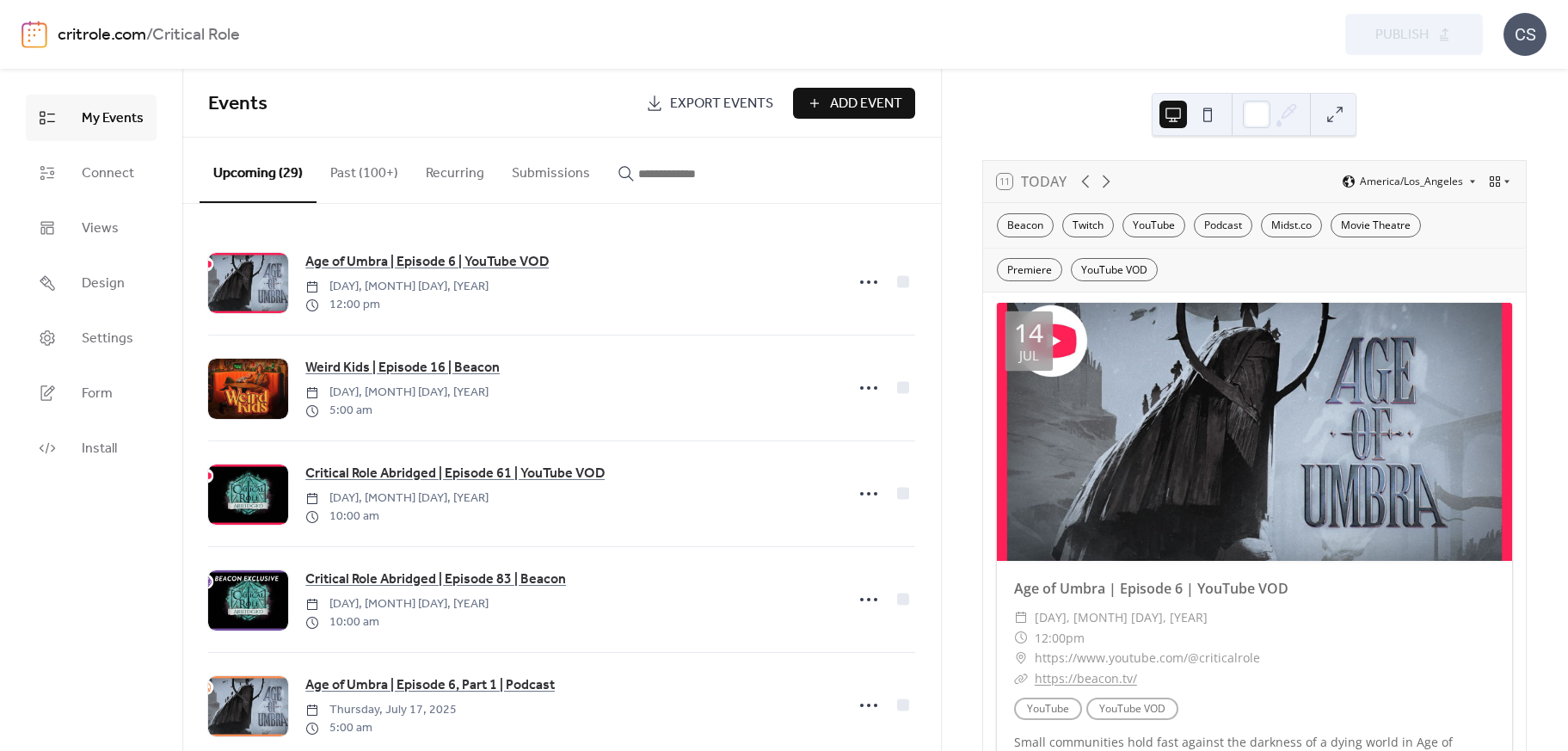 click on "Add Event" at bounding box center [866, 104] 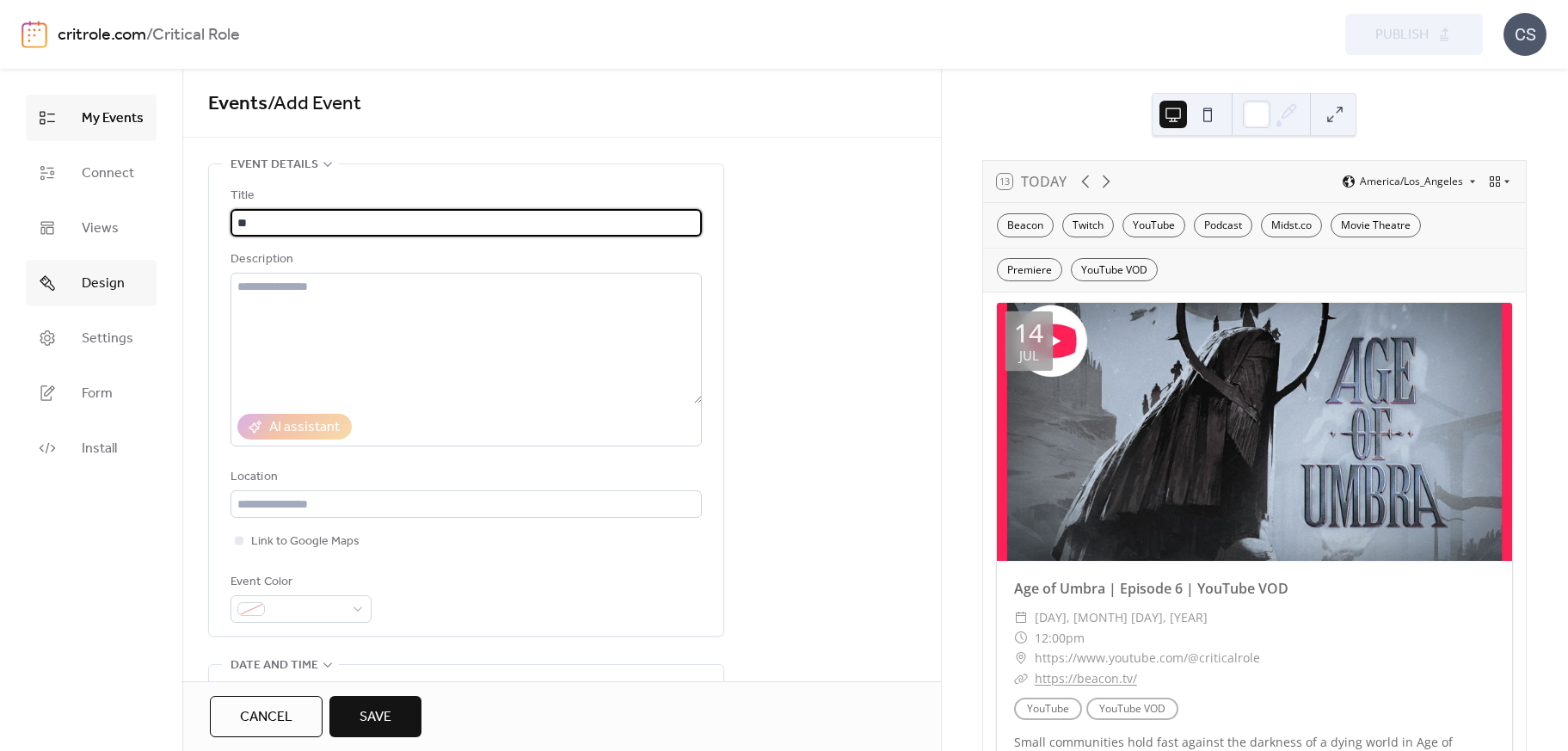 type on "*" 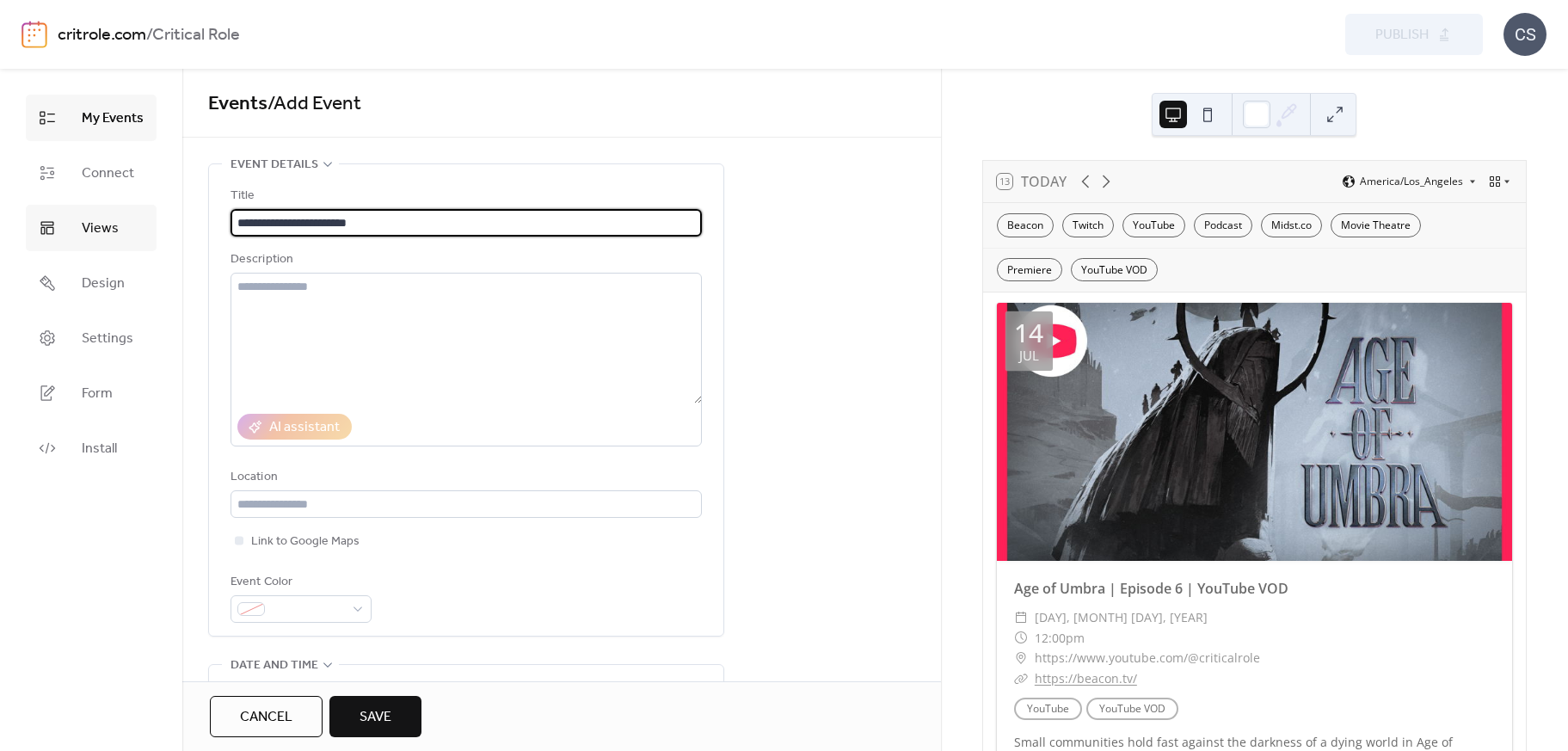 drag, startPoint x: 397, startPoint y: 226, endPoint x: 101, endPoint y: 213, distance: 296.28534 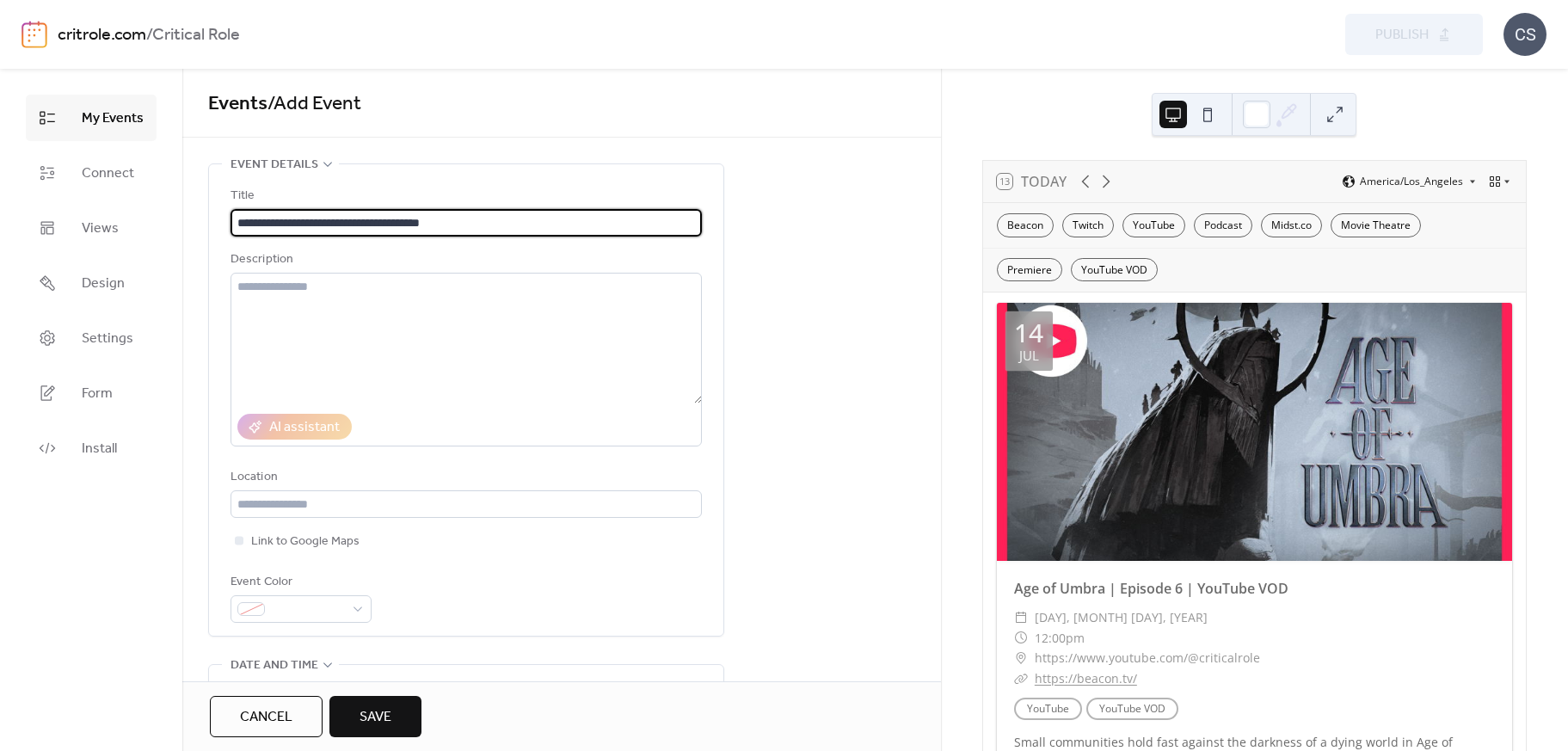 type on "**********" 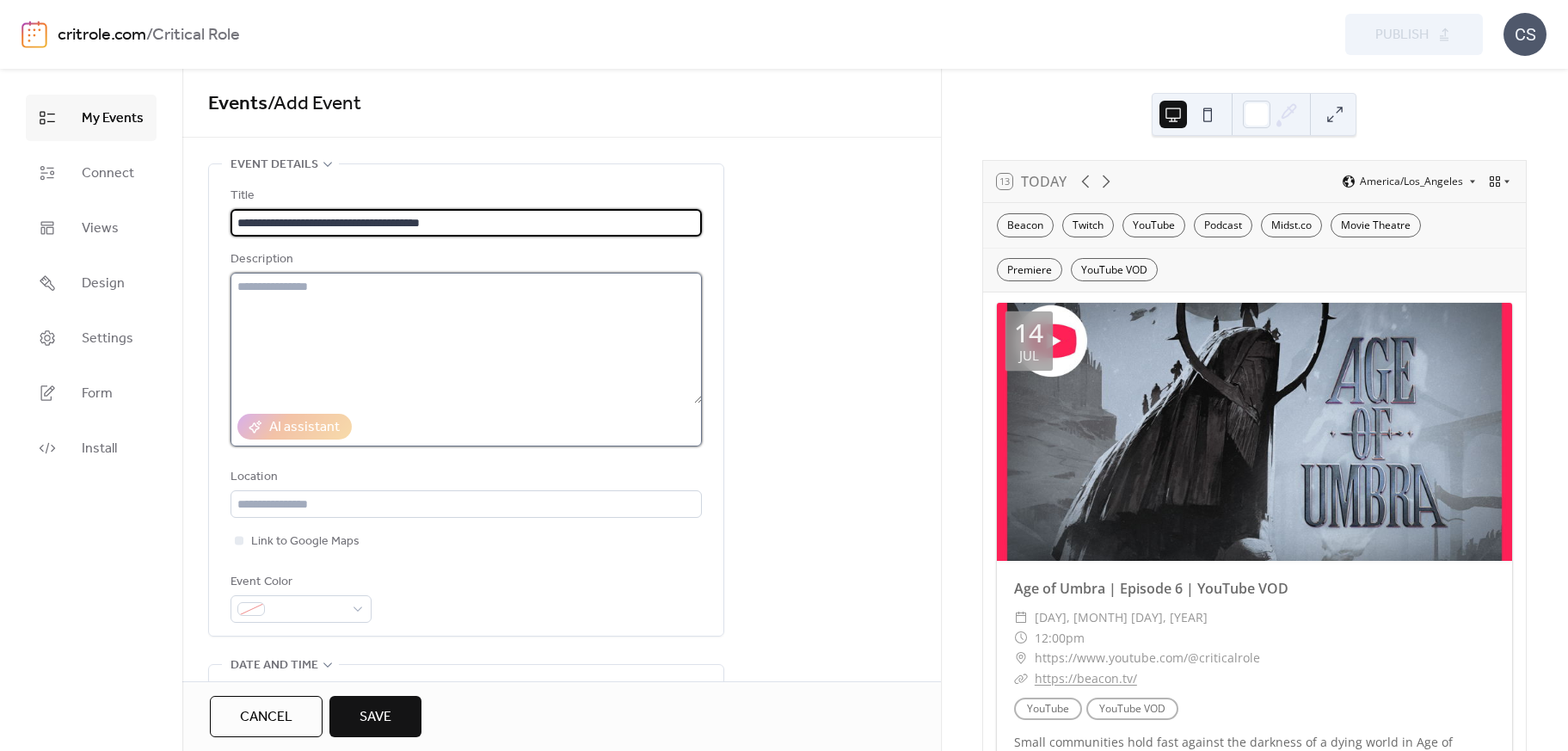 click at bounding box center (466, 338) 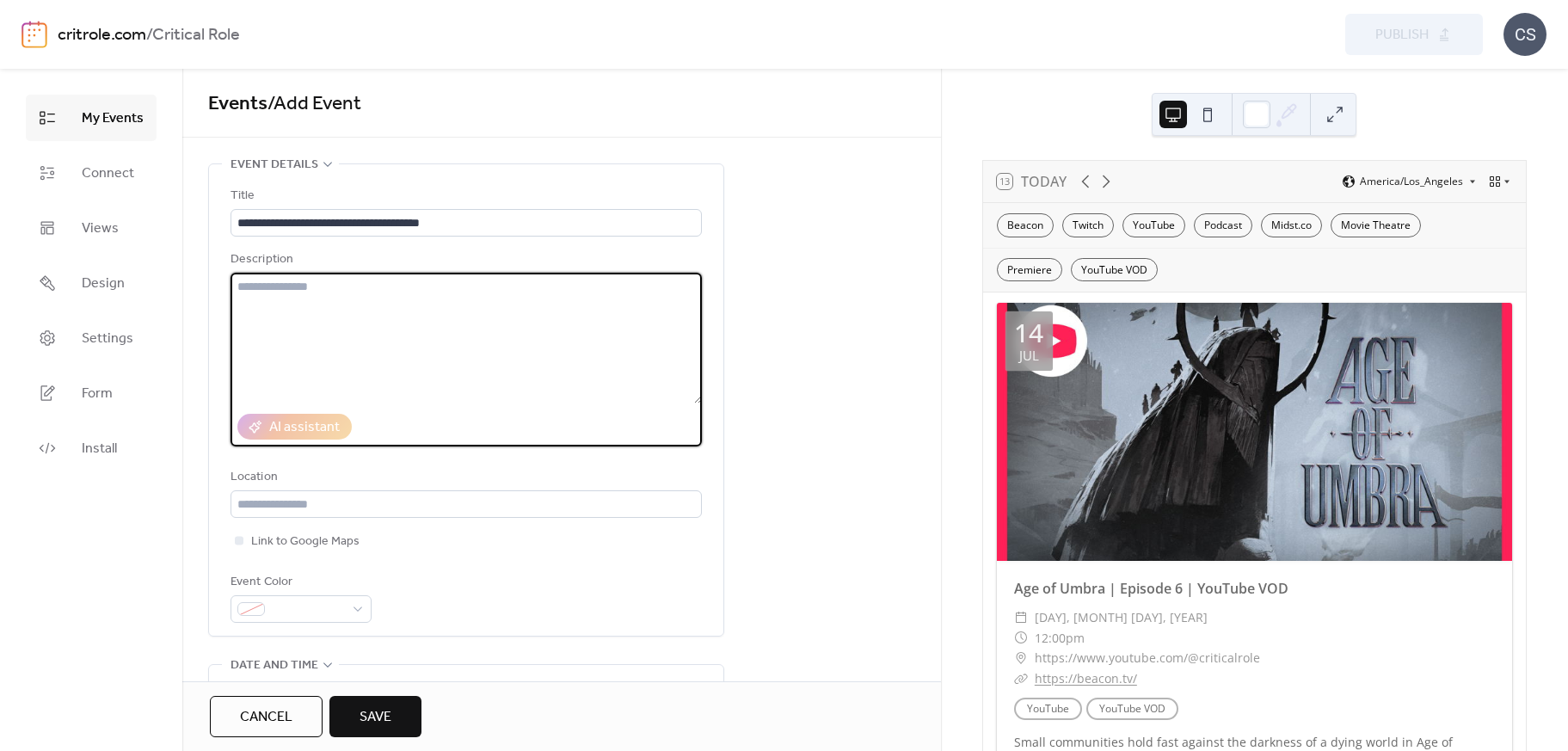paste on "**********" 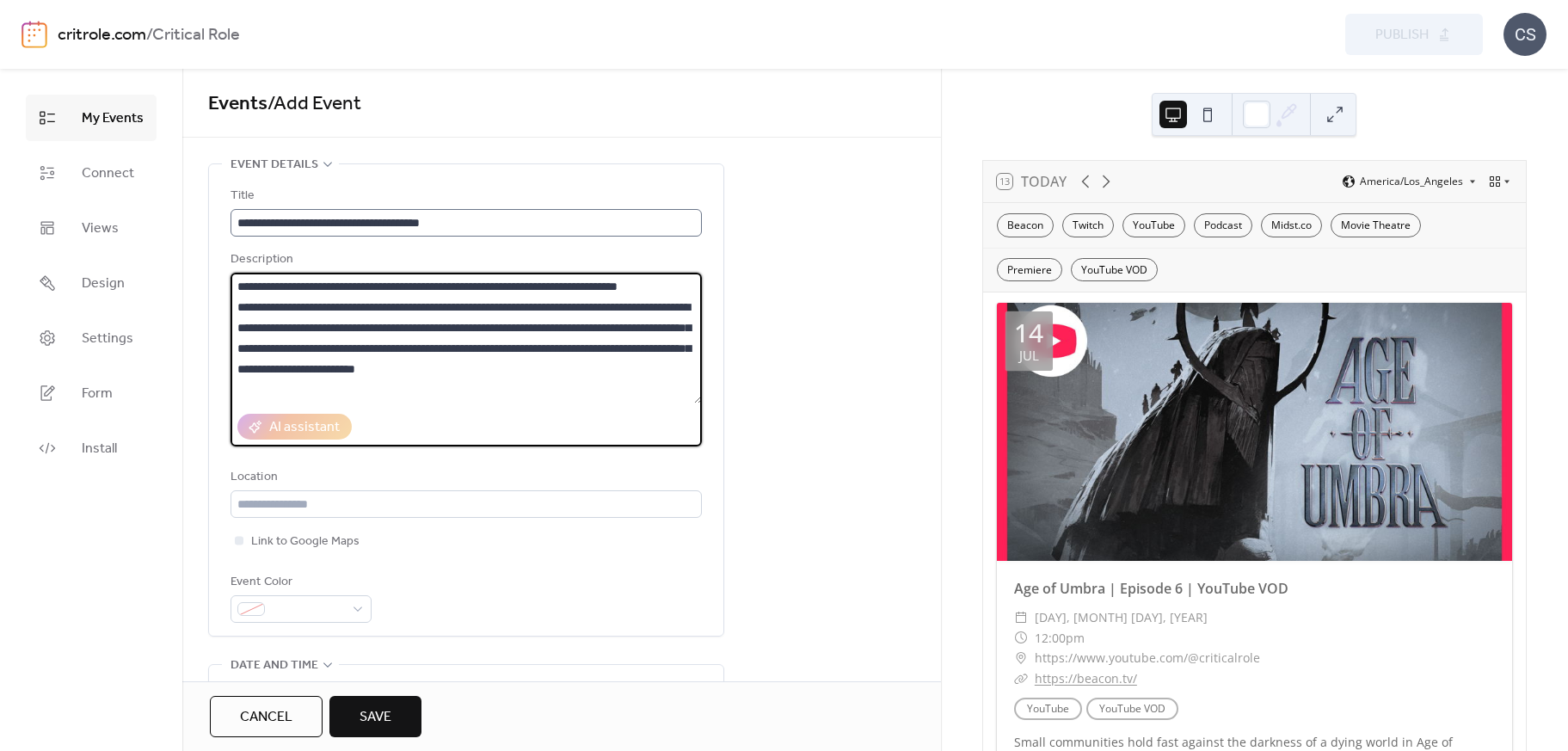 type on "**********" 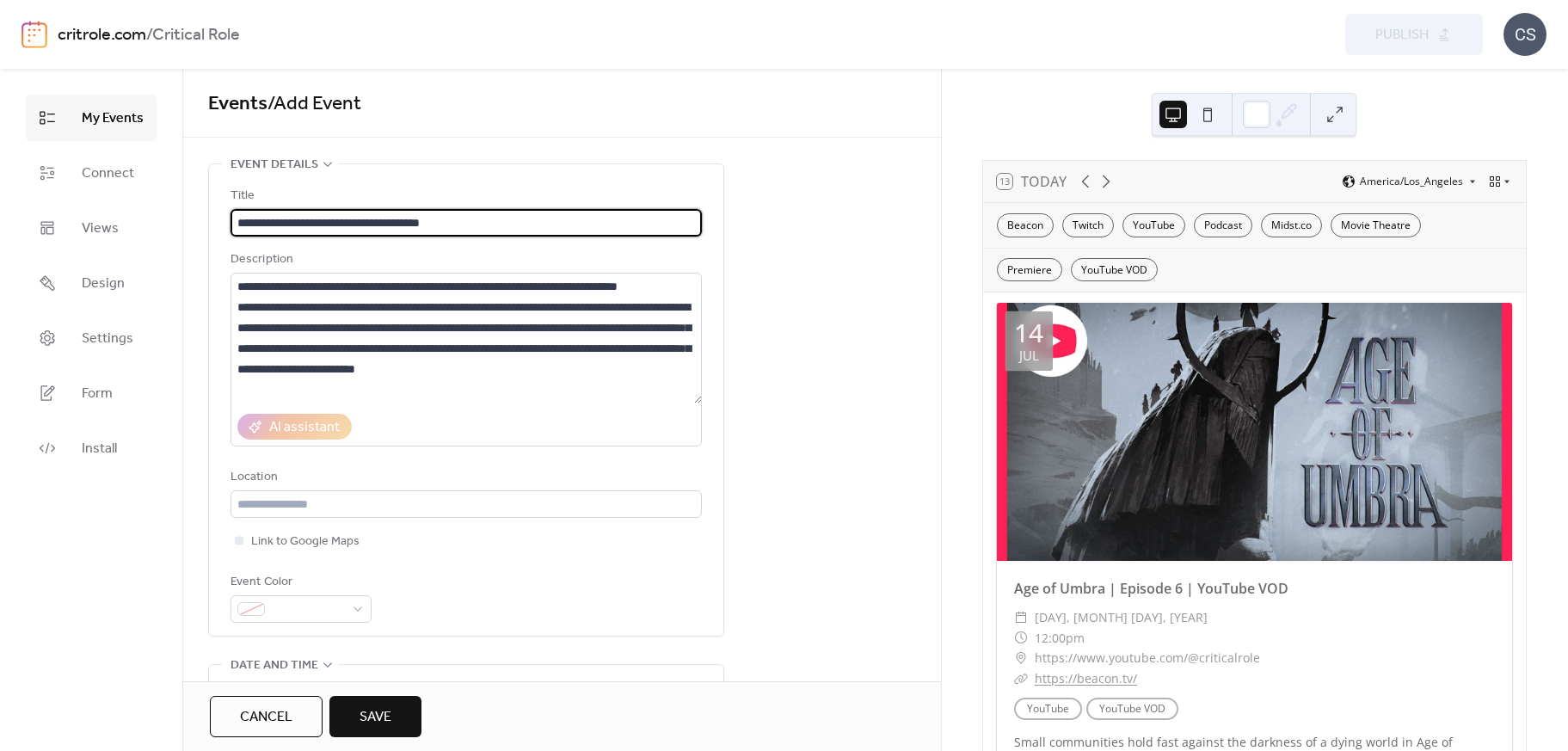 drag, startPoint x: 529, startPoint y: 217, endPoint x: 179, endPoint y: 209, distance: 350.0914 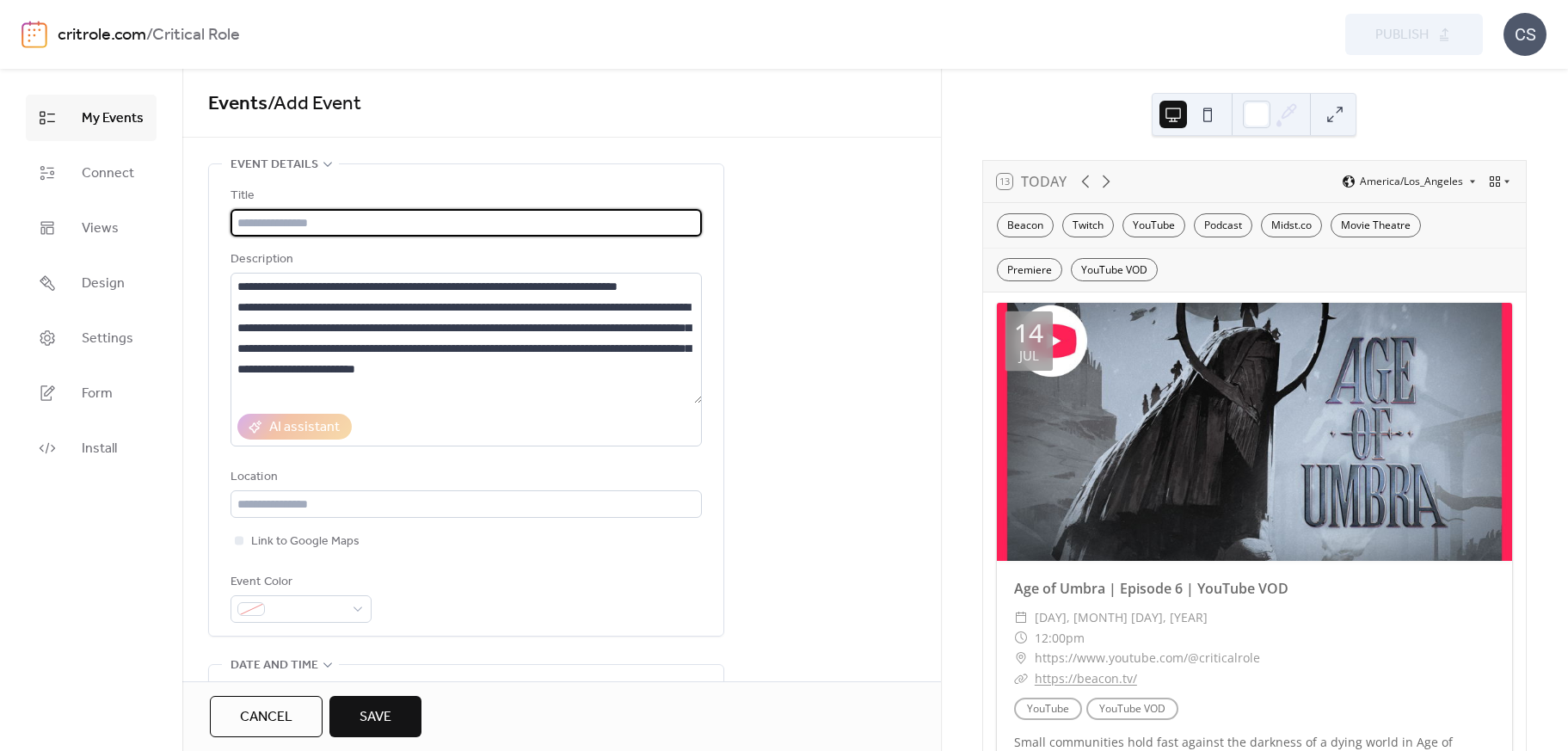 paste on "**********" 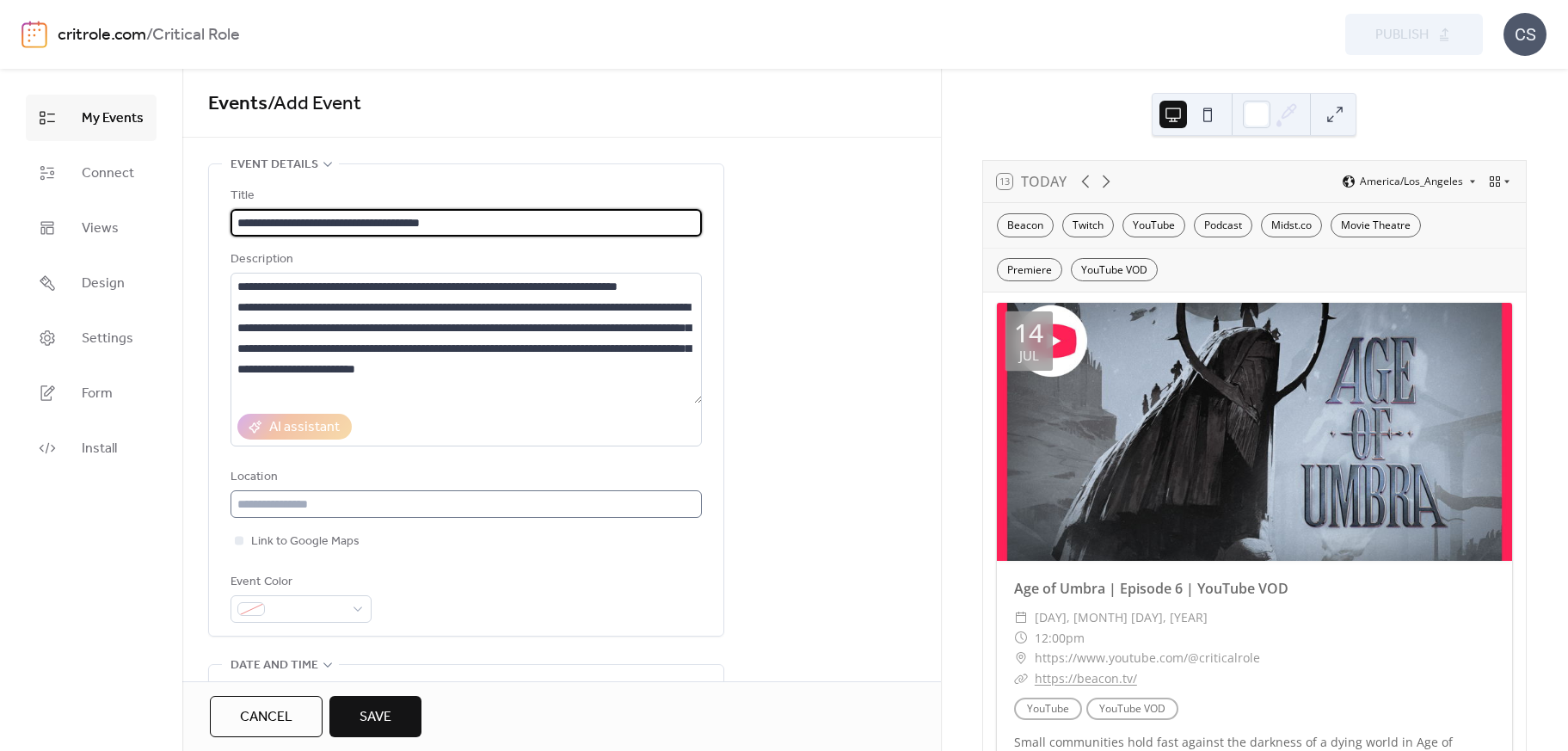 type on "**********" 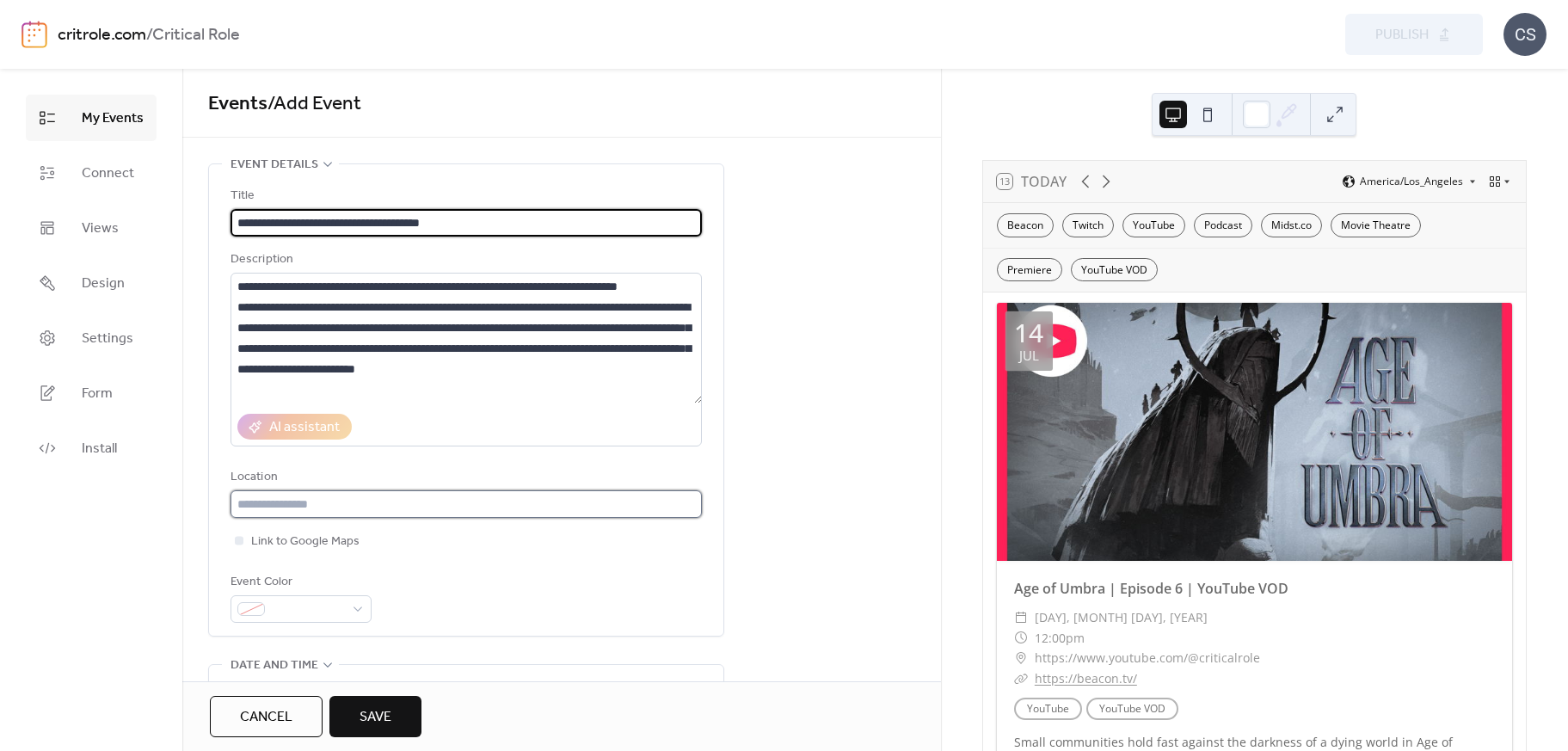 click at bounding box center (466, 504) 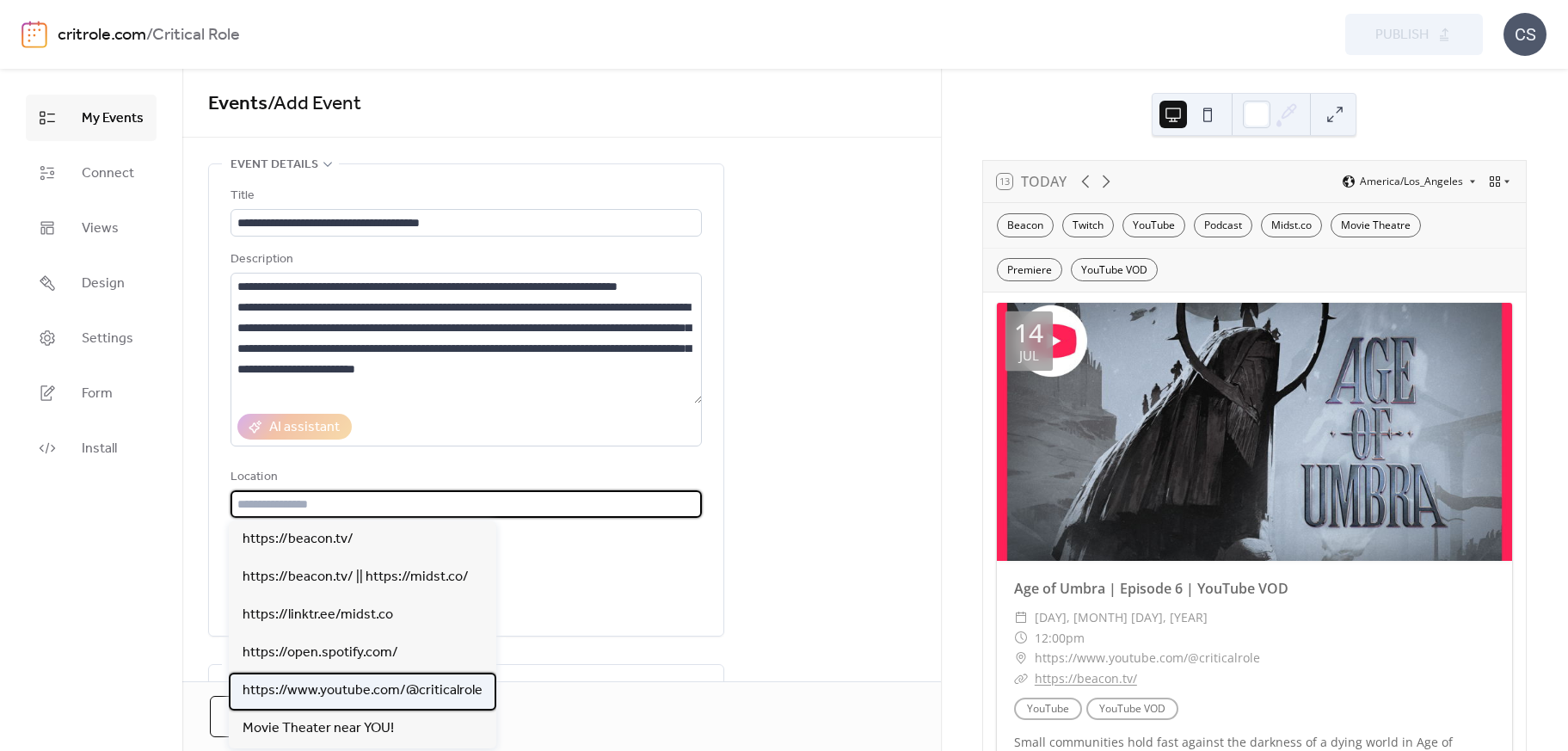 click on "https://www.youtube.com/@criticalrole" at bounding box center (362, 691) 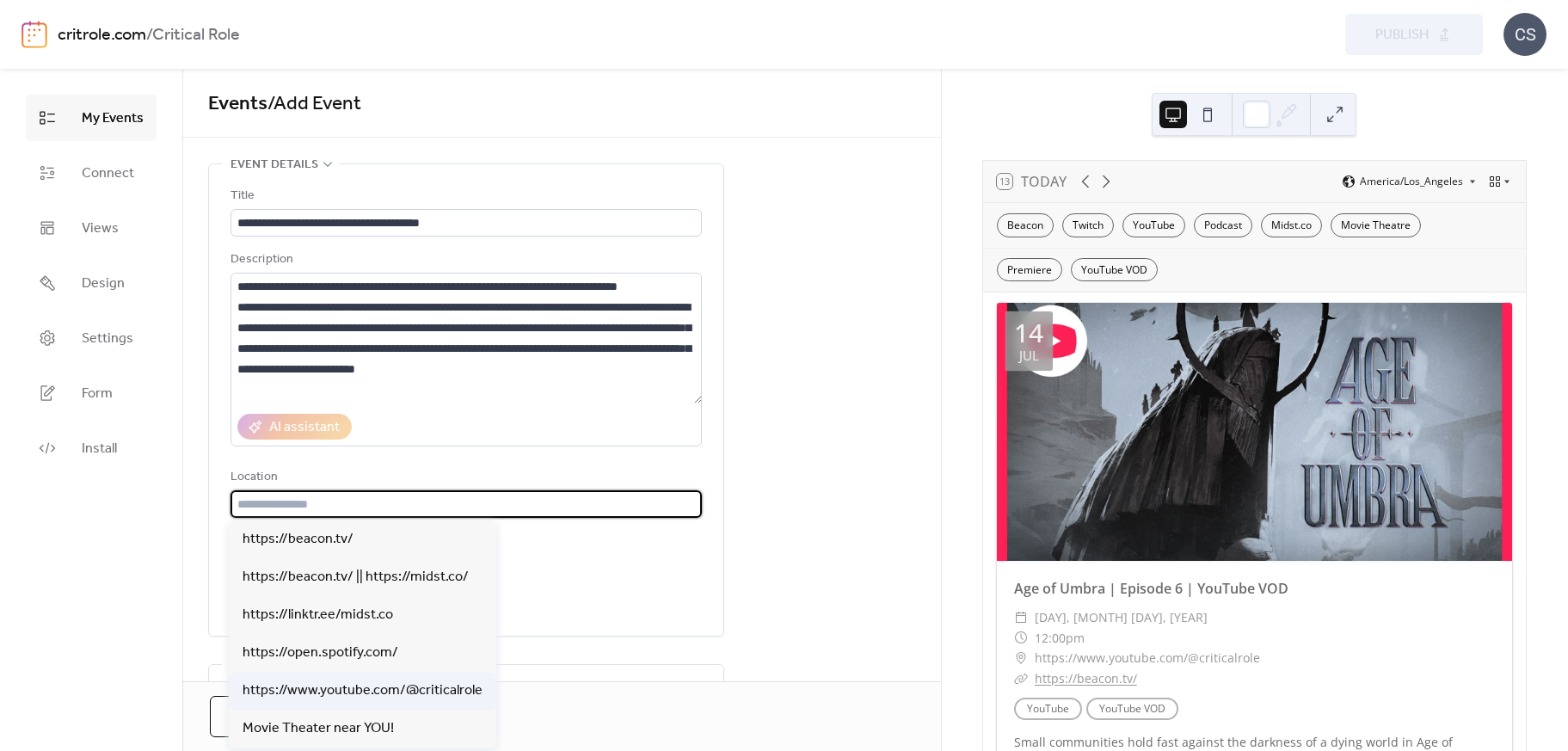 type on "**********" 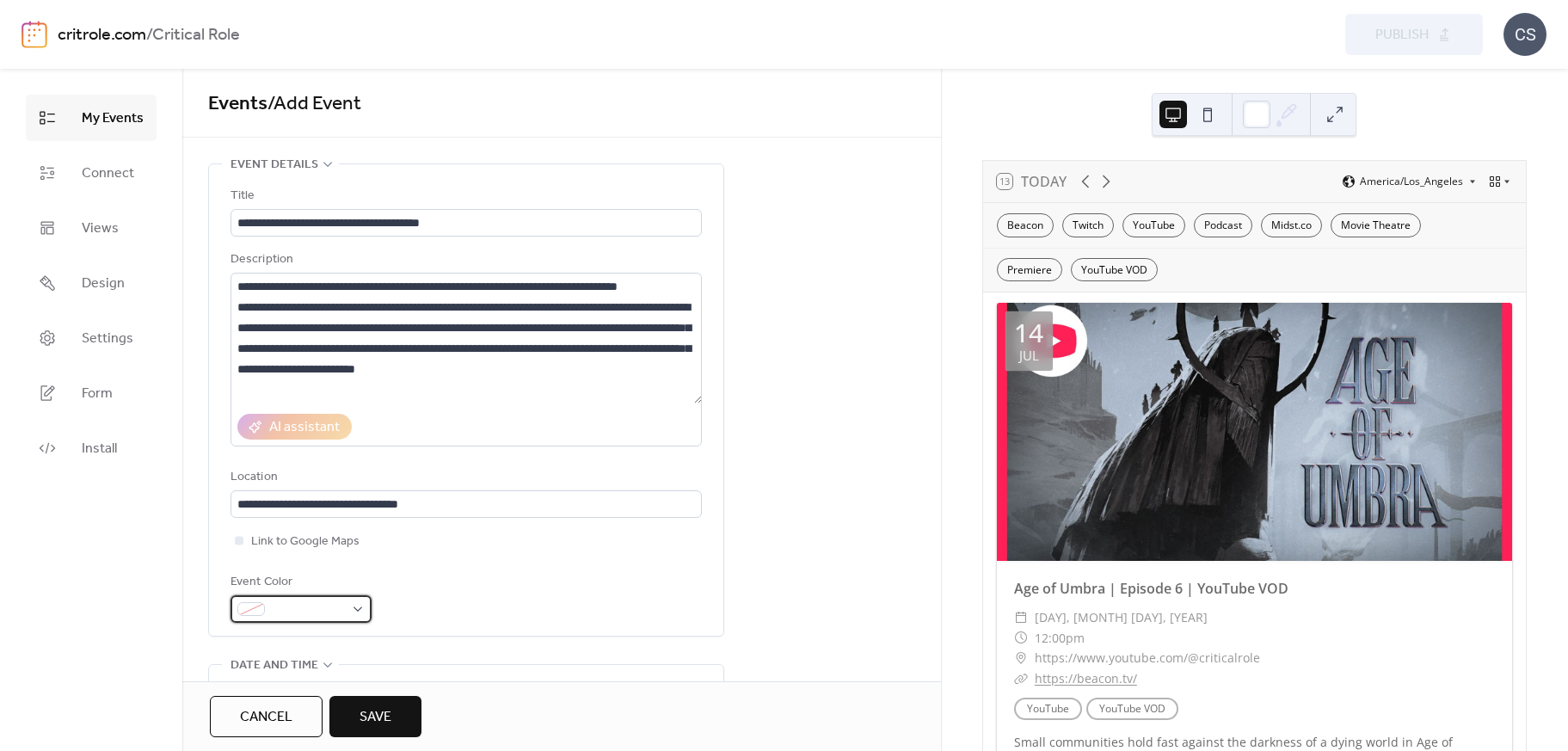 click at bounding box center (301, 609) 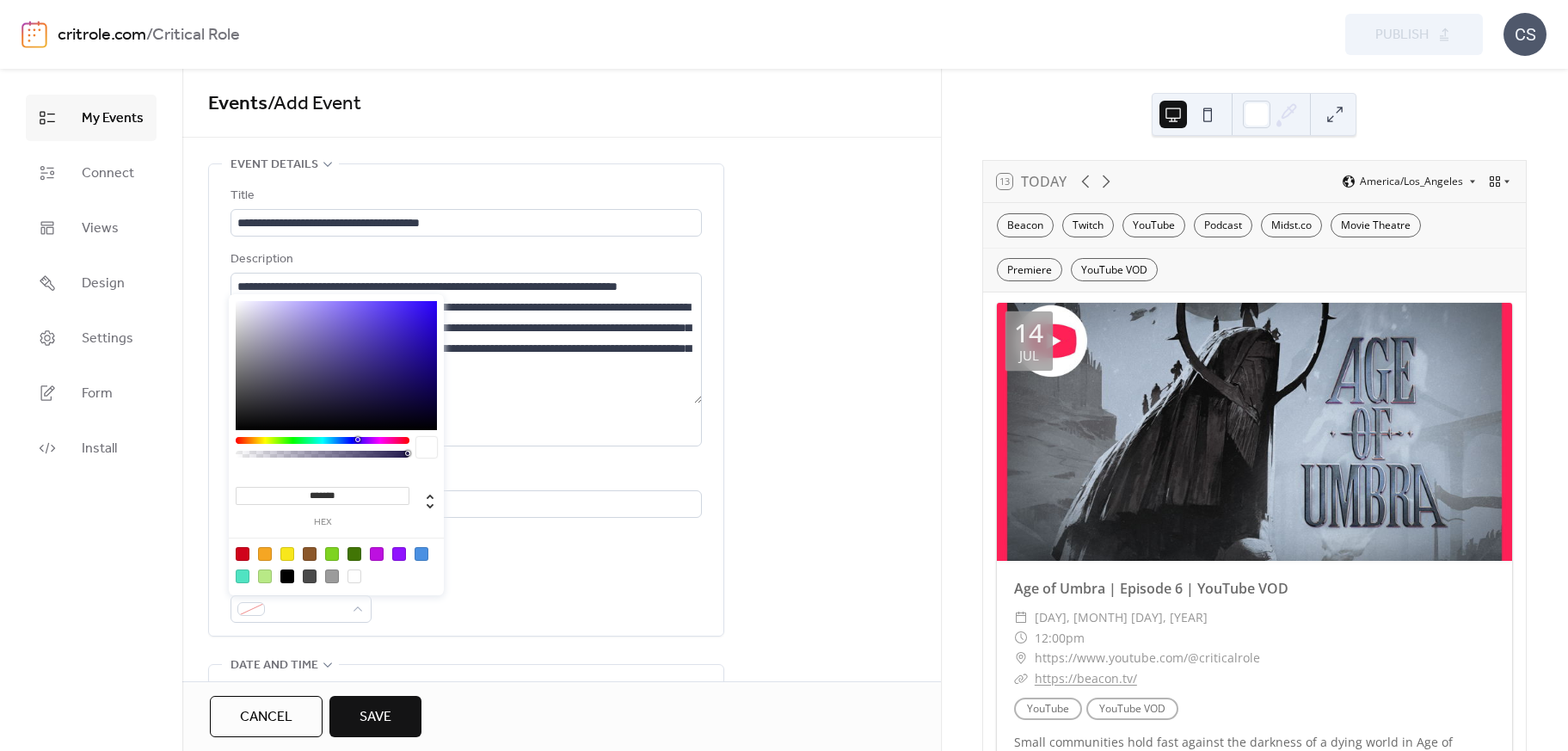 click at bounding box center (332, 554) 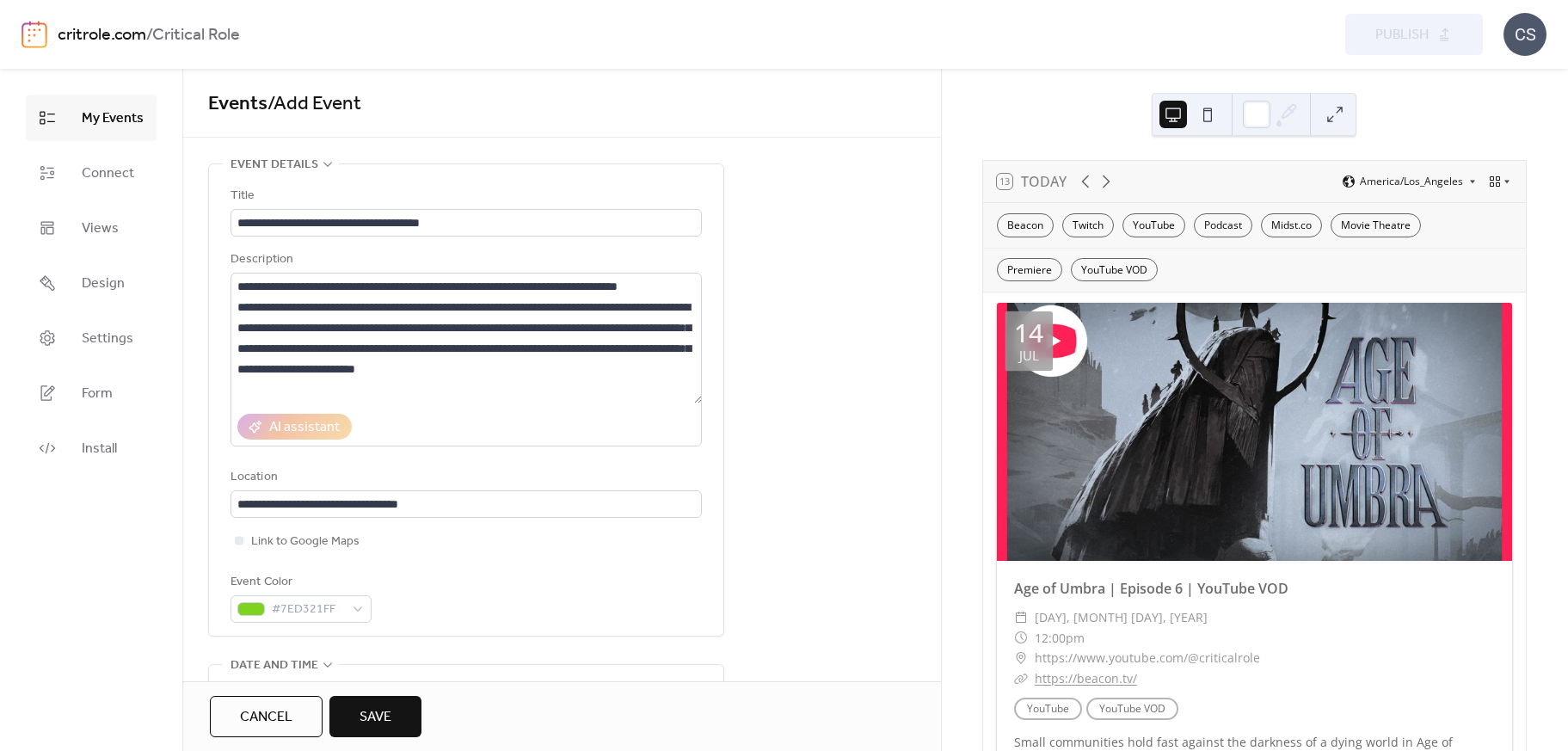 click on "Event Color #7ED321FF" at bounding box center [466, 597] 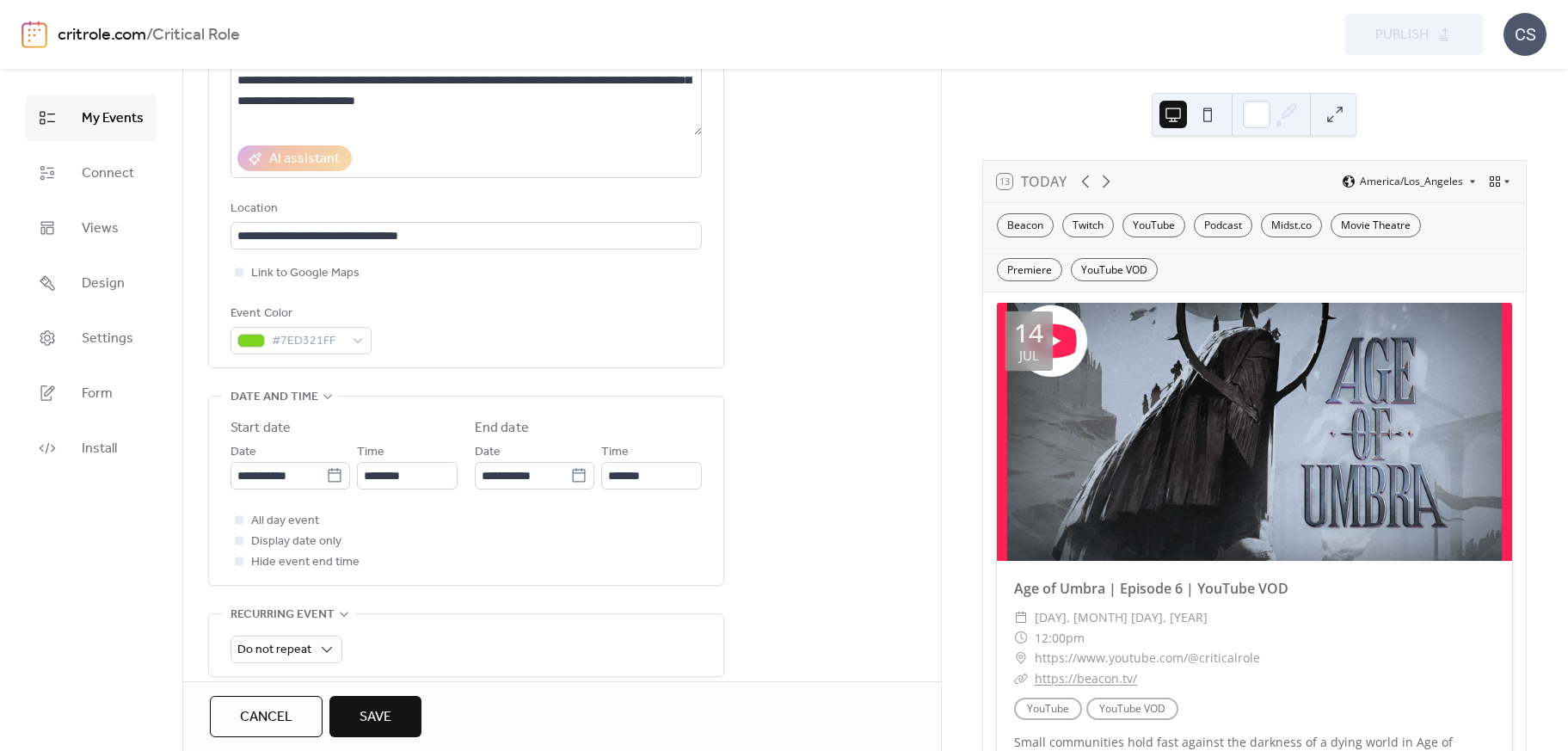 scroll, scrollTop: 273, scrollLeft: 0, axis: vertical 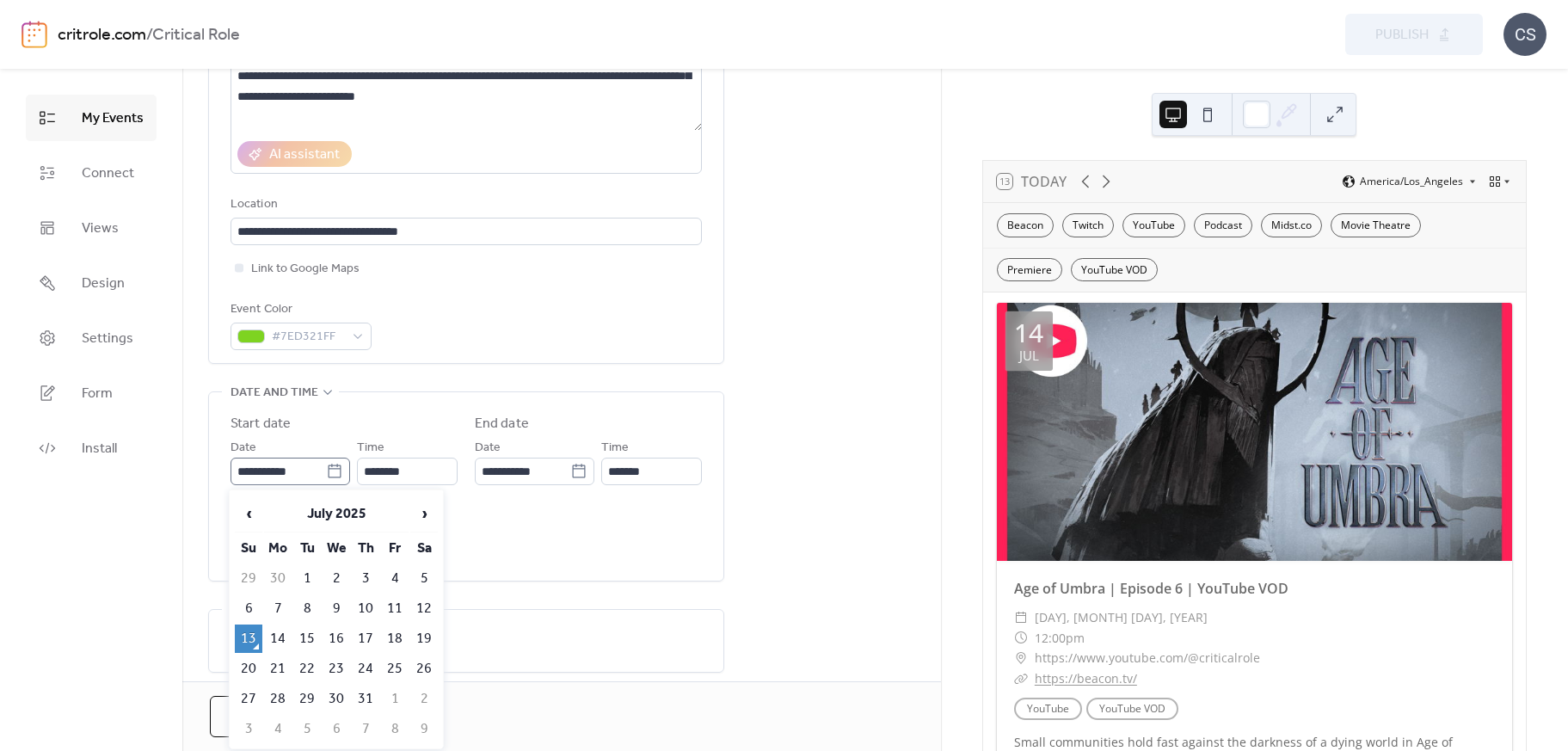 click 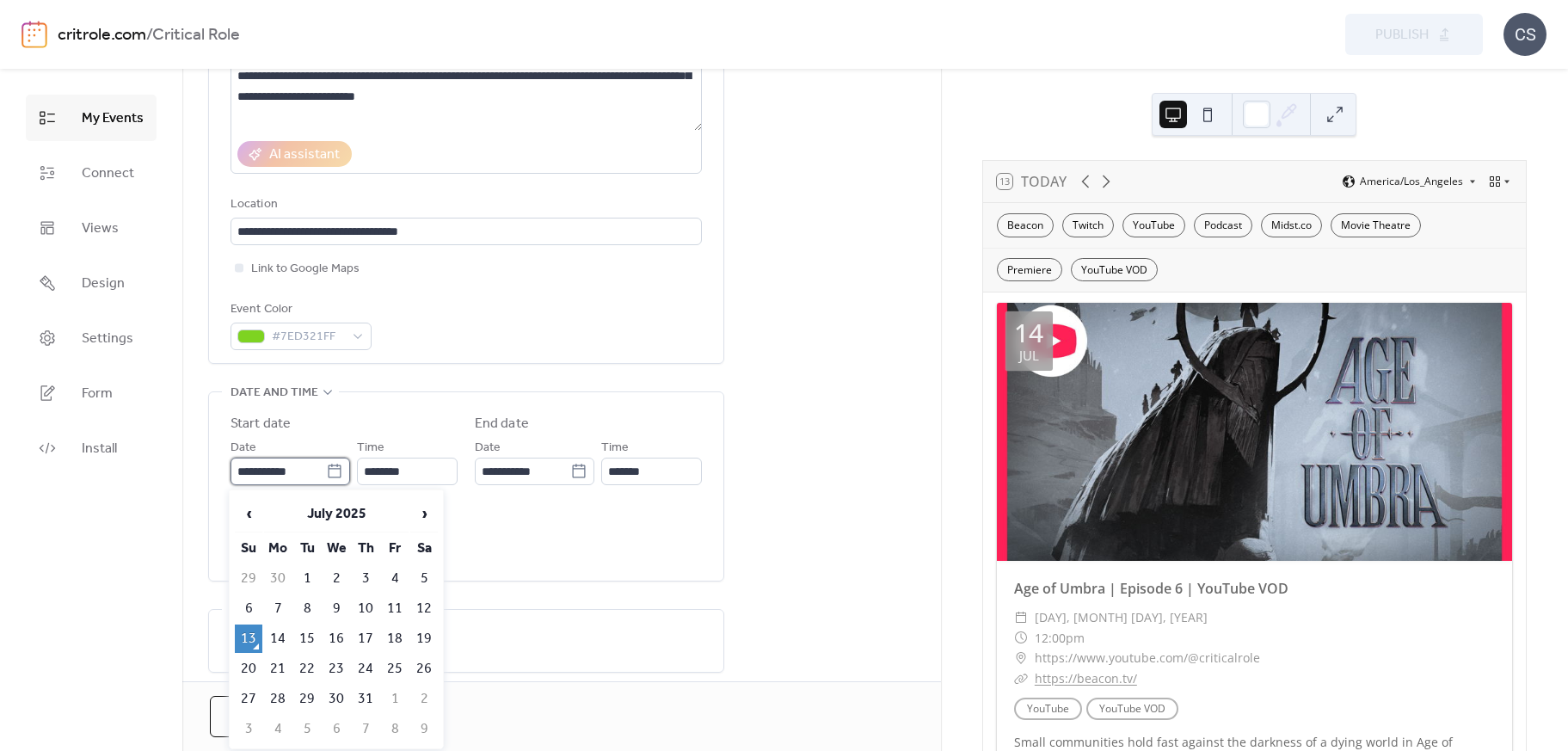 click on "**********" at bounding box center (278, 471) 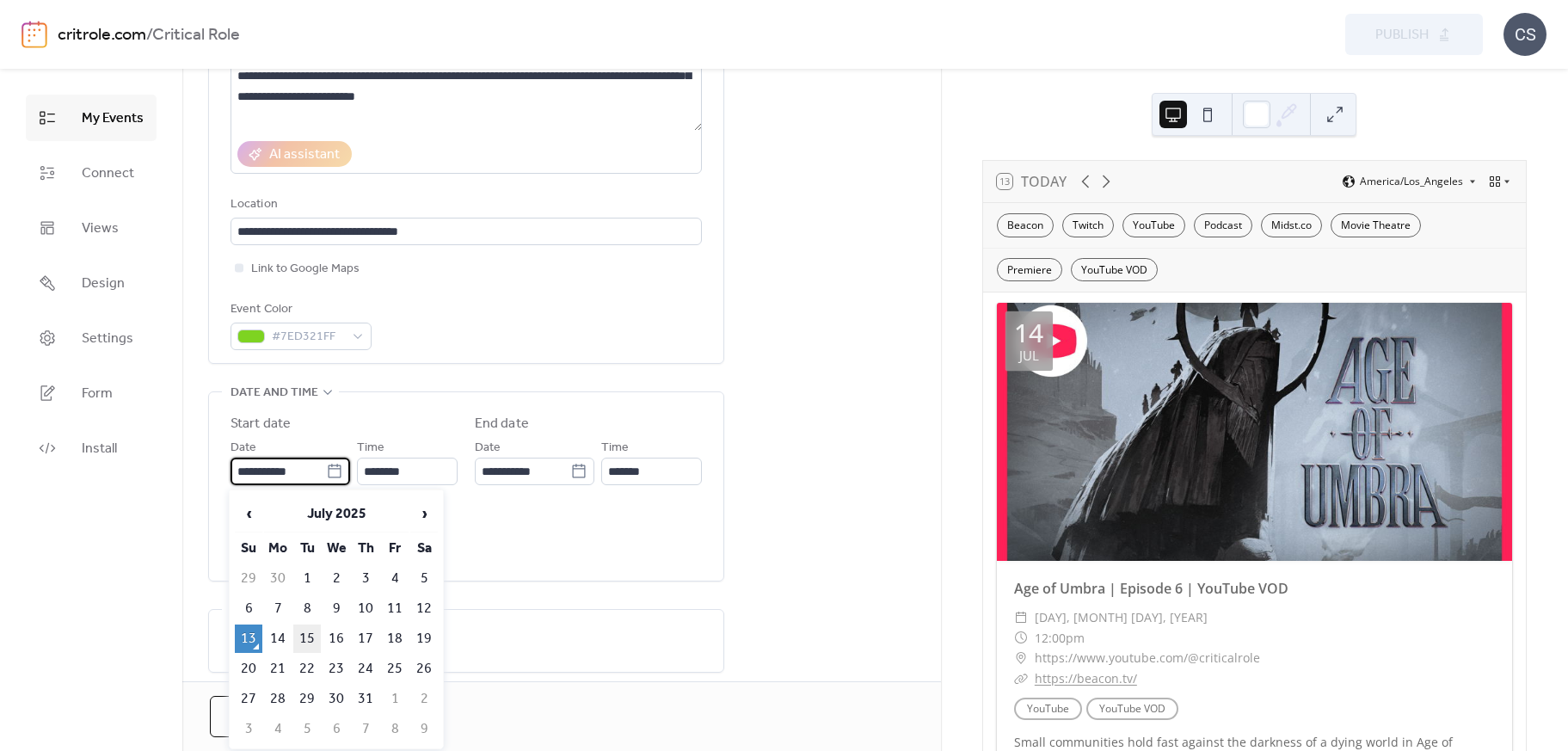 click on "15" at bounding box center [307, 638] 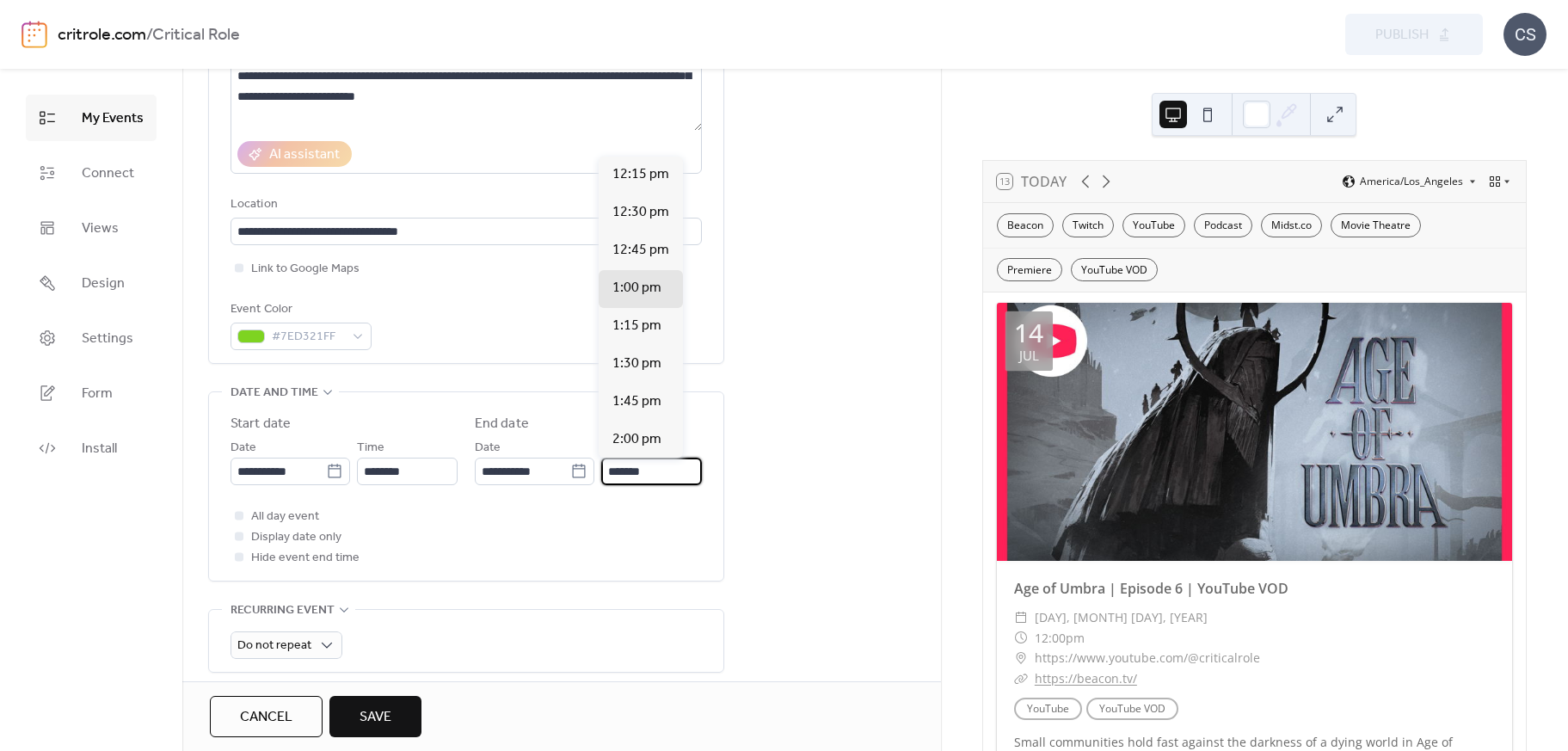 click on "*******" at bounding box center [651, 471] 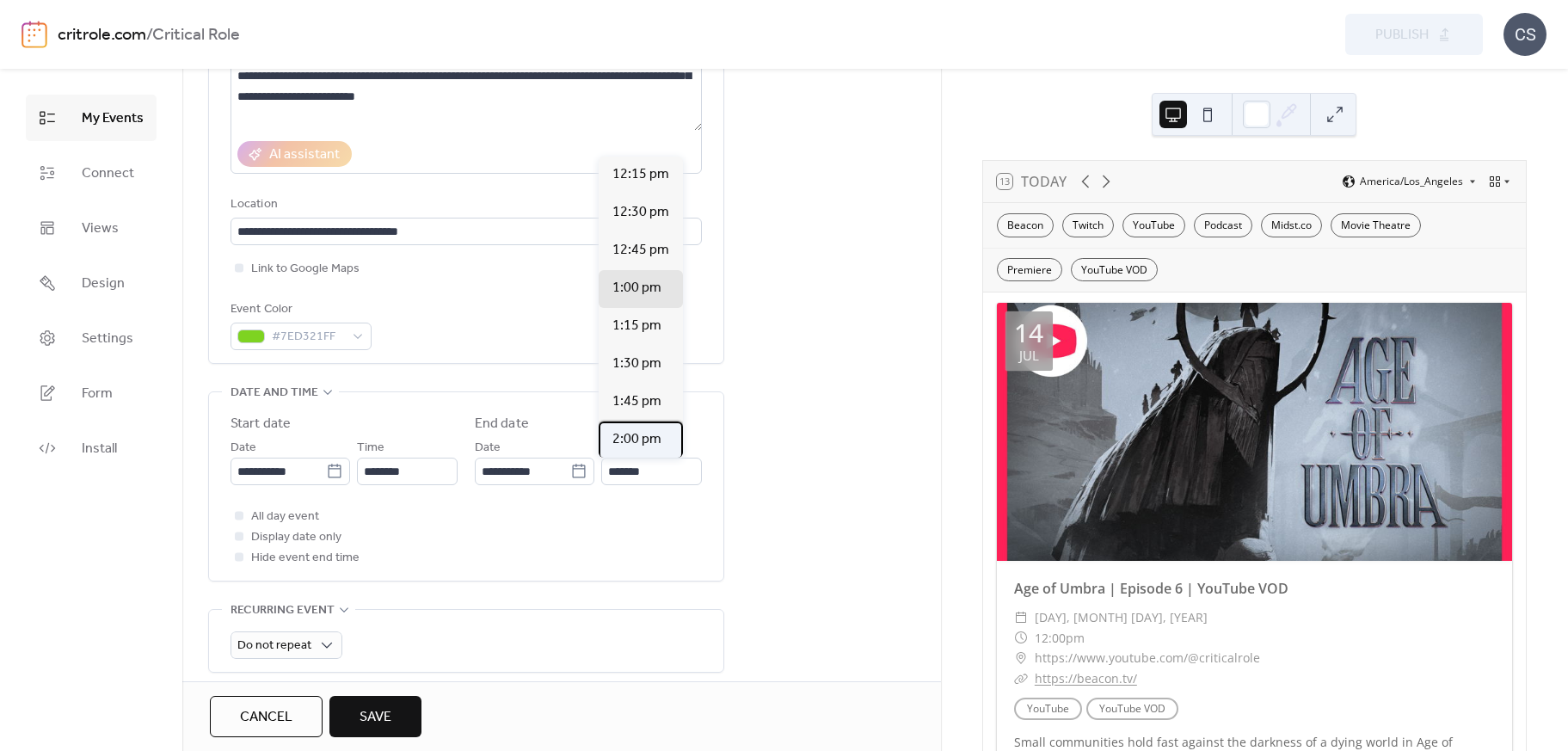 click on "2:00 pm" at bounding box center (641, 440) 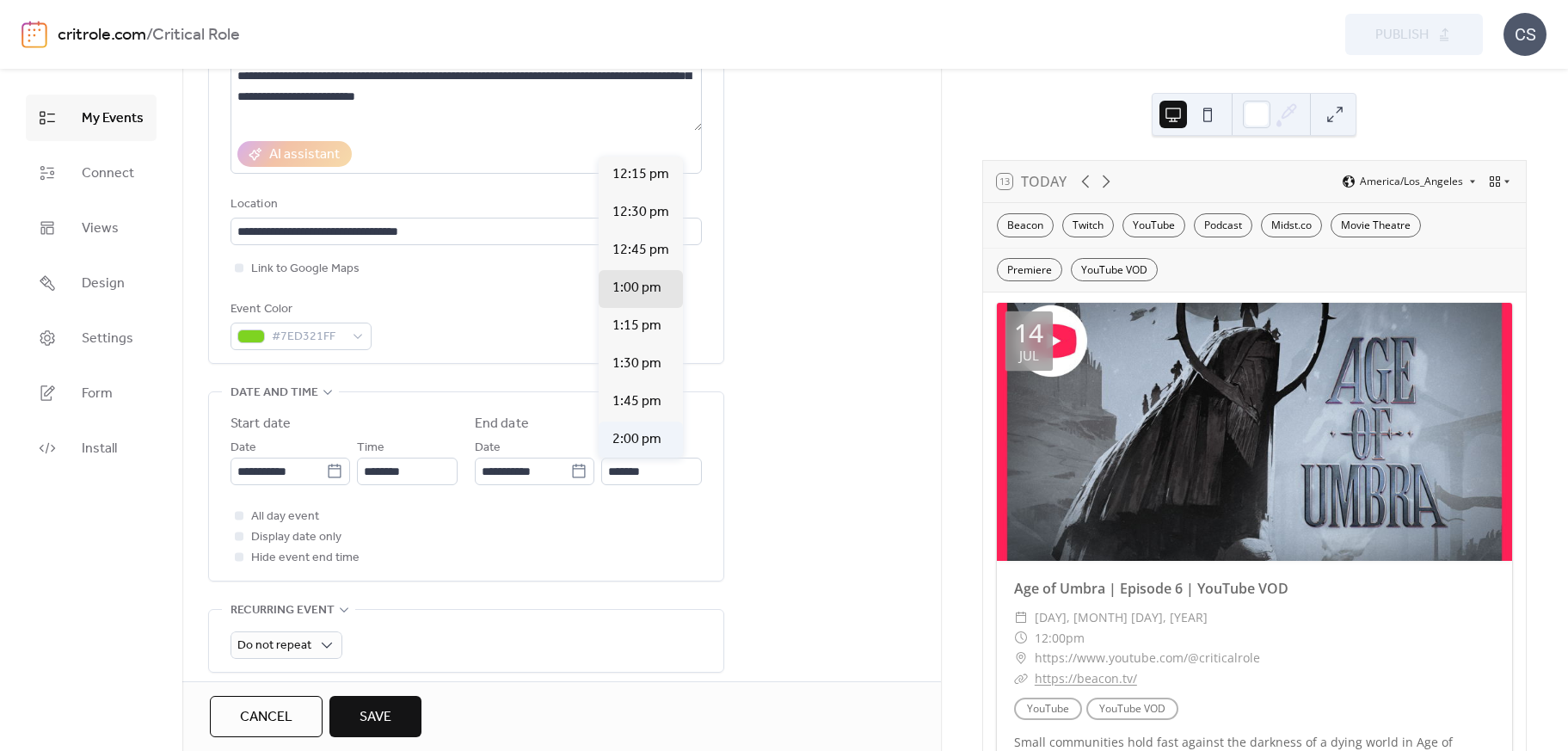 type on "*******" 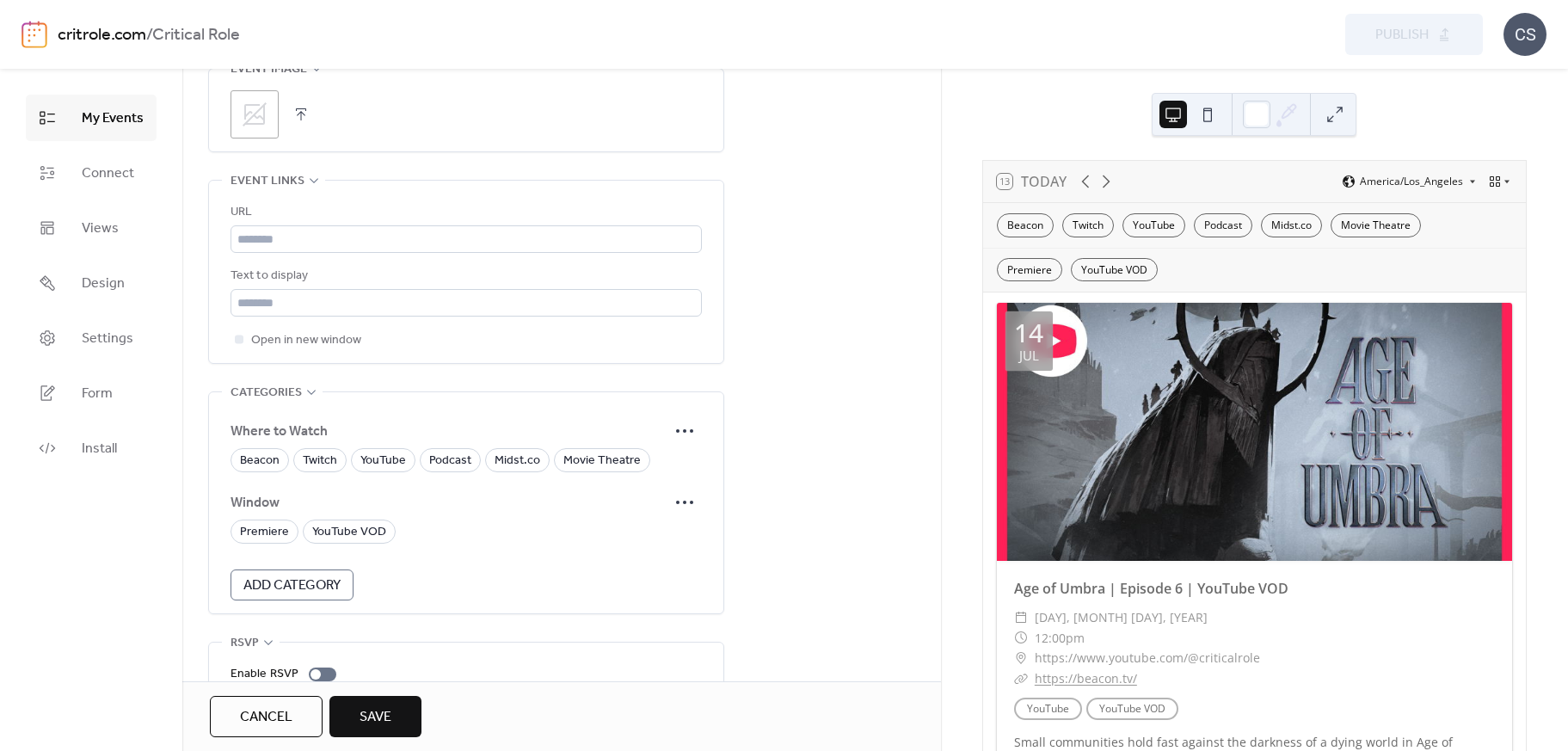 scroll, scrollTop: 885, scrollLeft: 0, axis: vertical 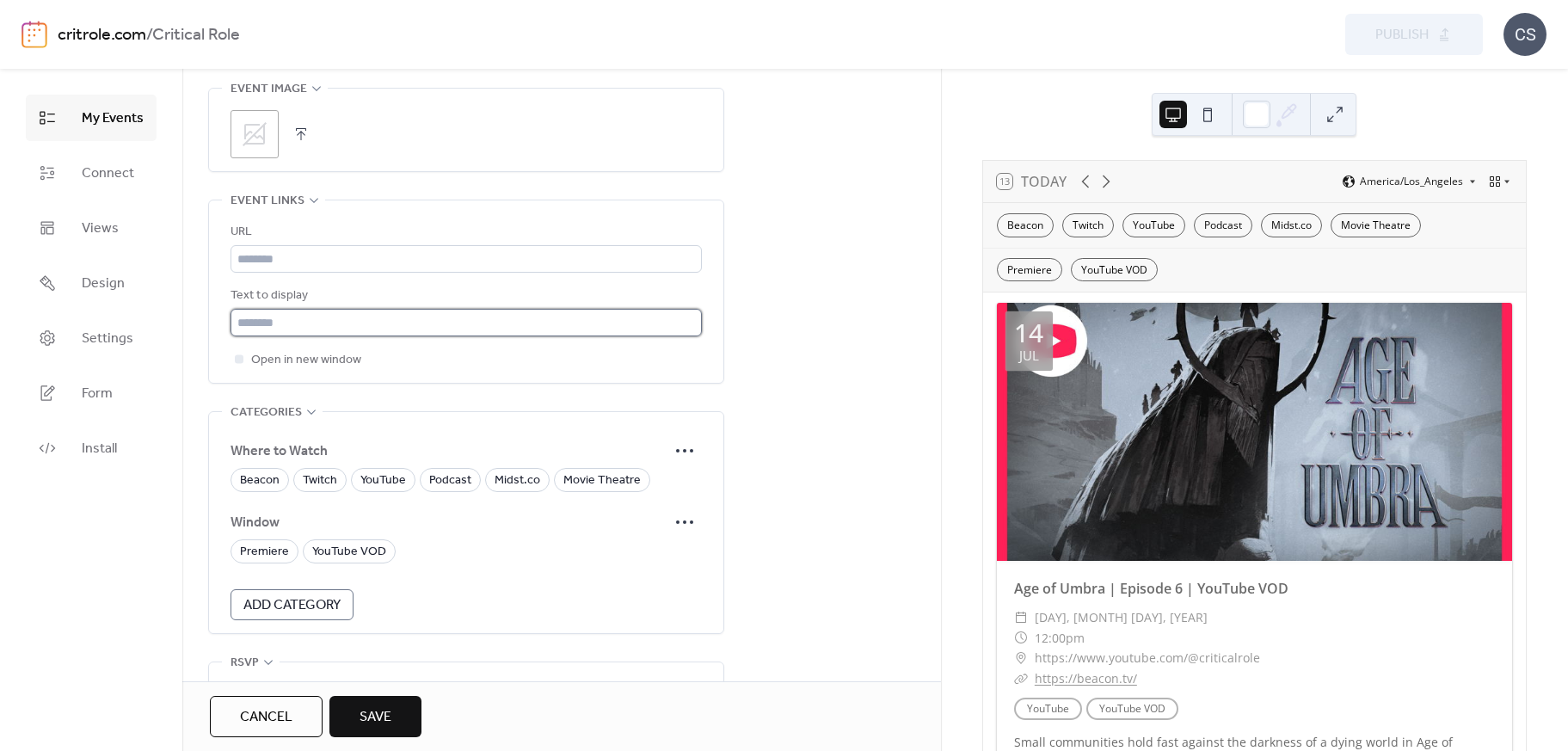 click at bounding box center [466, 323] 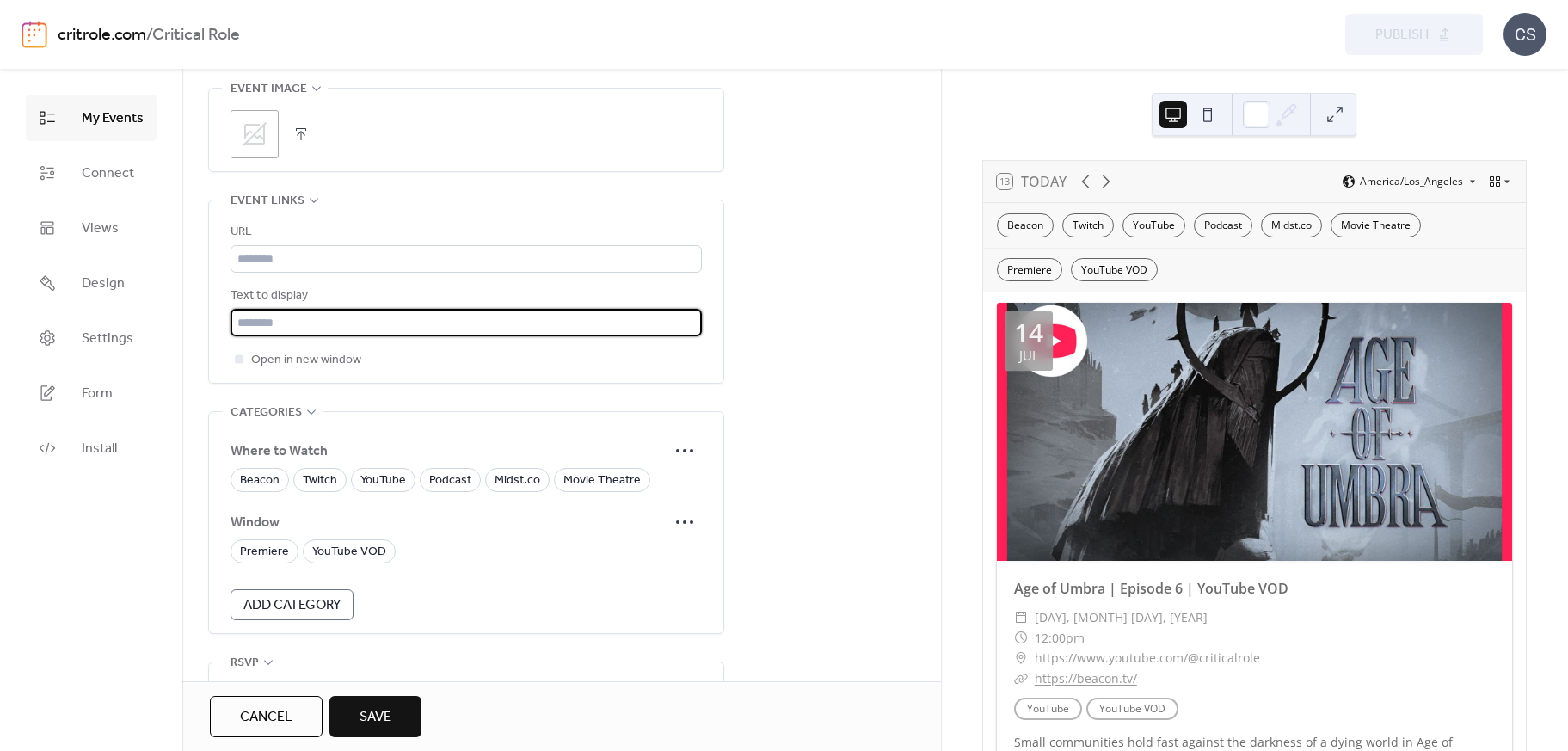 paste on "**********" 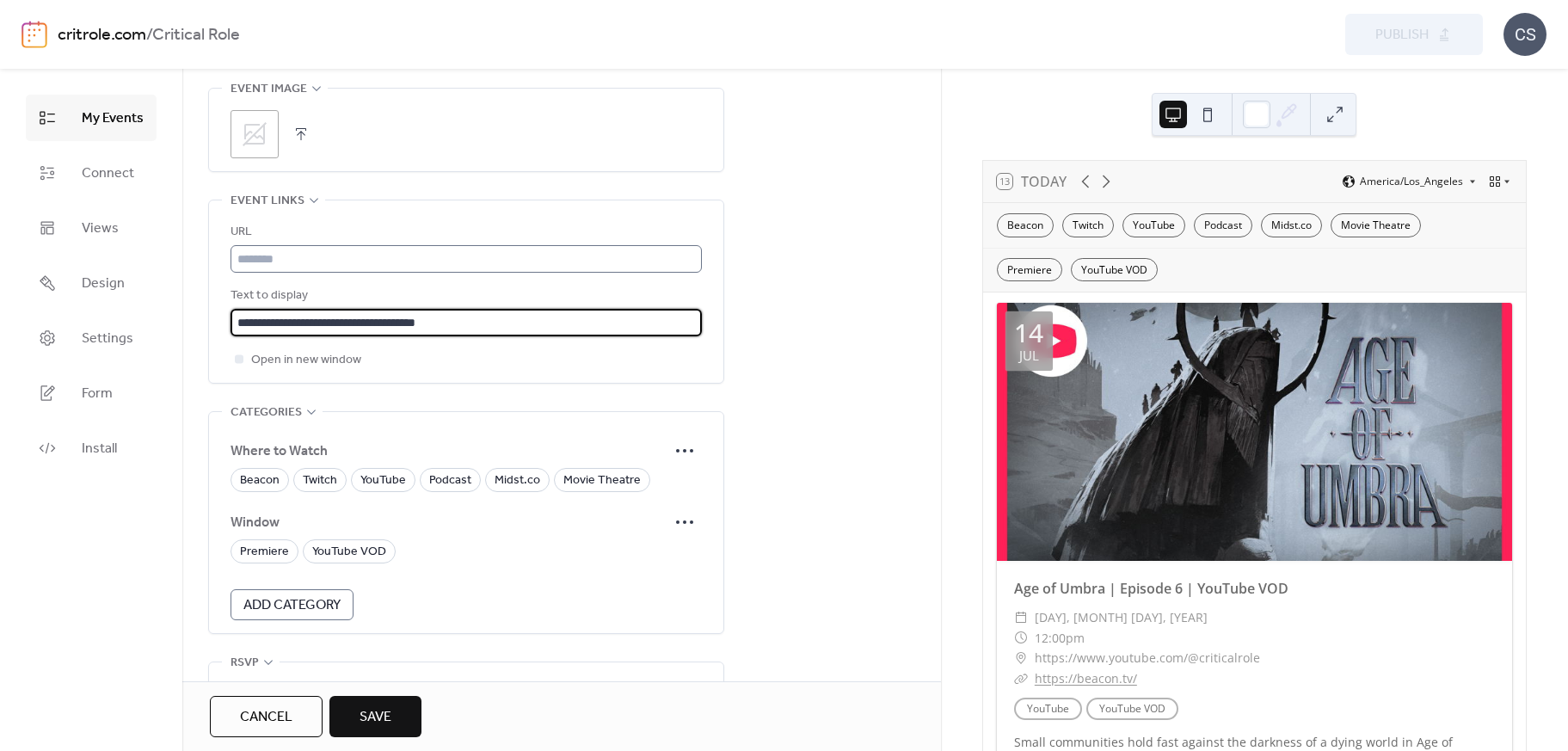 type on "**********" 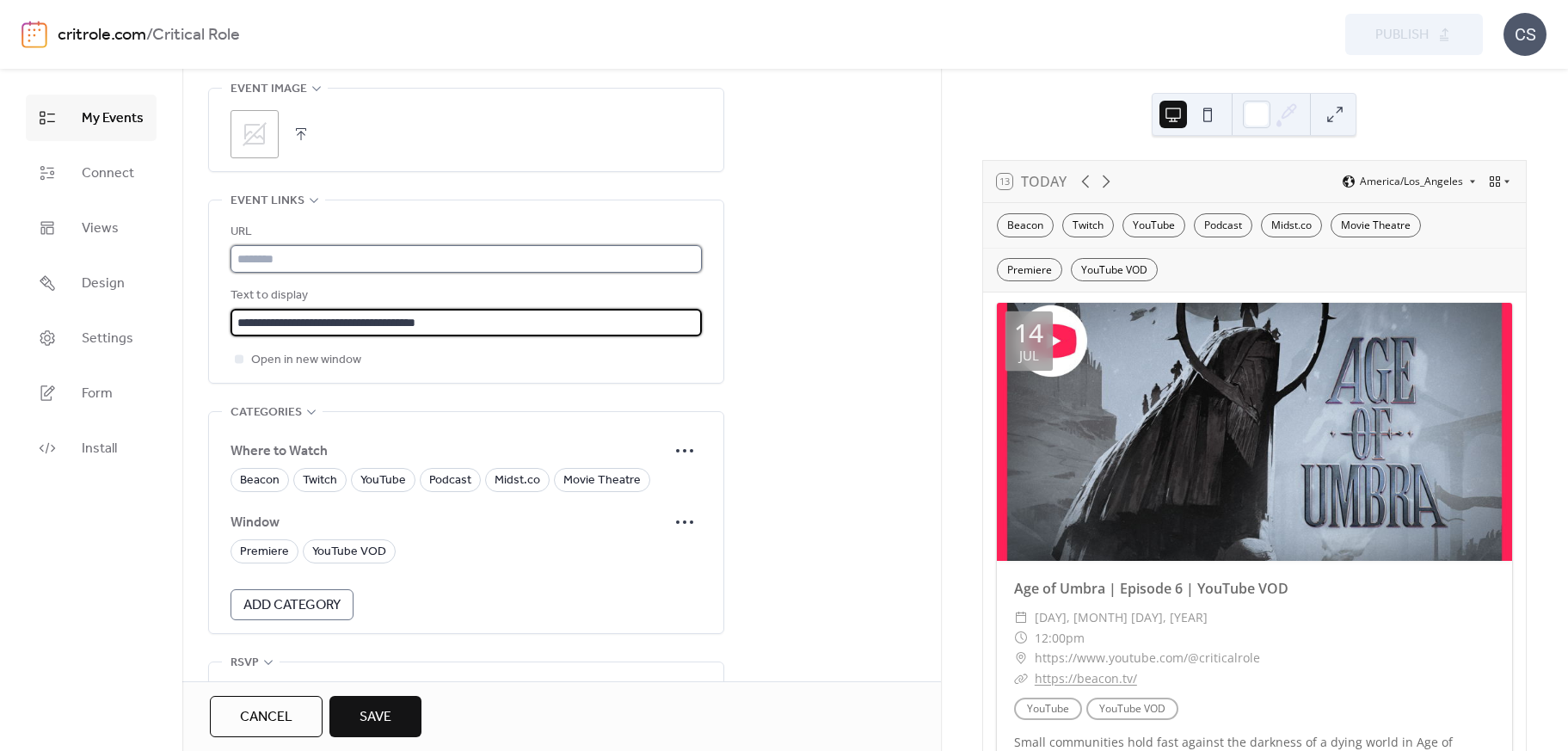 click at bounding box center (466, 259) 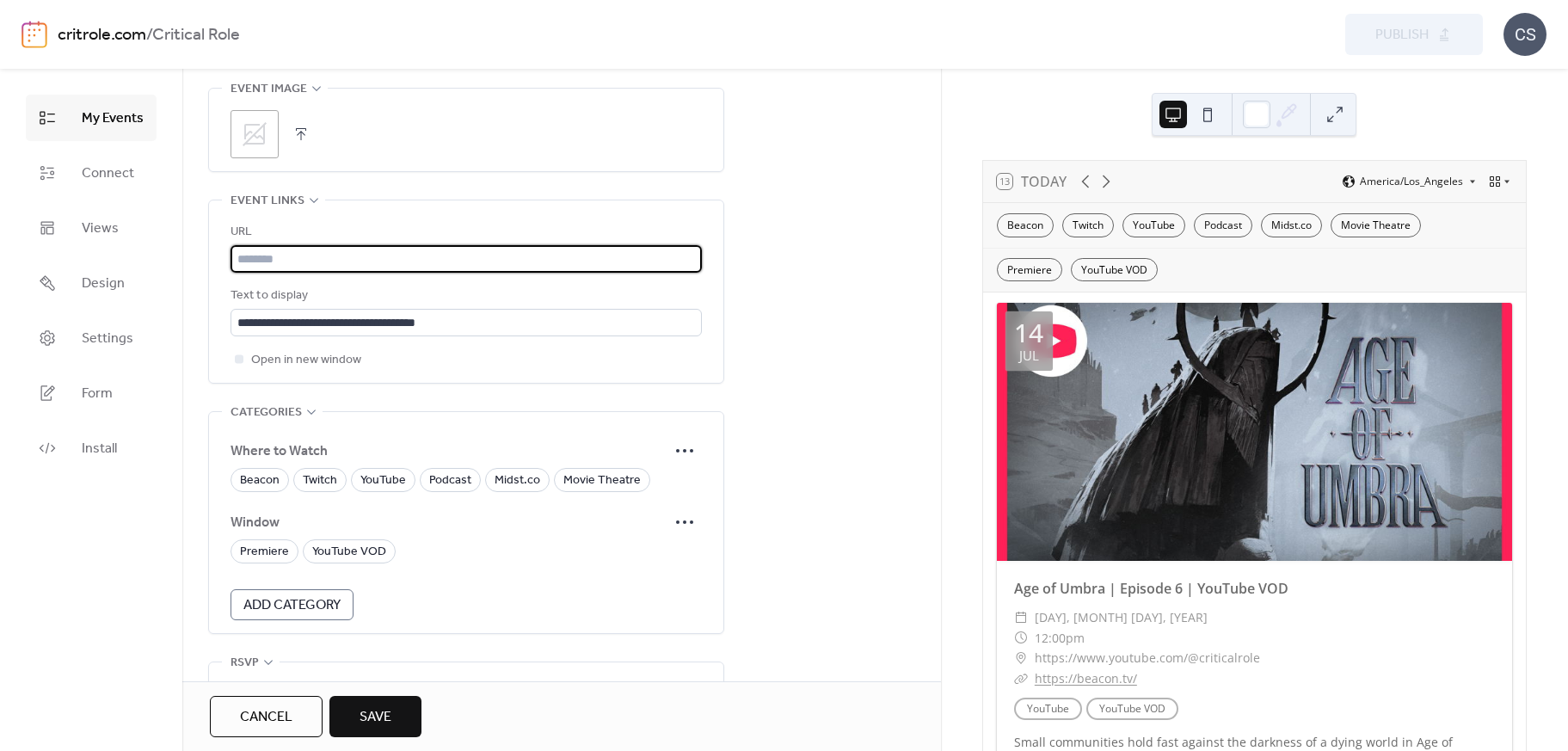 paste on "**********" 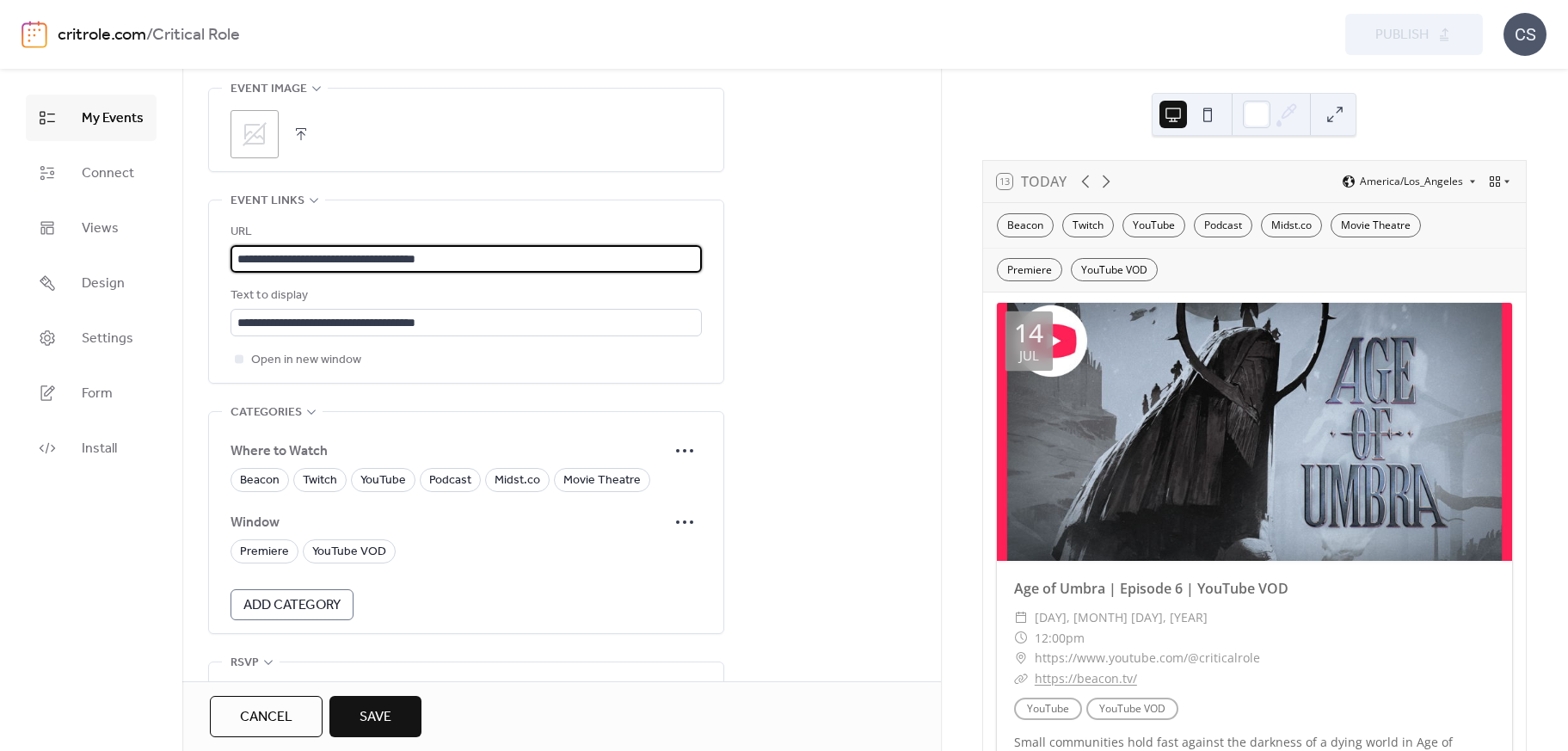 type on "**********" 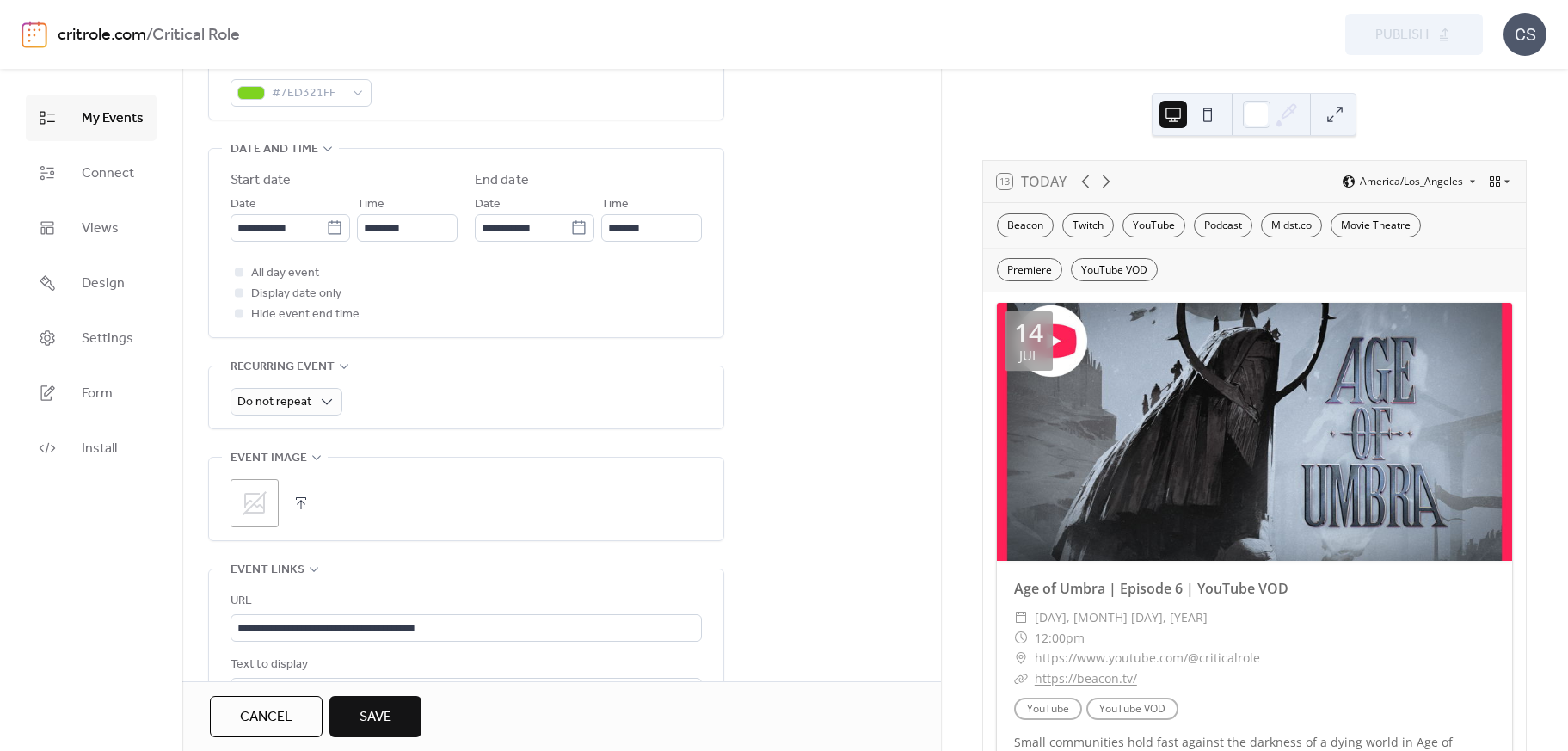 scroll, scrollTop: 633, scrollLeft: 0, axis: vertical 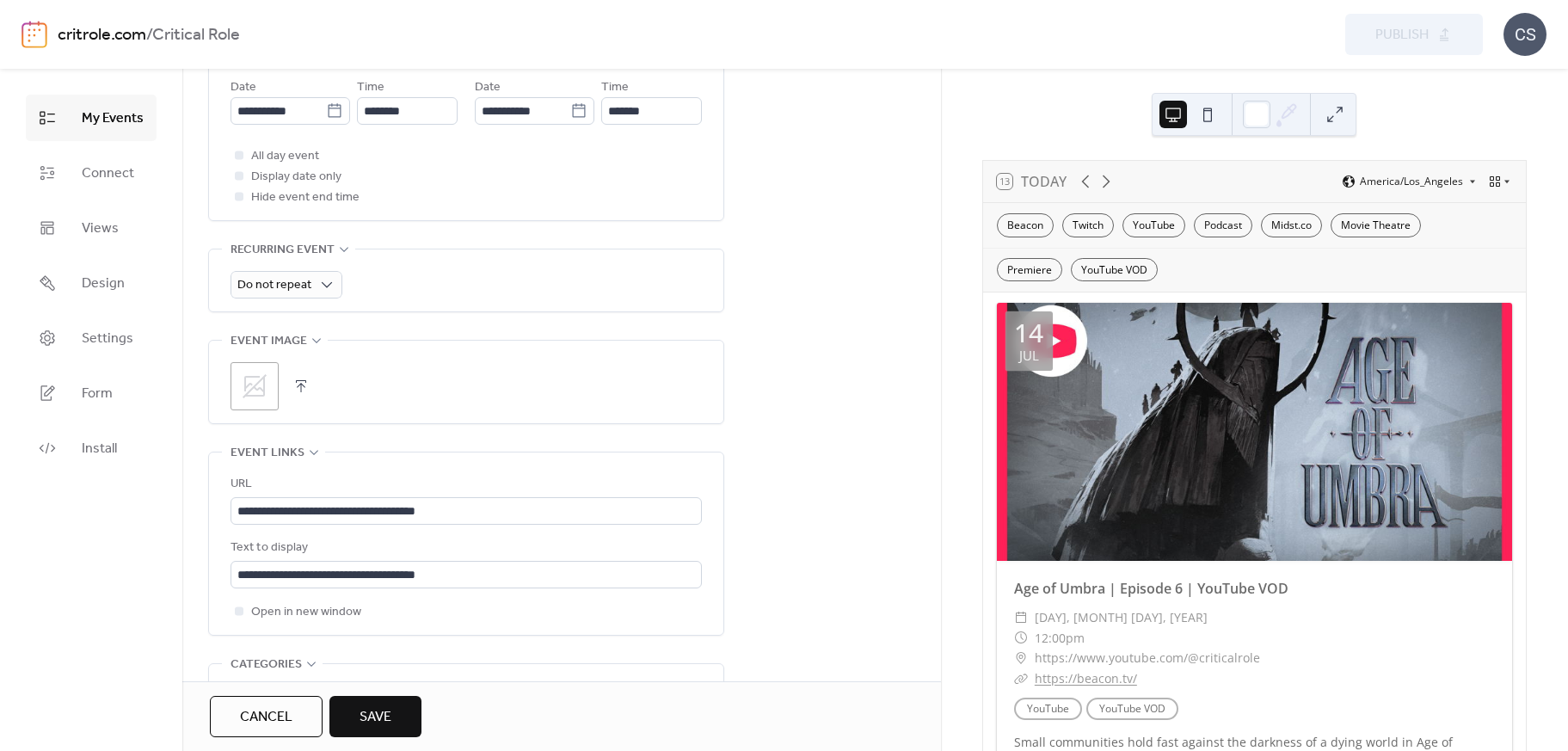 click on ";" at bounding box center (255, 386) 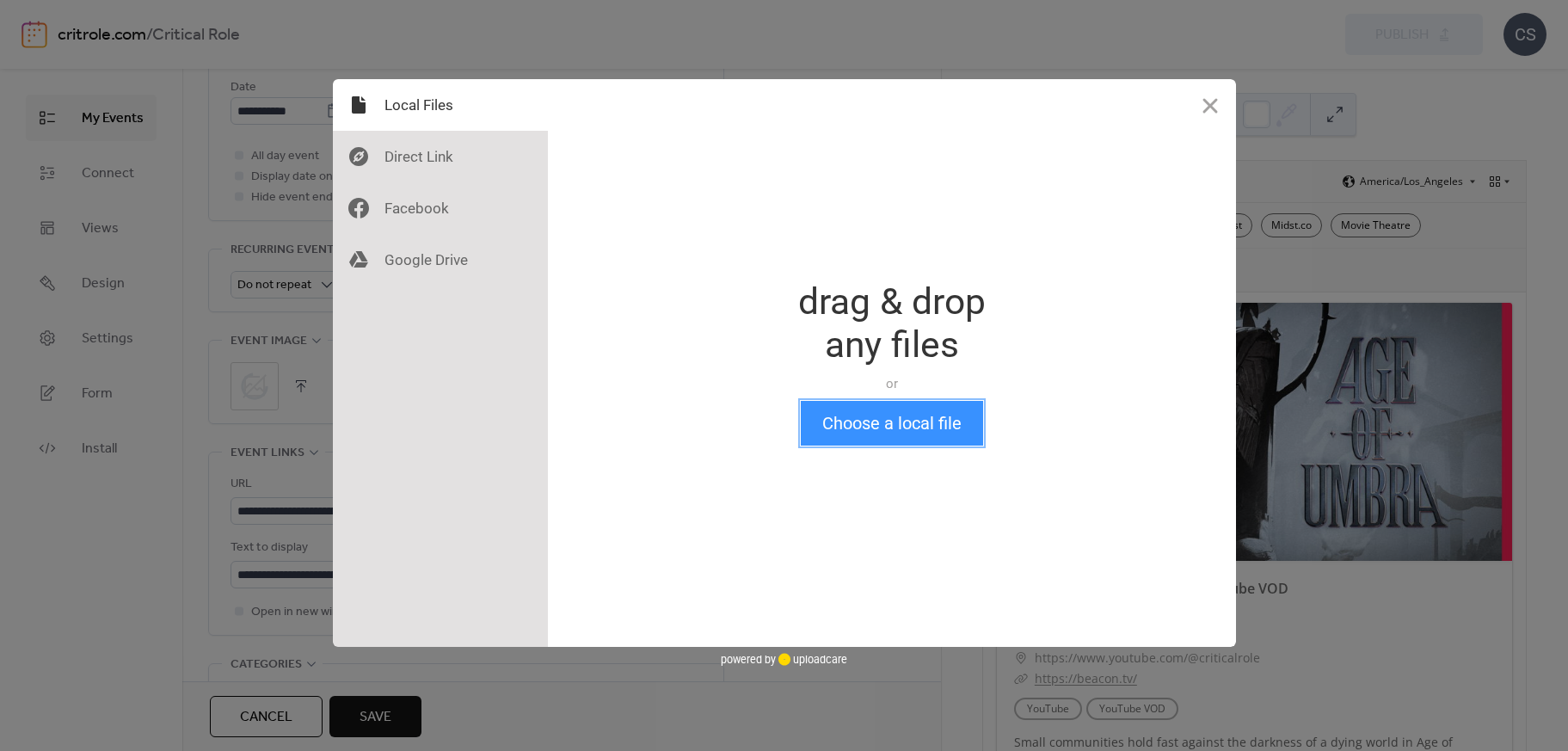 click on "Choose a local file" at bounding box center (892, 423) 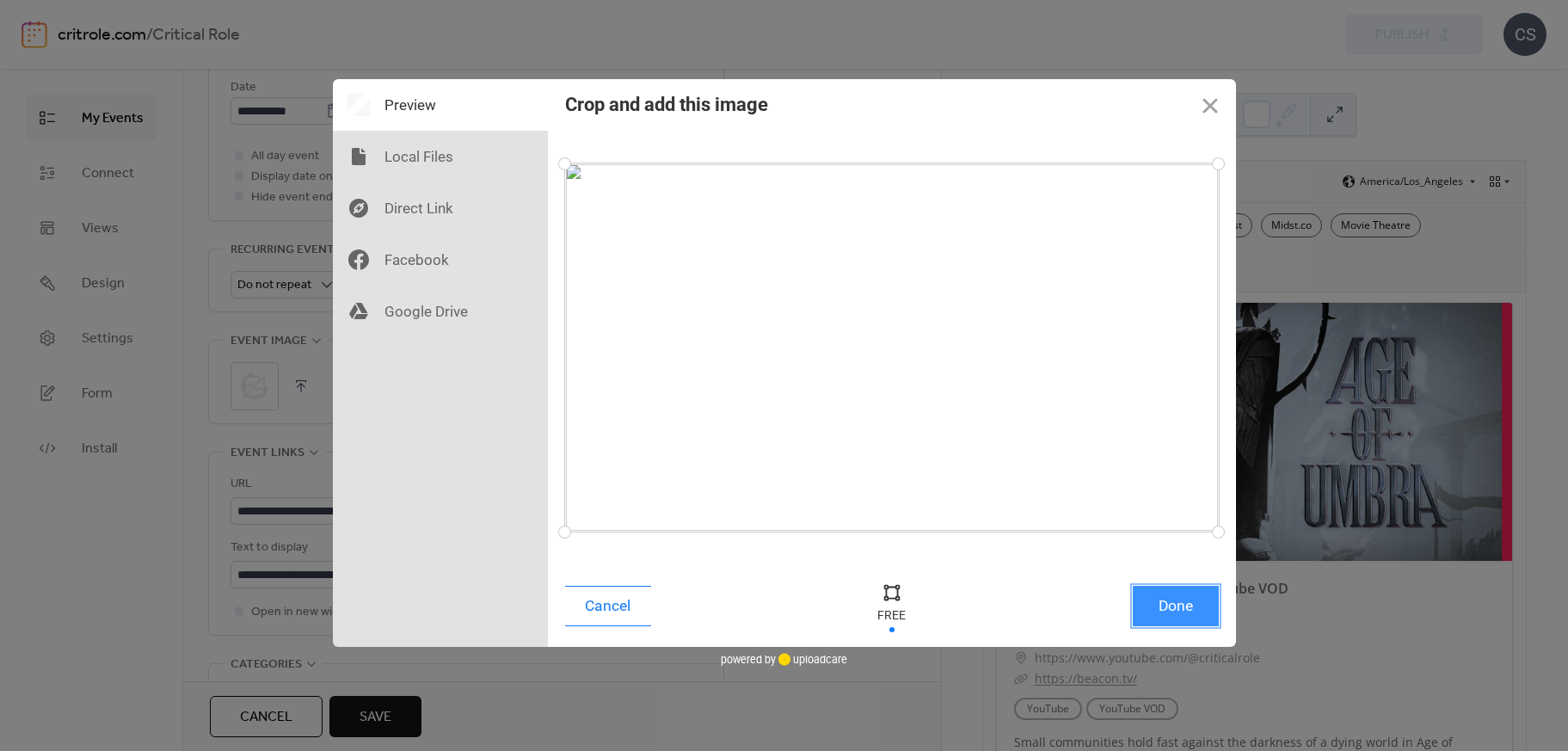 click on "Done" at bounding box center (1176, 606) 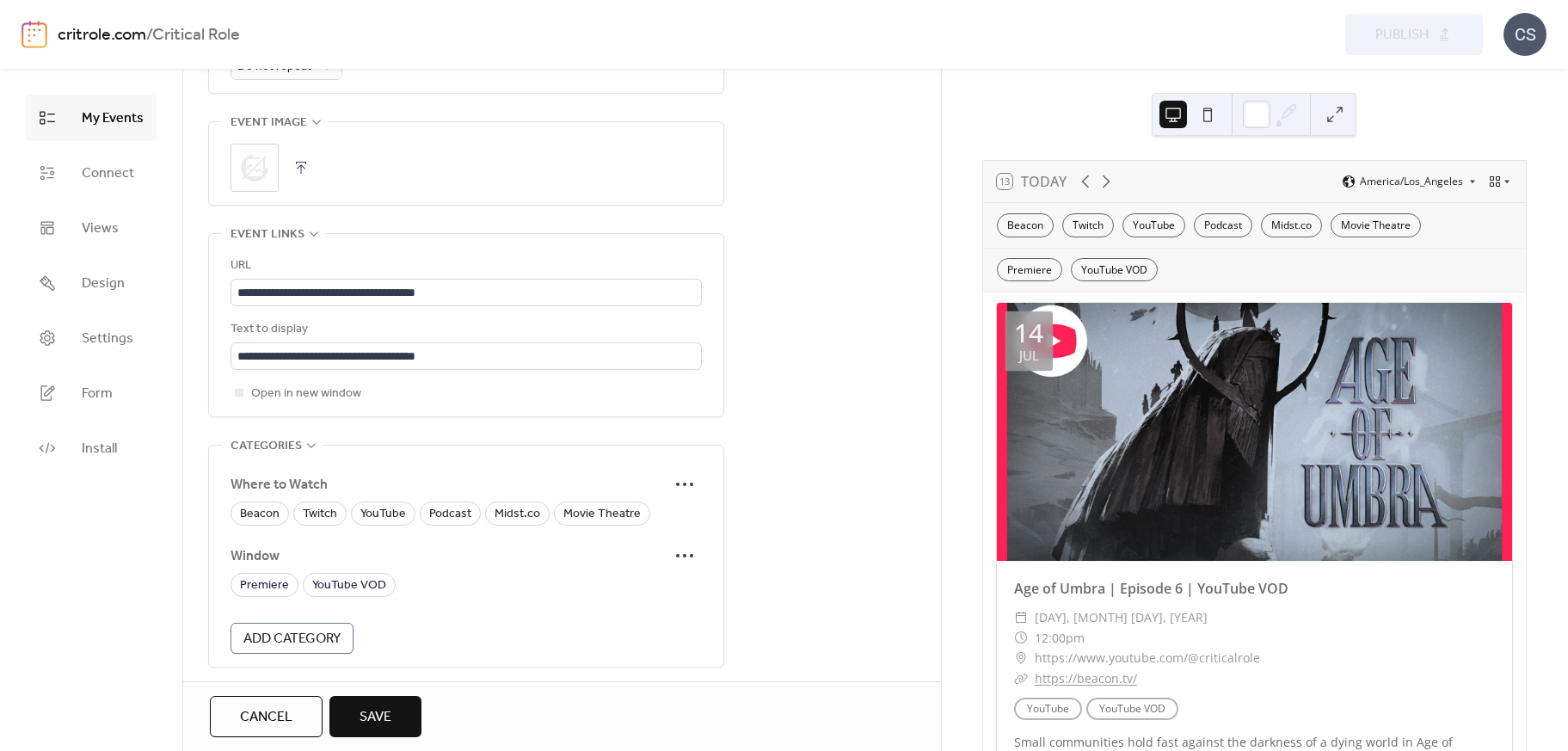 scroll, scrollTop: 854, scrollLeft: 0, axis: vertical 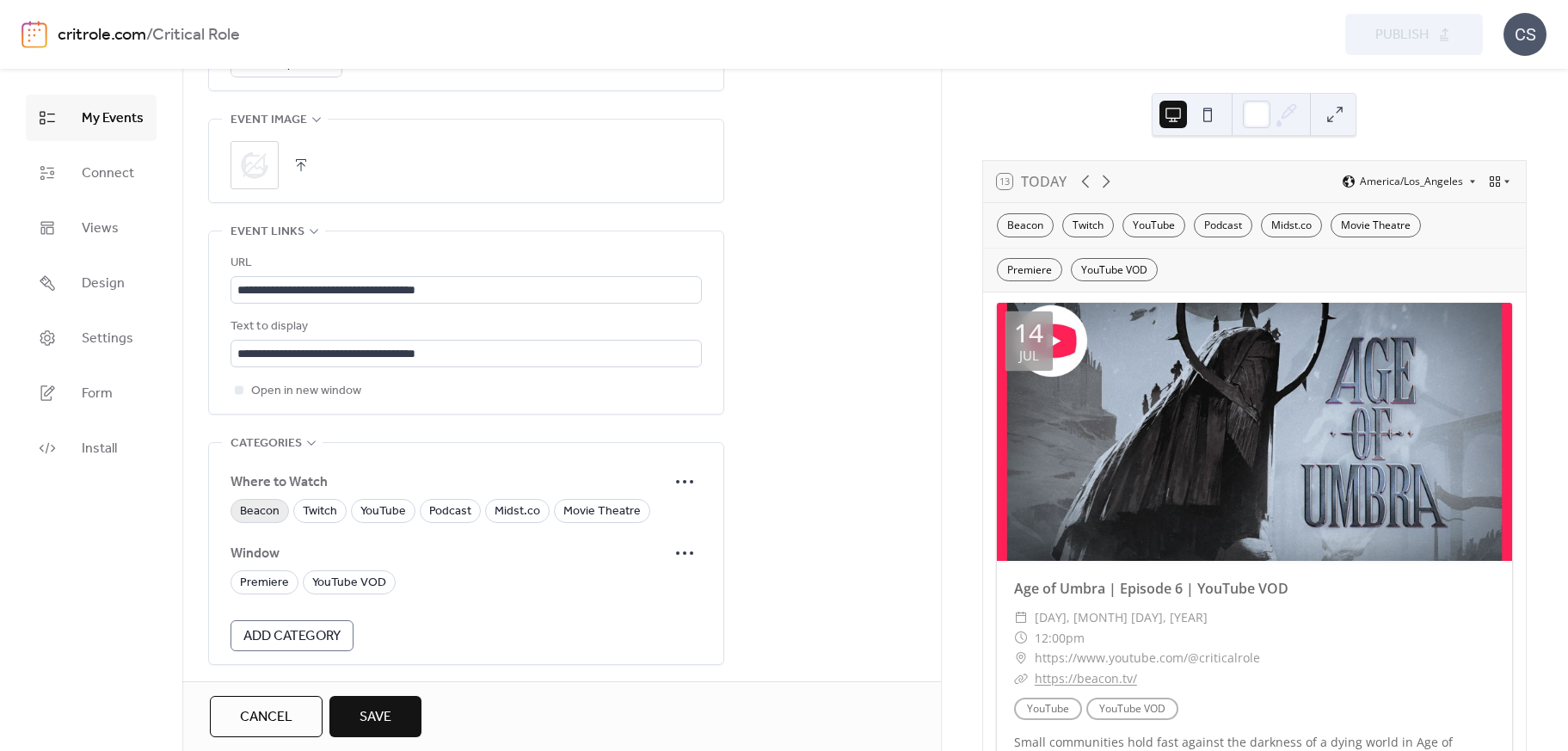 click on "Beacon" at bounding box center [260, 512] 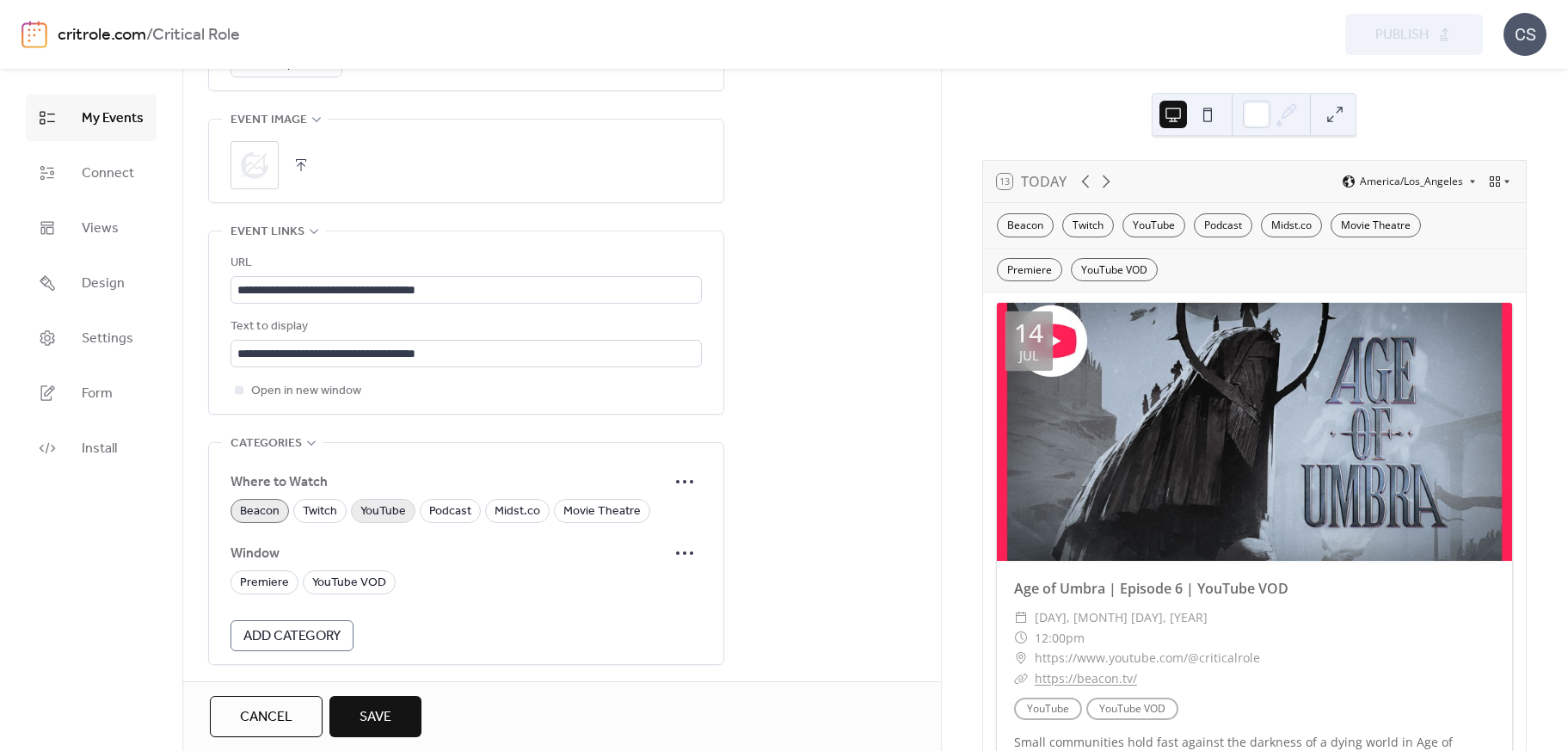 click on "YouTube" at bounding box center [383, 512] 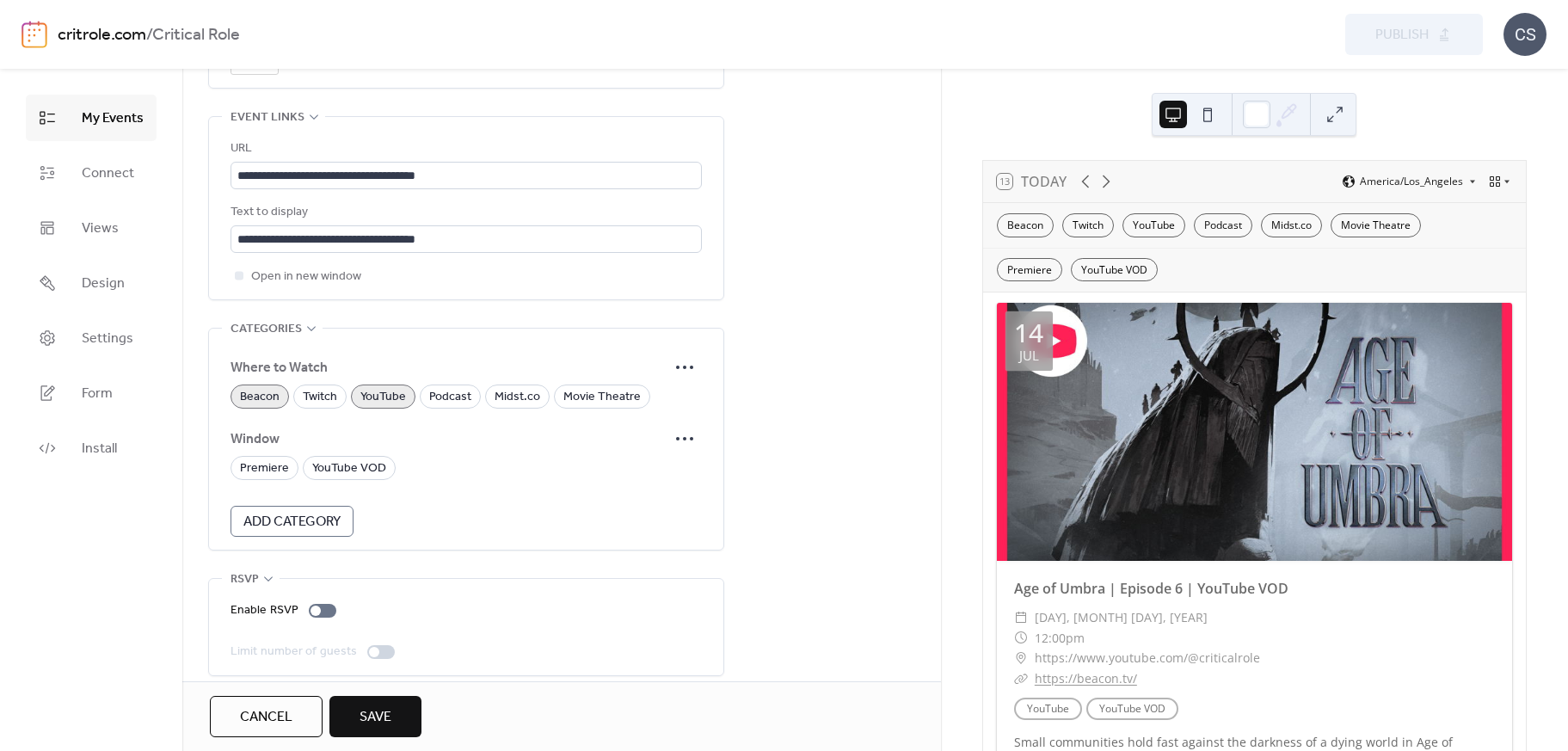 scroll, scrollTop: 973, scrollLeft: 0, axis: vertical 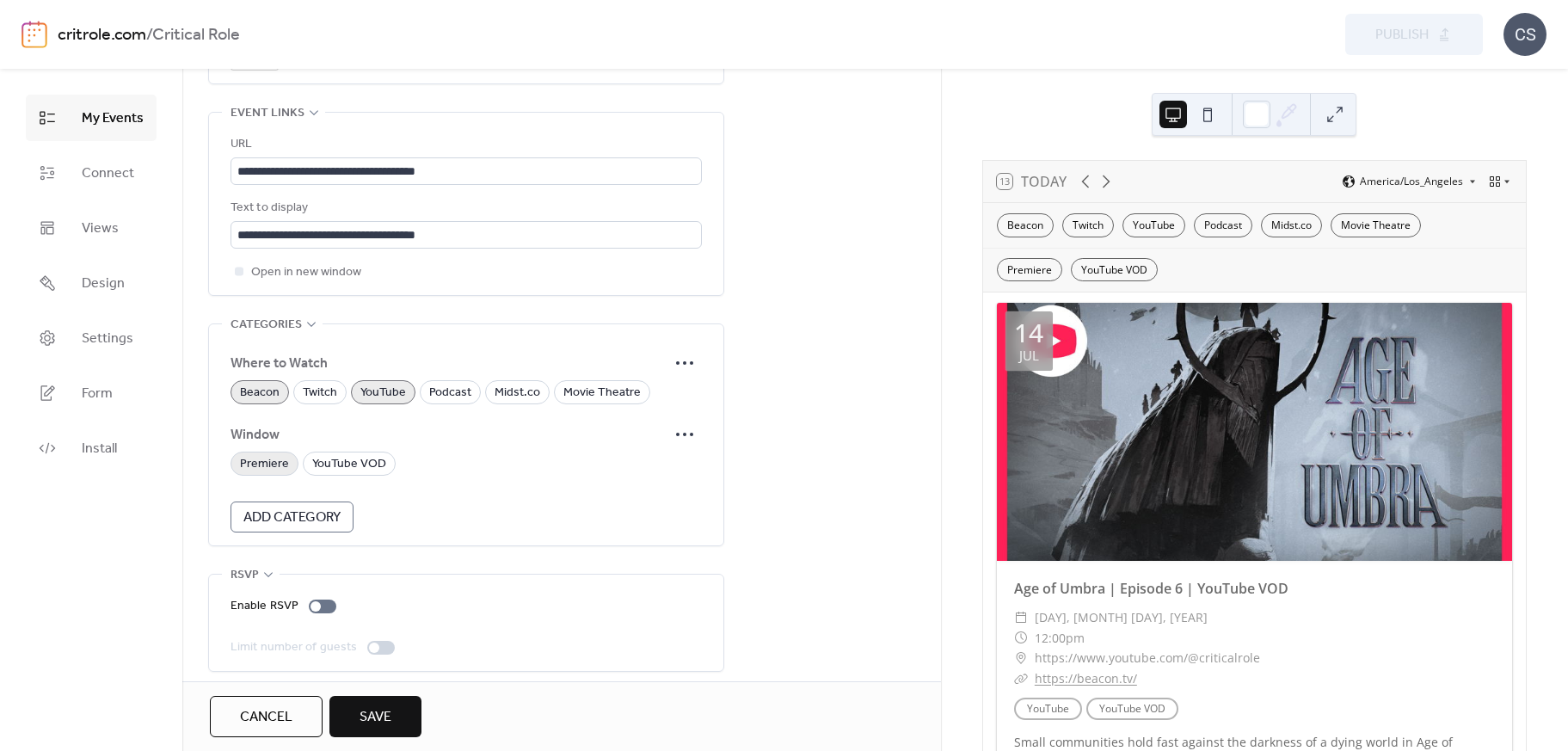 click on "Premiere" at bounding box center [264, 465] 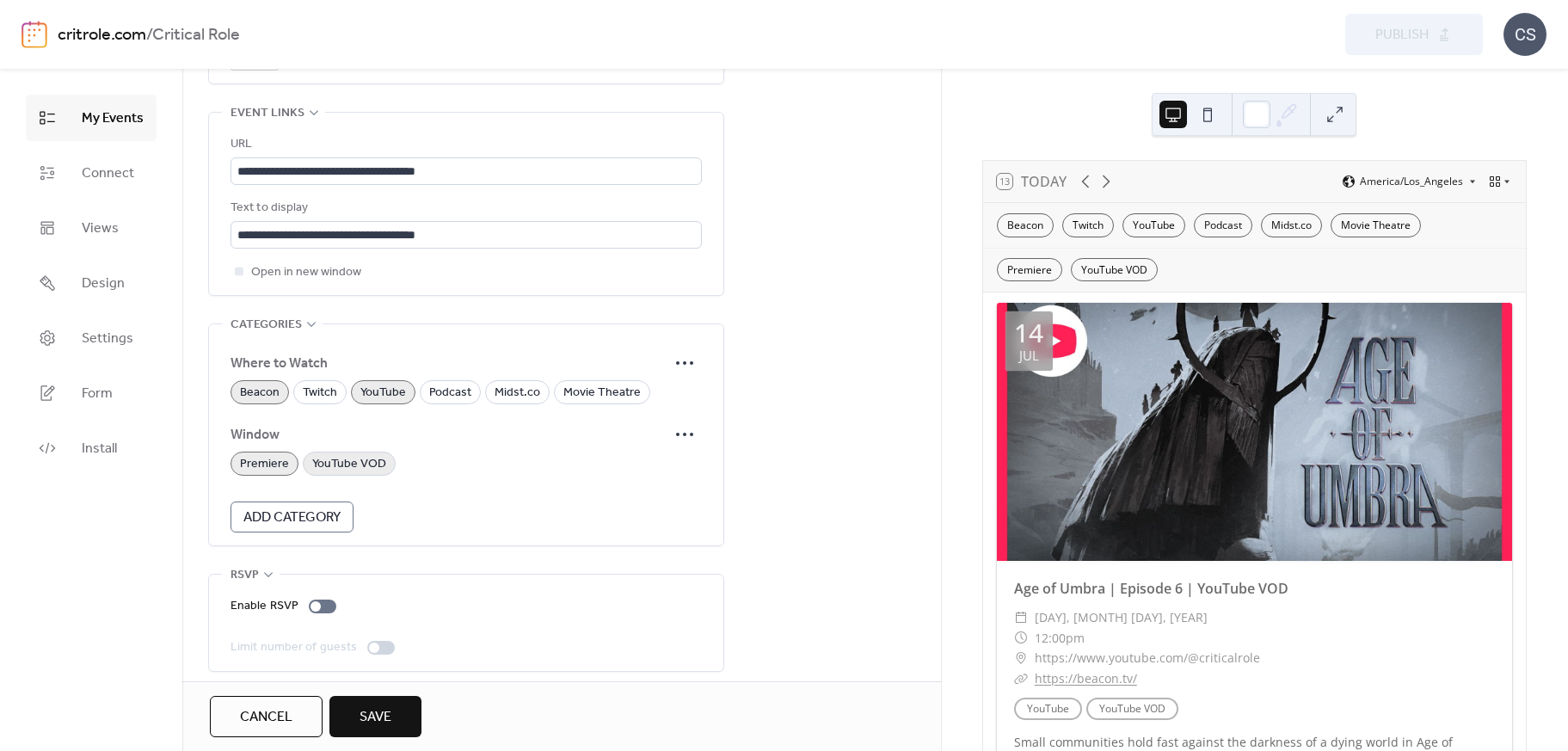 click on "YouTube VOD" at bounding box center [349, 465] 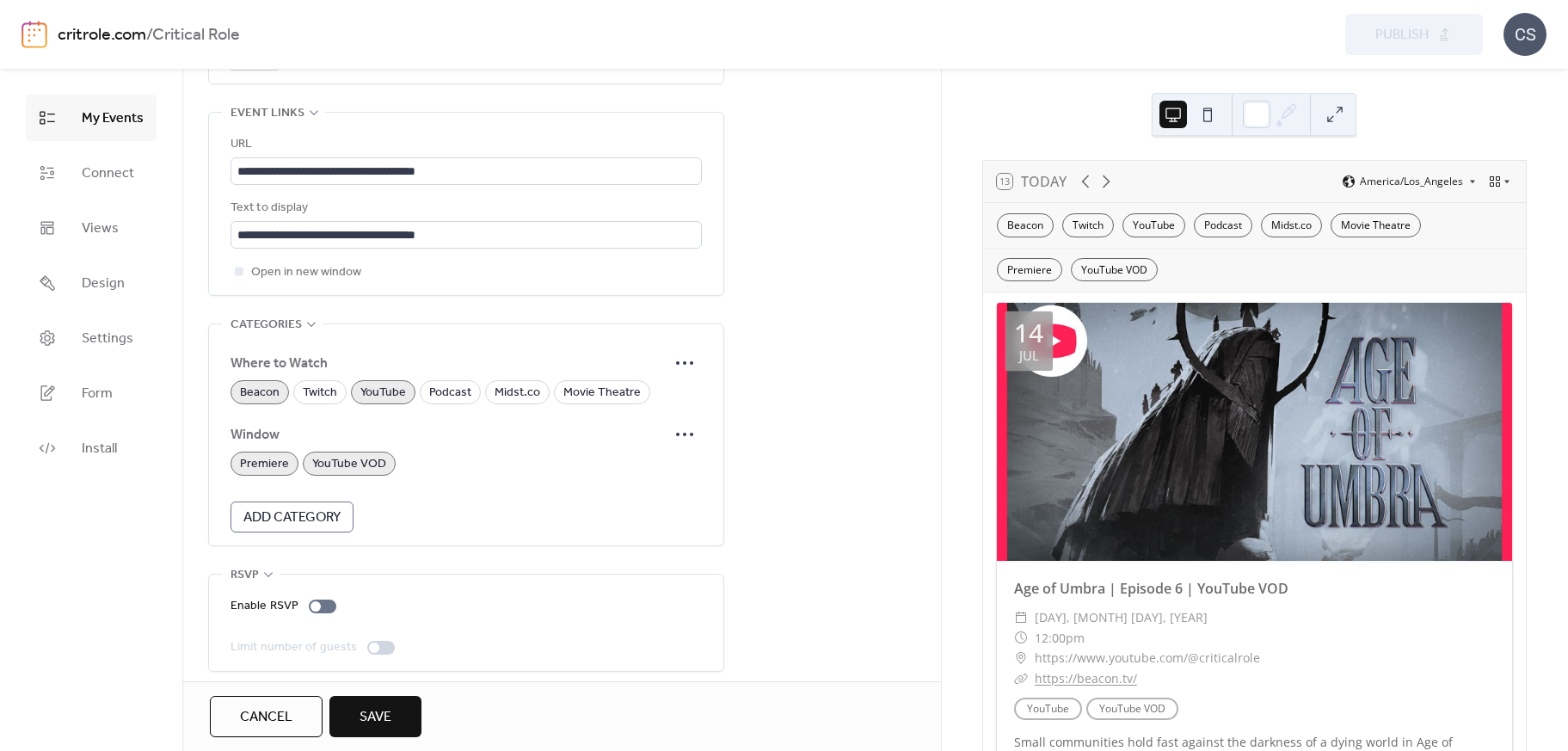 click on "Premiere" at bounding box center [264, 465] 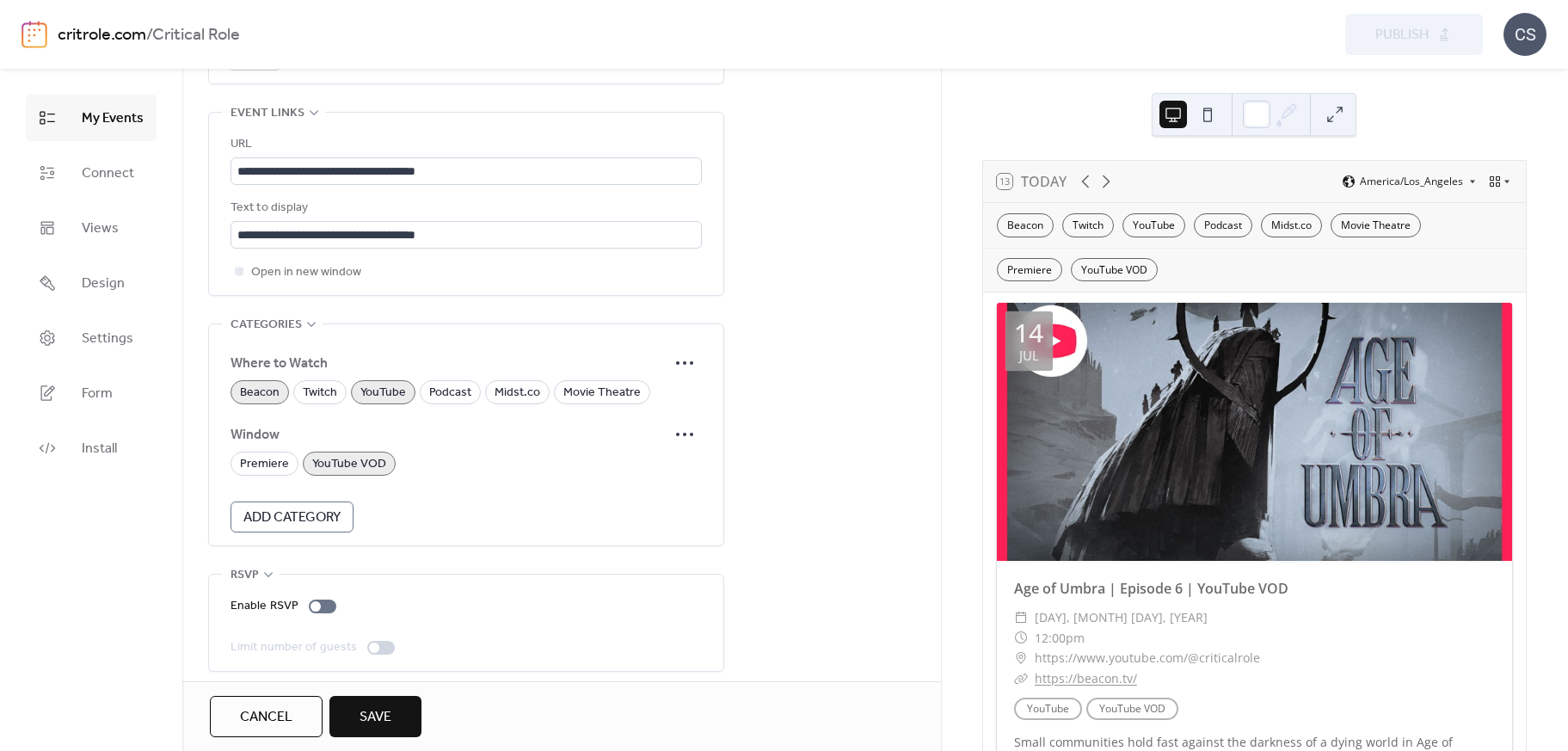 click on "YouTube VOD" at bounding box center [349, 465] 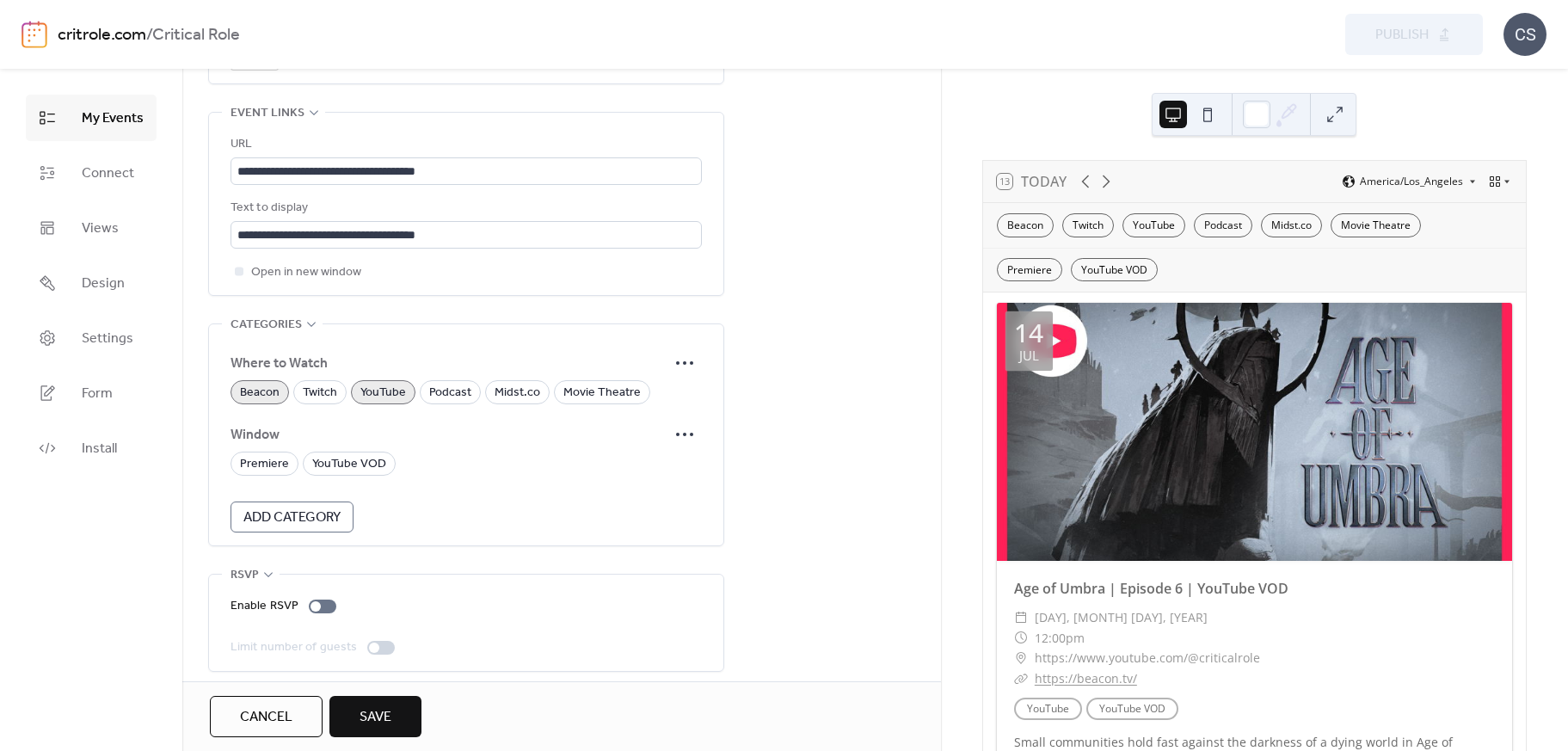 scroll, scrollTop: 982, scrollLeft: 0, axis: vertical 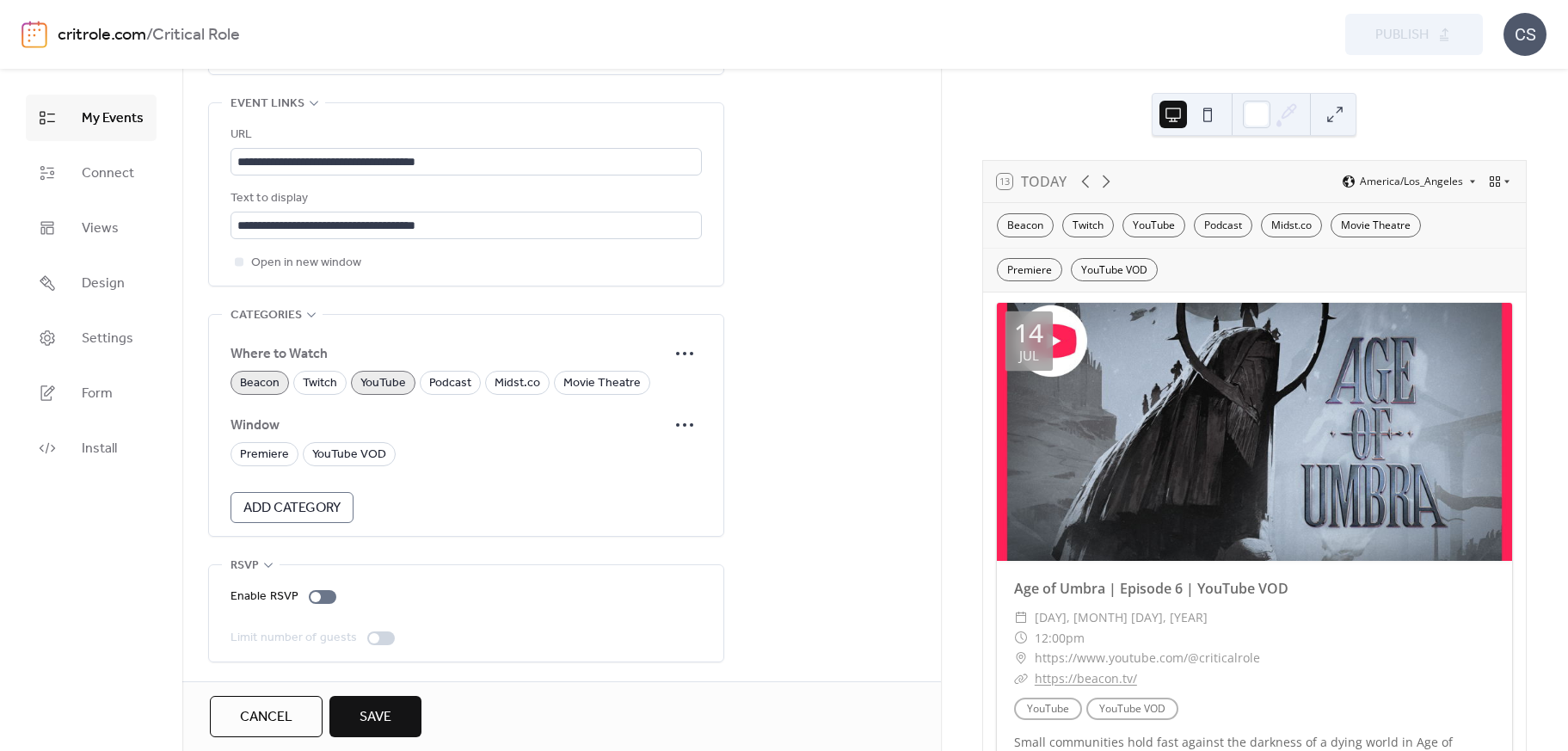 click on "Save" at bounding box center [375, 717] 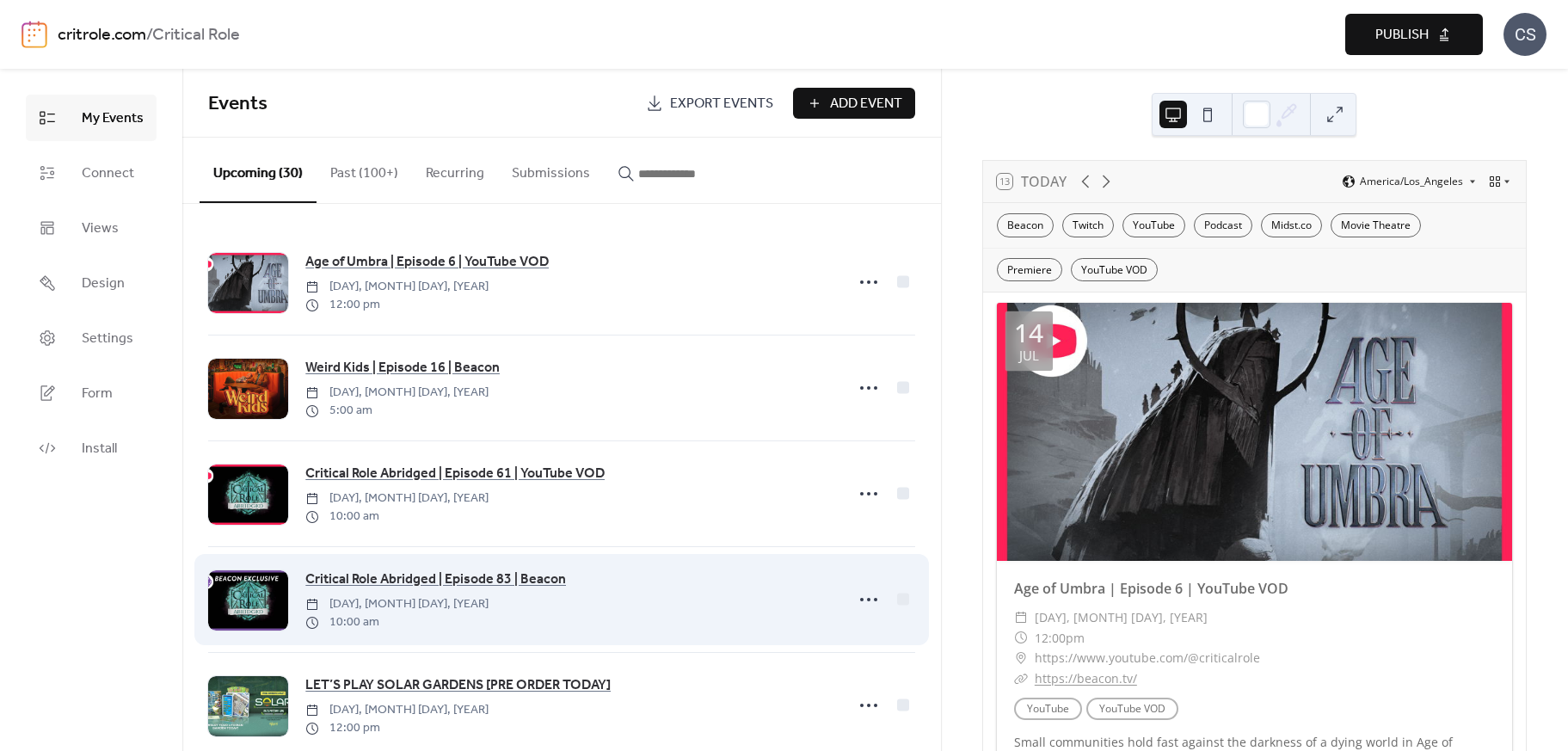 drag, startPoint x: 457, startPoint y: 576, endPoint x: 466, endPoint y: 649, distance: 73.5527 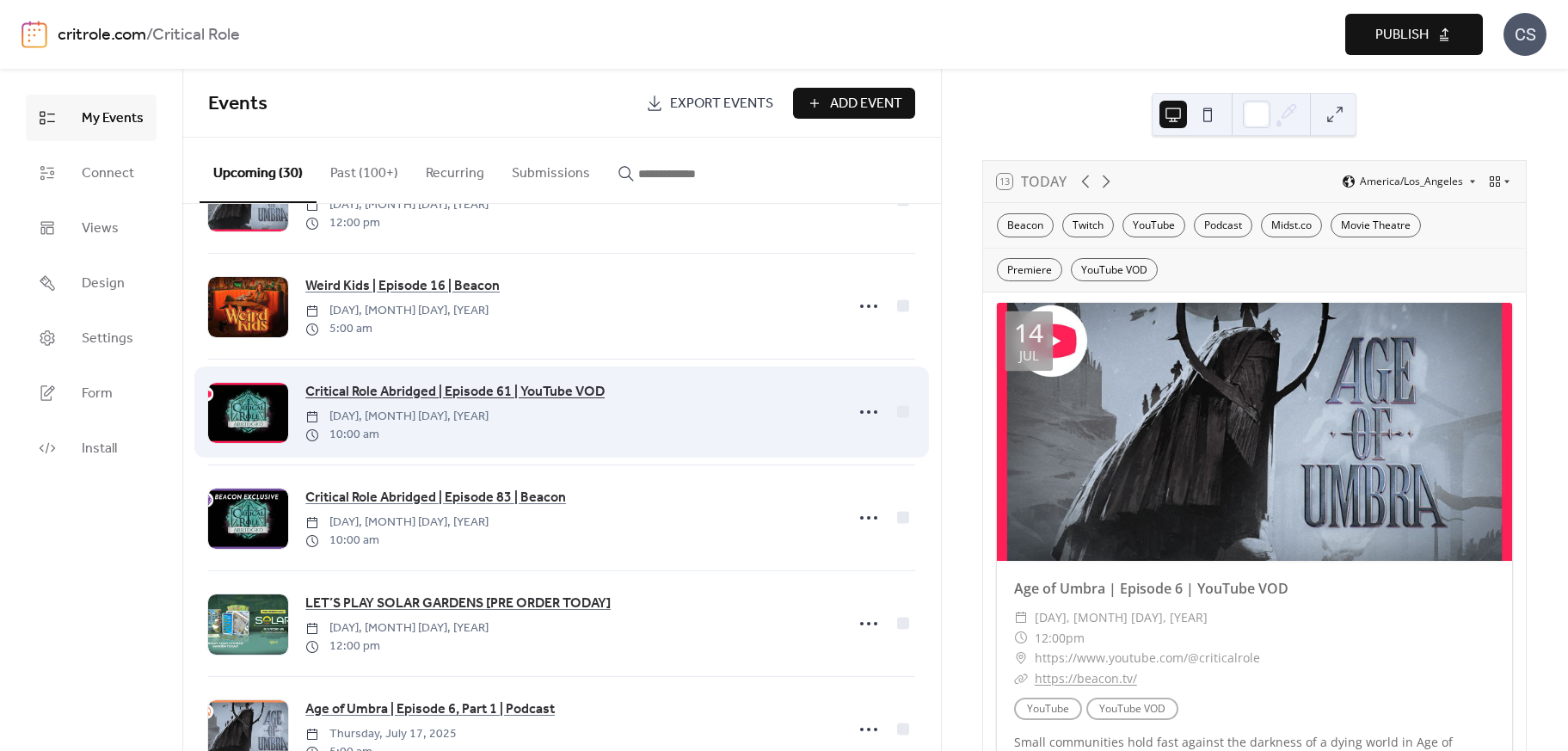 scroll, scrollTop: 323, scrollLeft: 0, axis: vertical 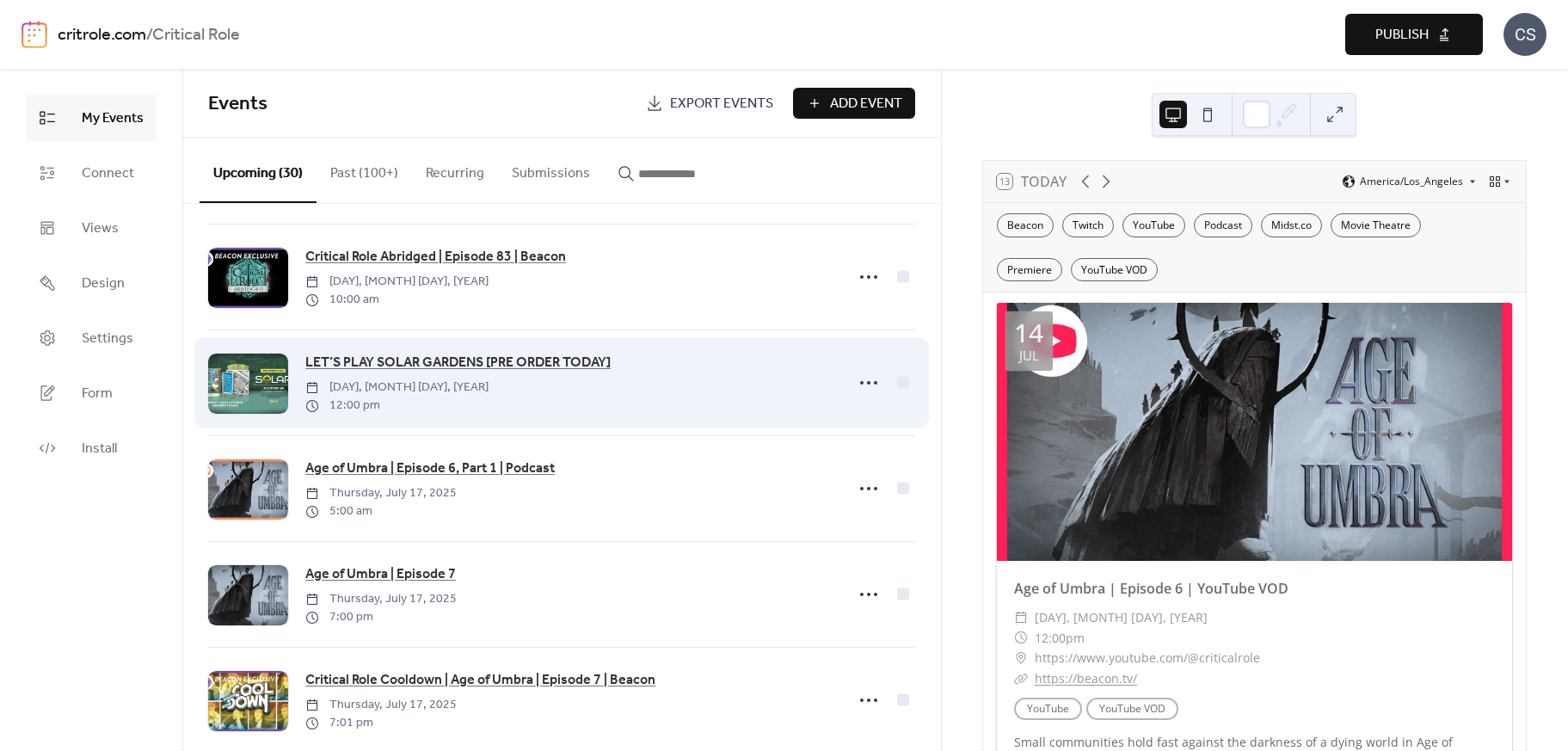 click on "LET’S PLAY SOLAR GARDENS [PRE ORDER TODAY] [DAY], [MONTH] [DAY], [YEAR] 12:00 pm" at bounding box center [569, 383] 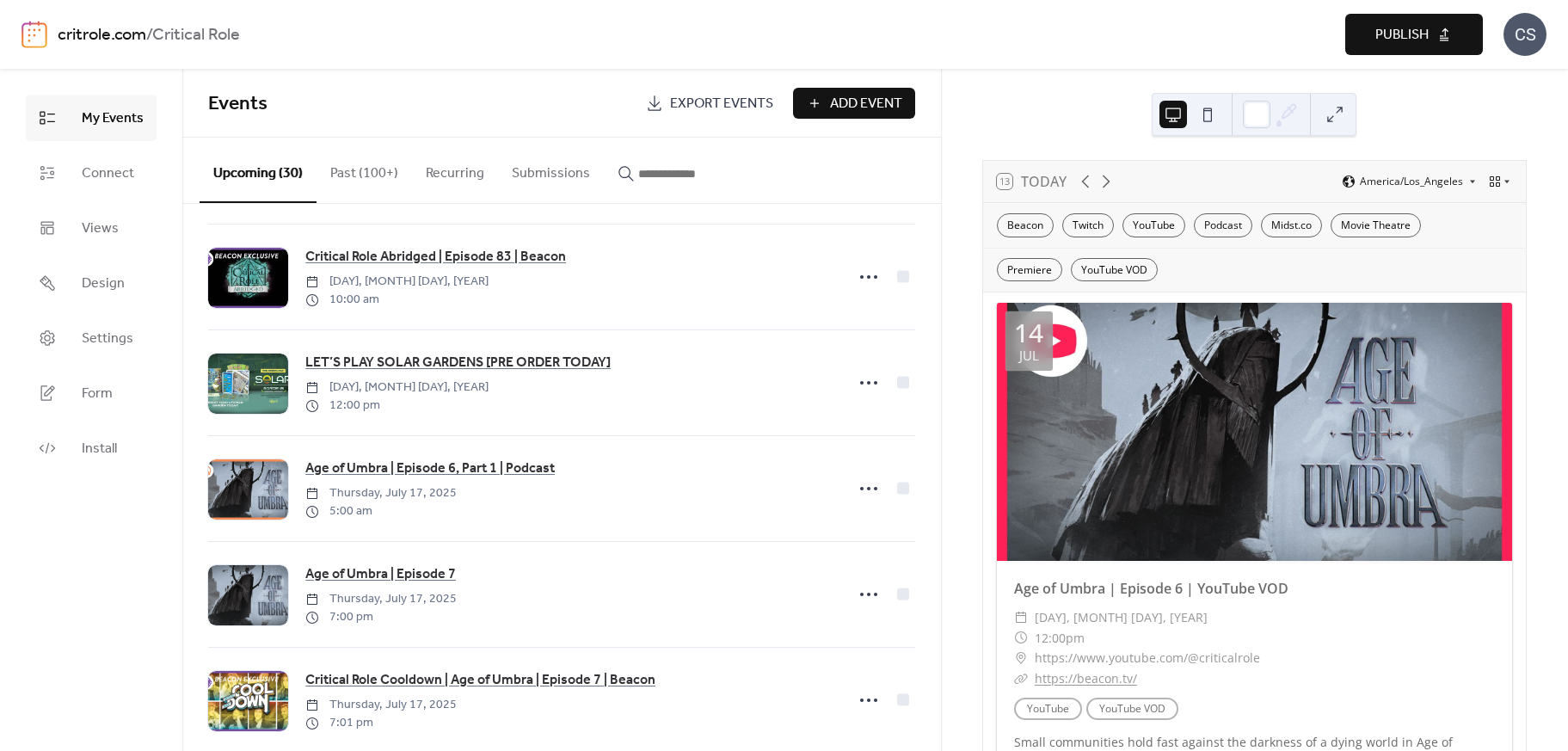 click on "Publish" at bounding box center (1414, 34) 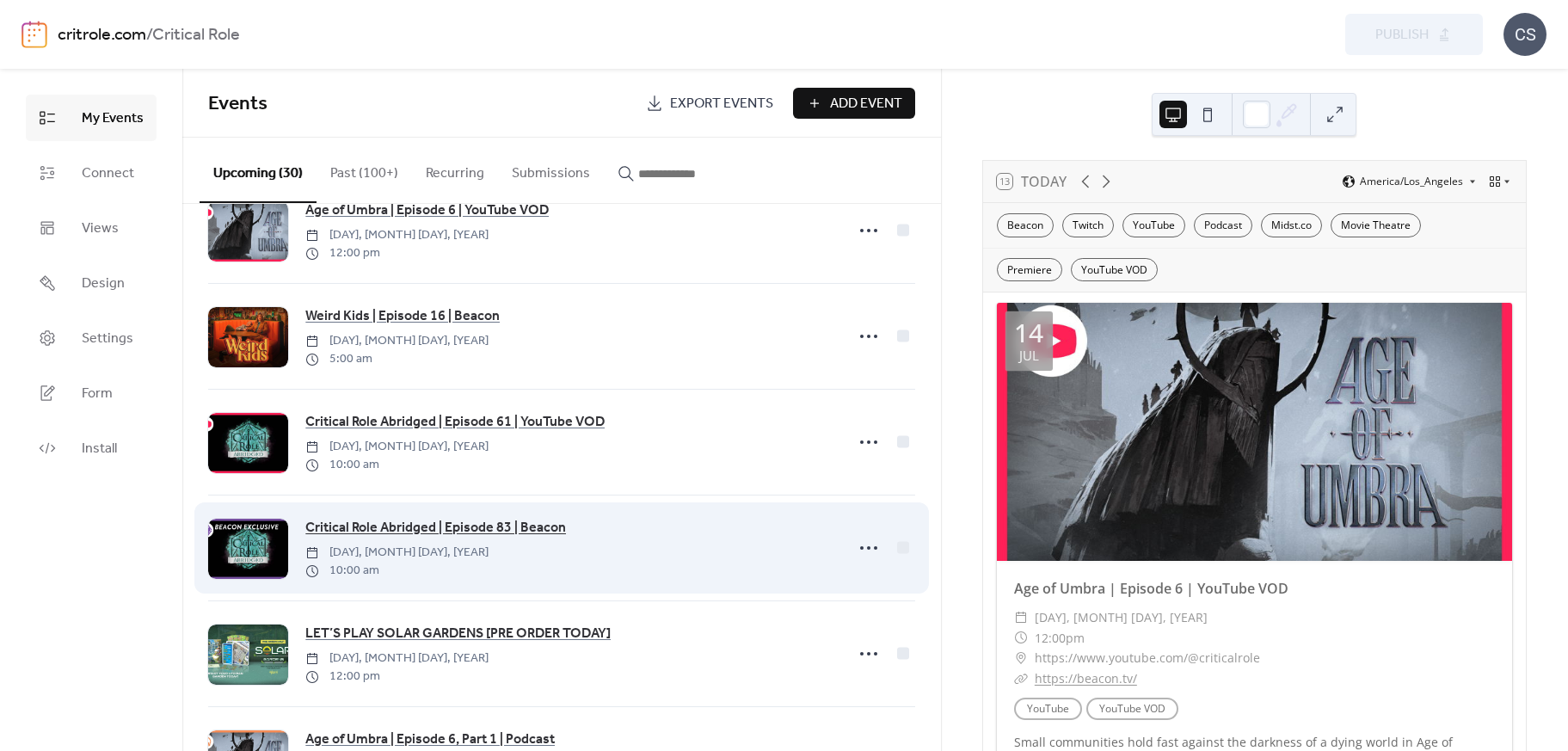 scroll, scrollTop: 0, scrollLeft: 0, axis: both 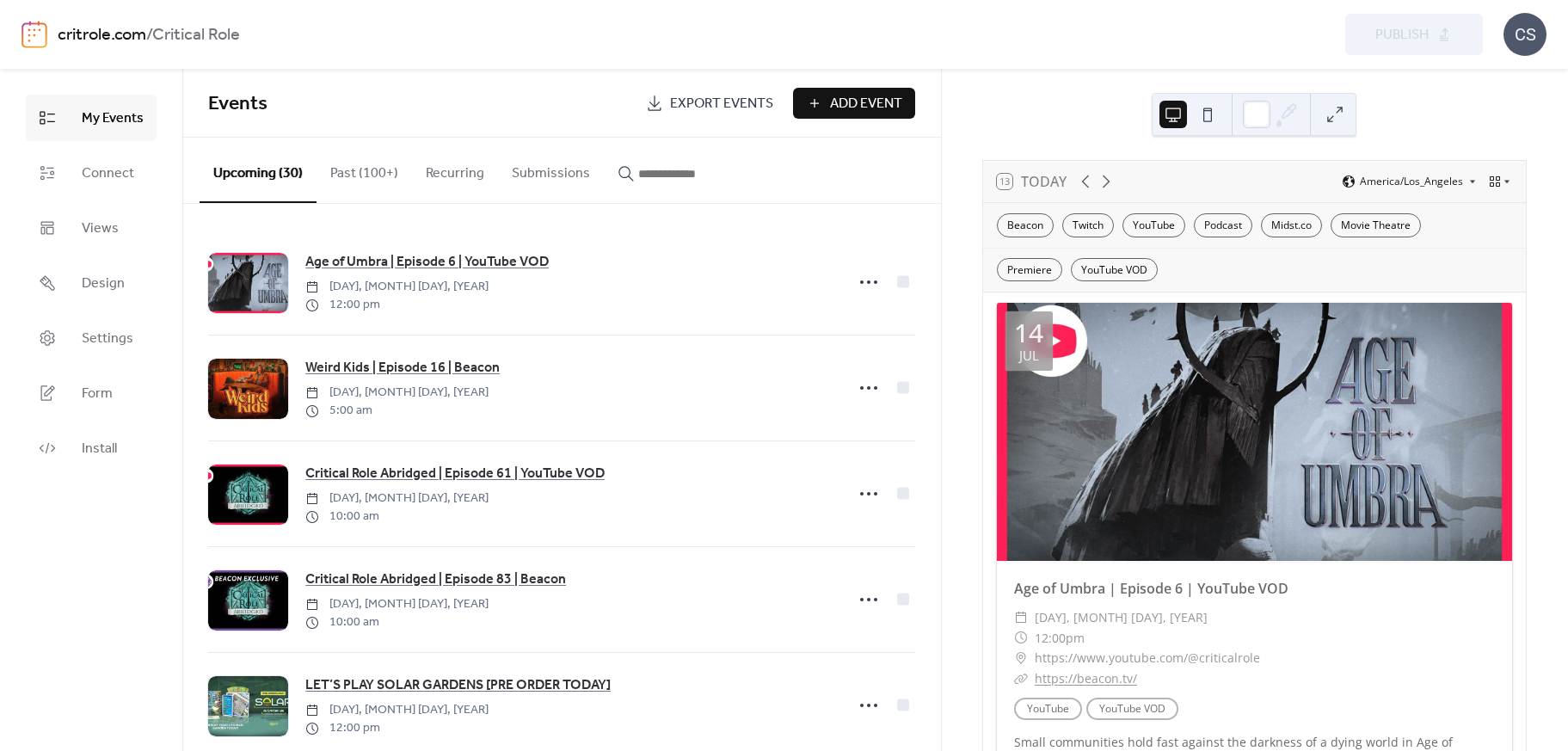 click on "Add Event" at bounding box center (854, 103) 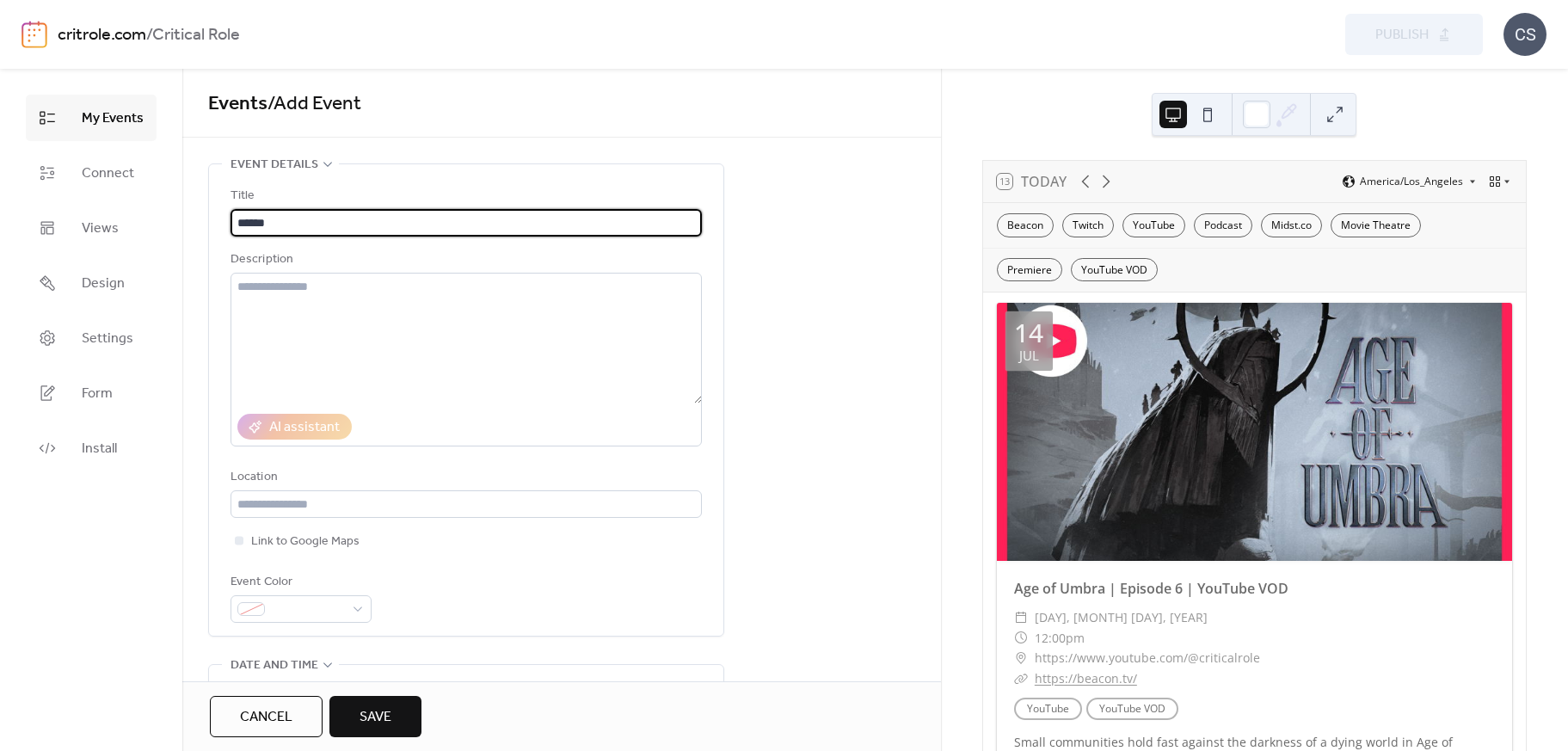 type on "******" 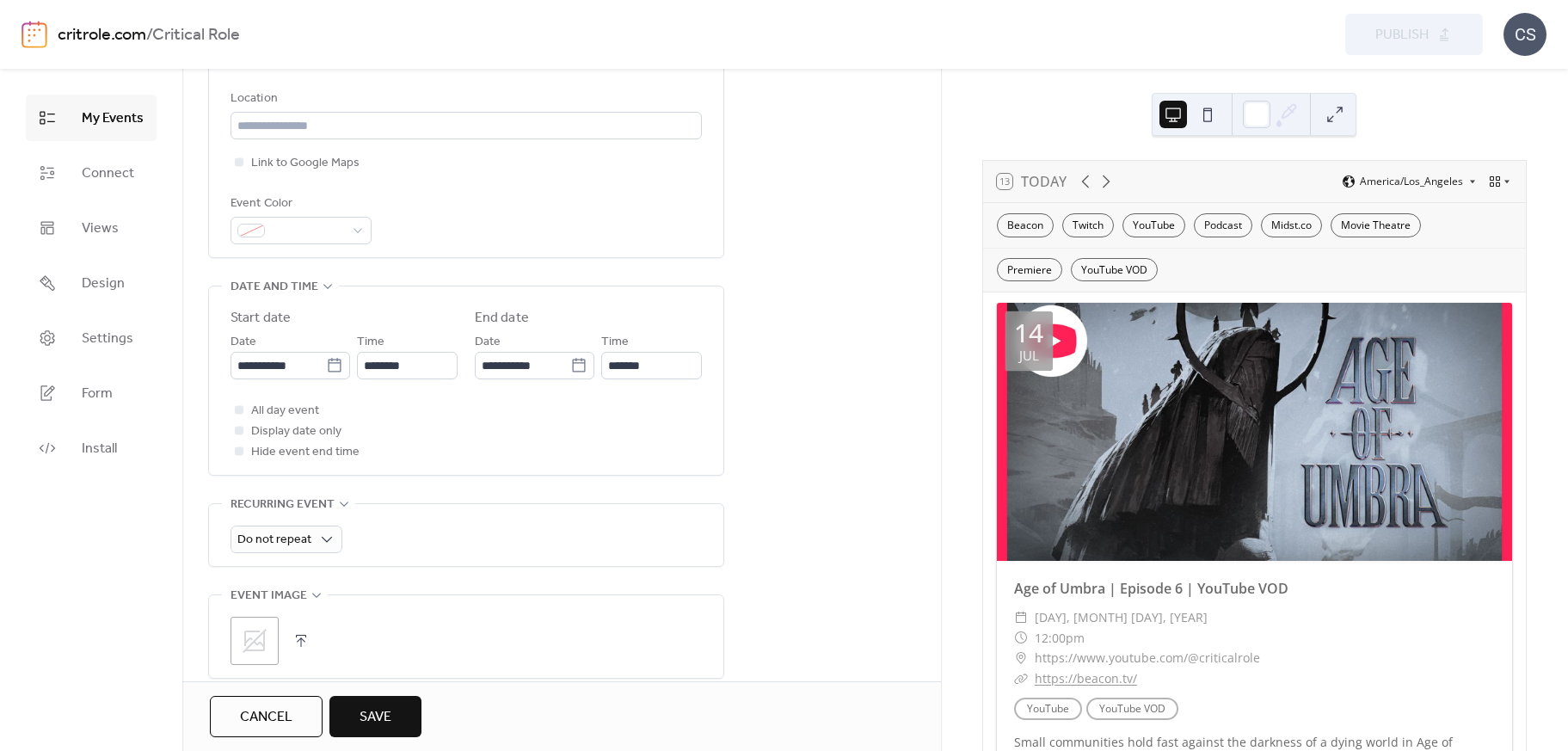 scroll, scrollTop: 389, scrollLeft: 0, axis: vertical 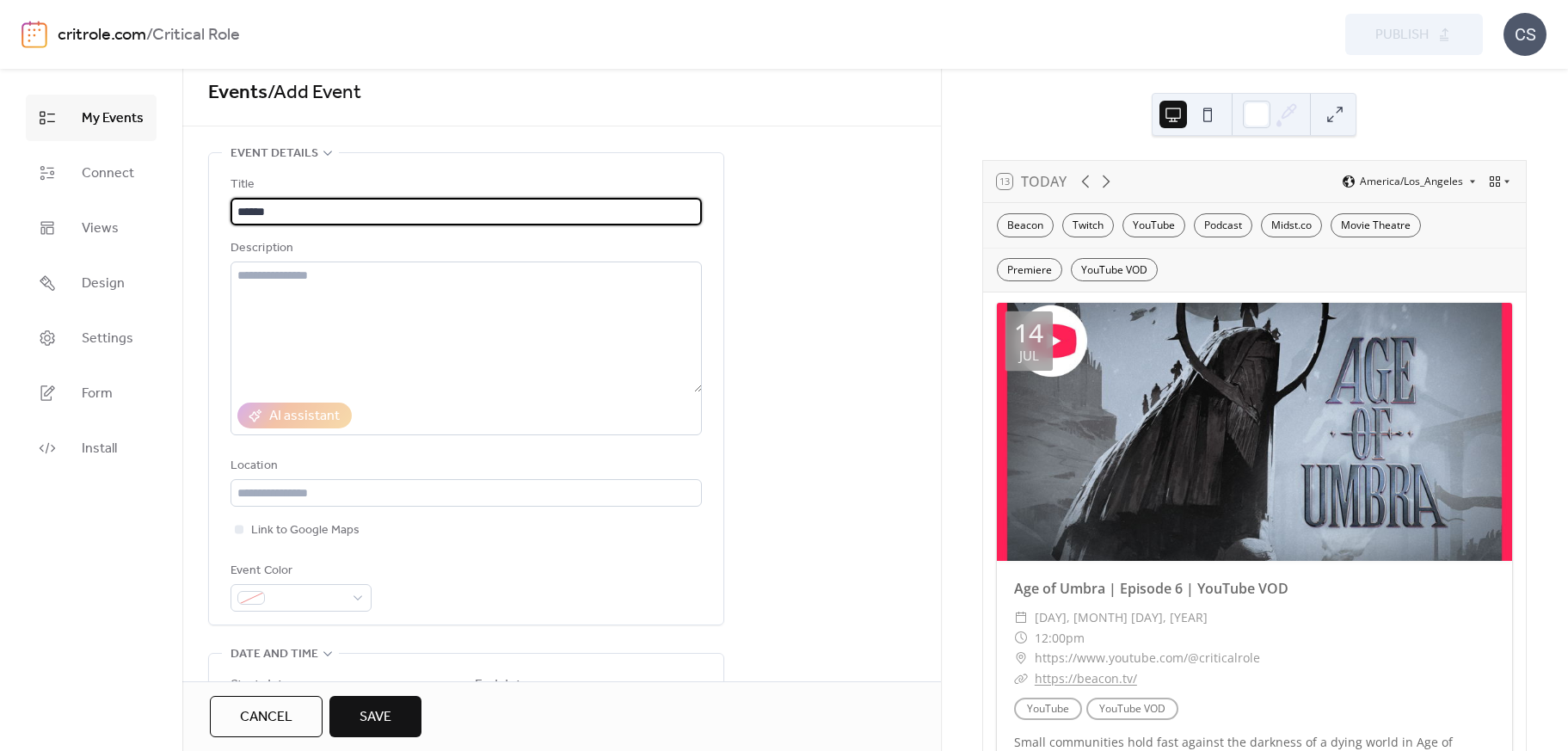 click on "Cancel" at bounding box center (266, 717) 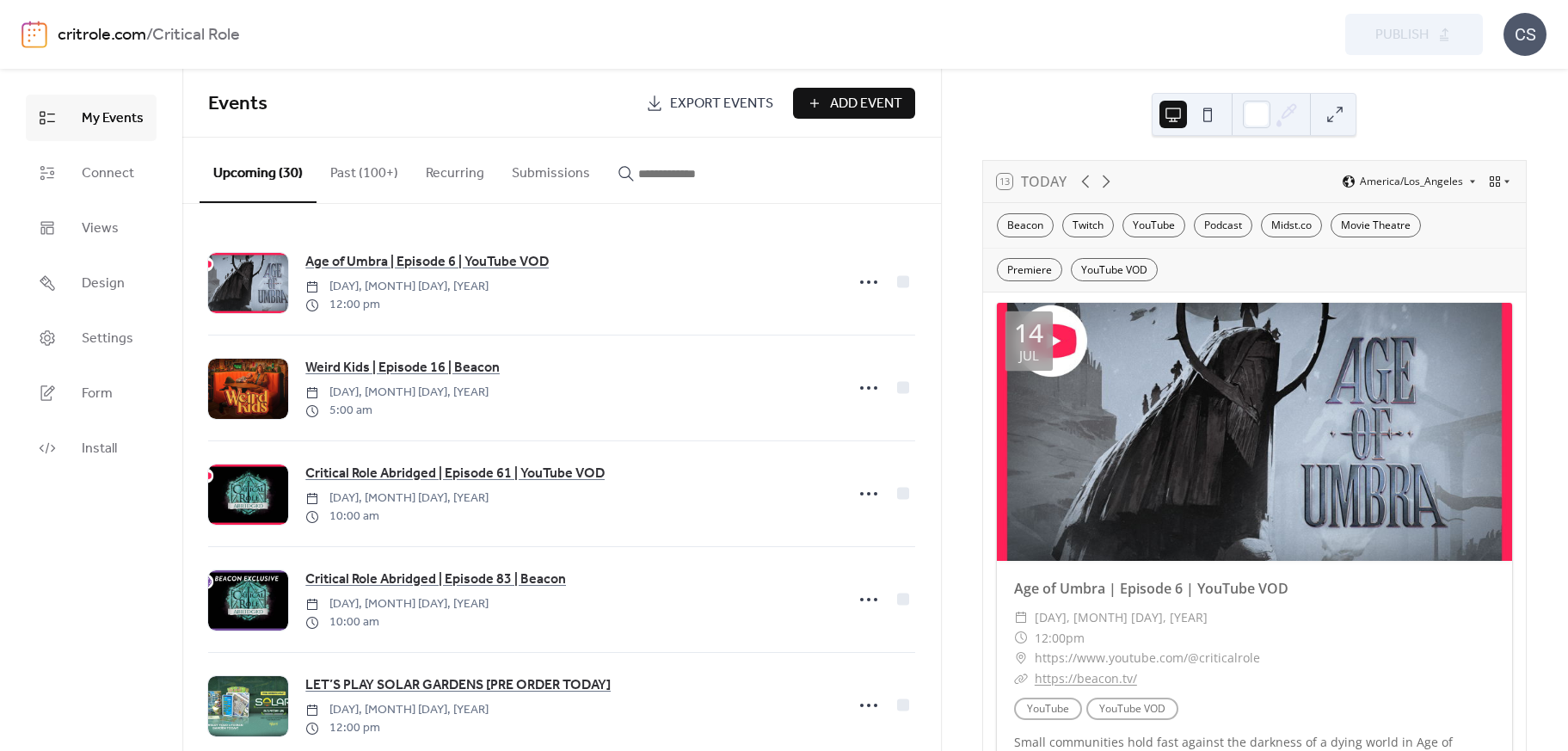 click on "Past  (100+)" at bounding box center (364, 169) 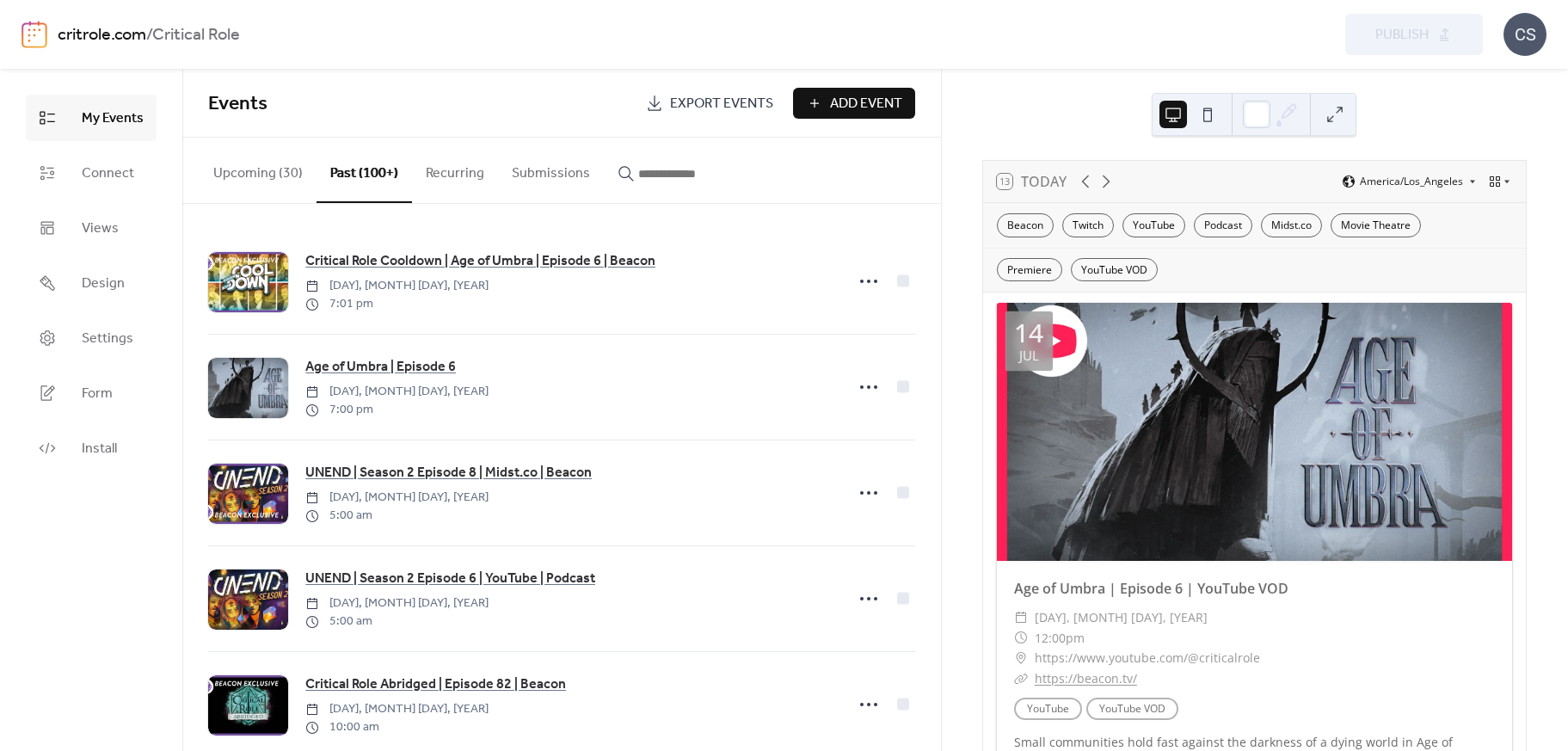 scroll, scrollTop: 0, scrollLeft: 0, axis: both 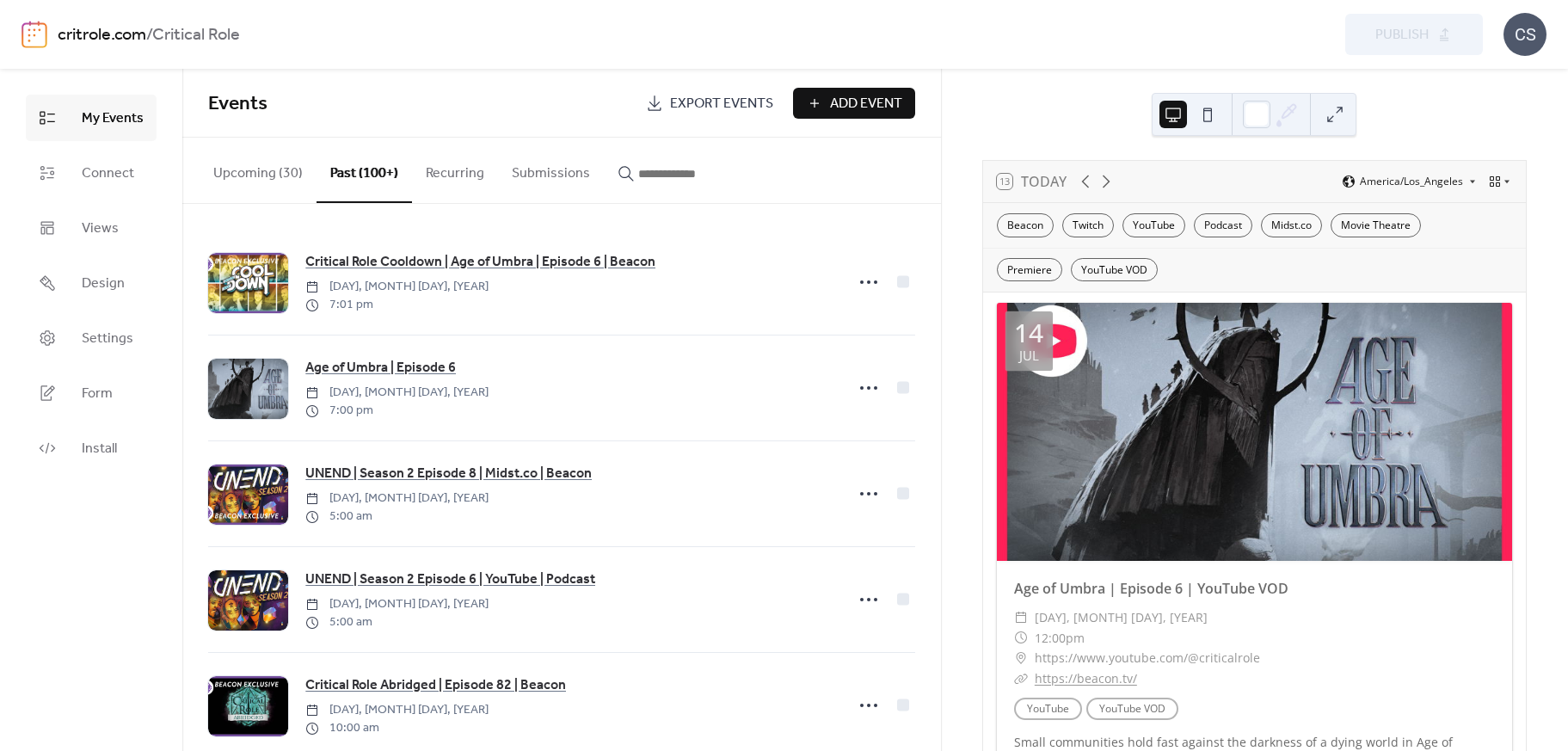 click at bounding box center (681, 174) 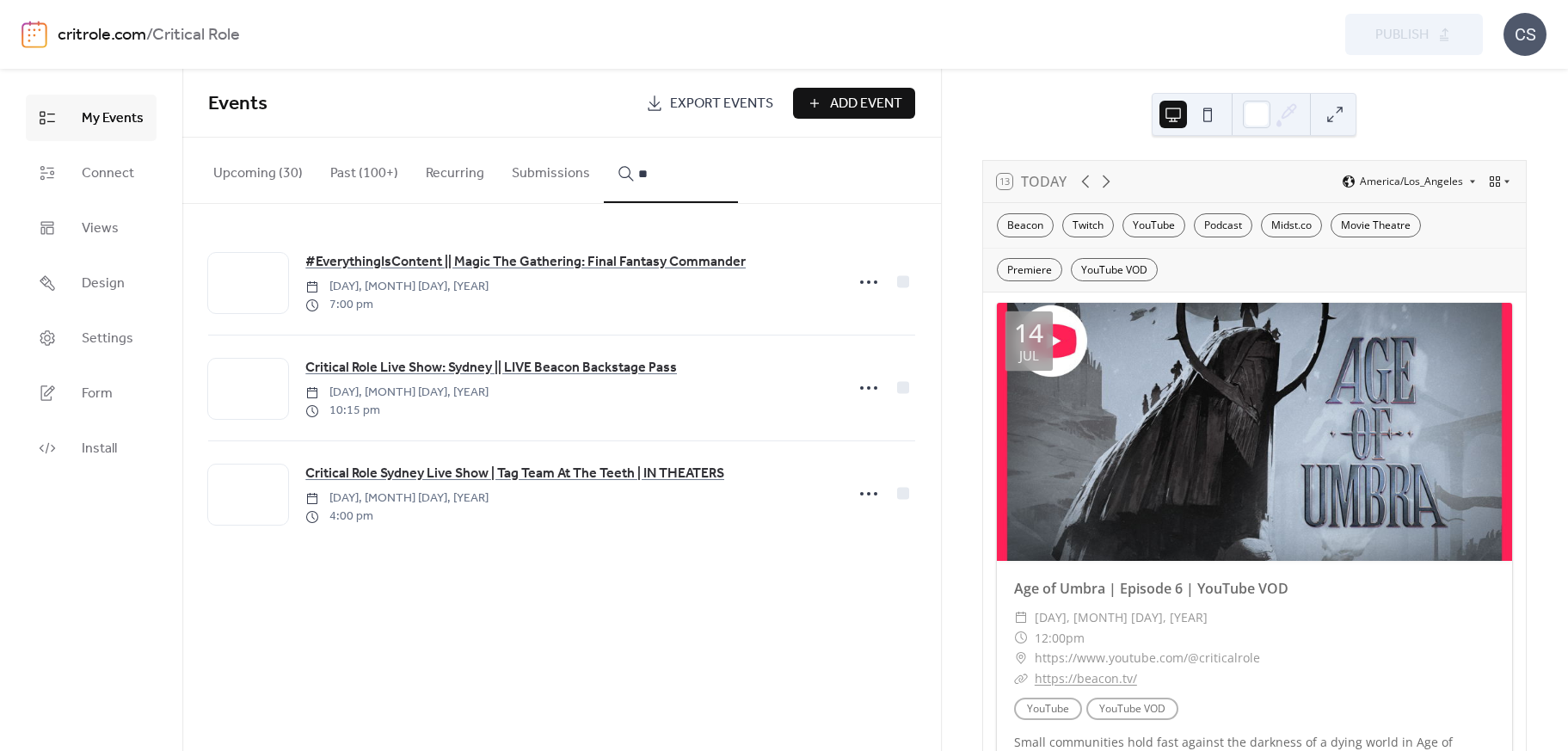 type on "*" 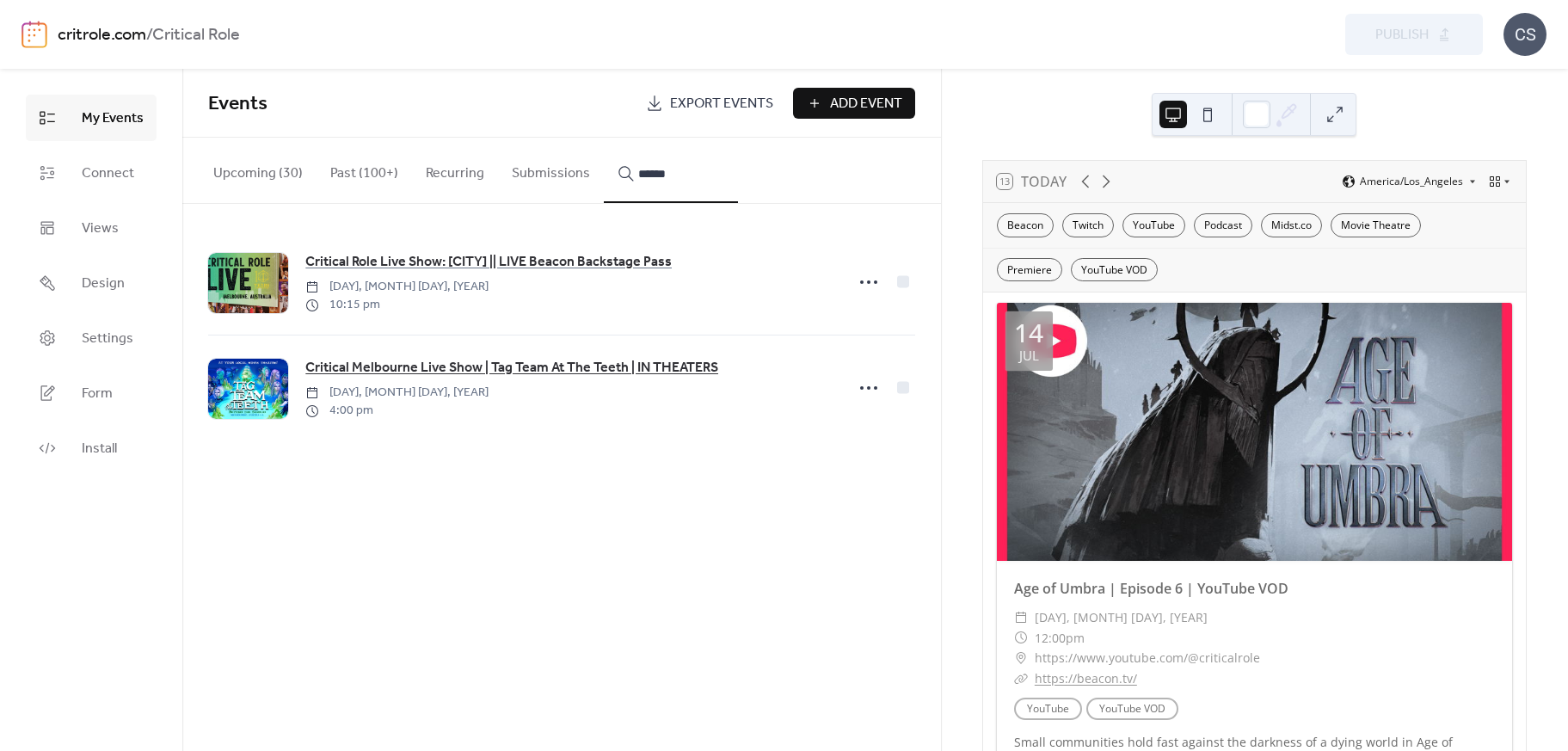 type on "******" 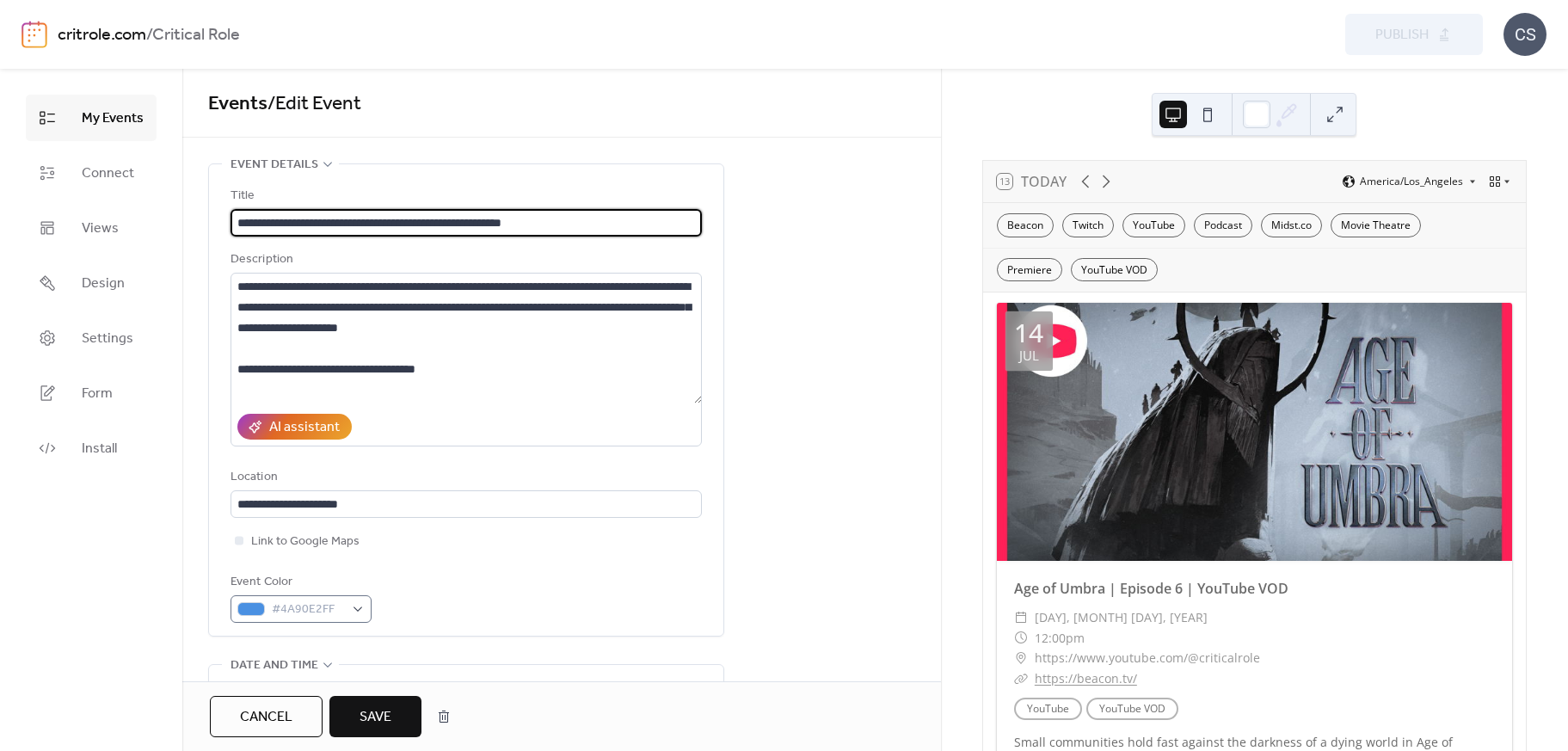 type on "**********" 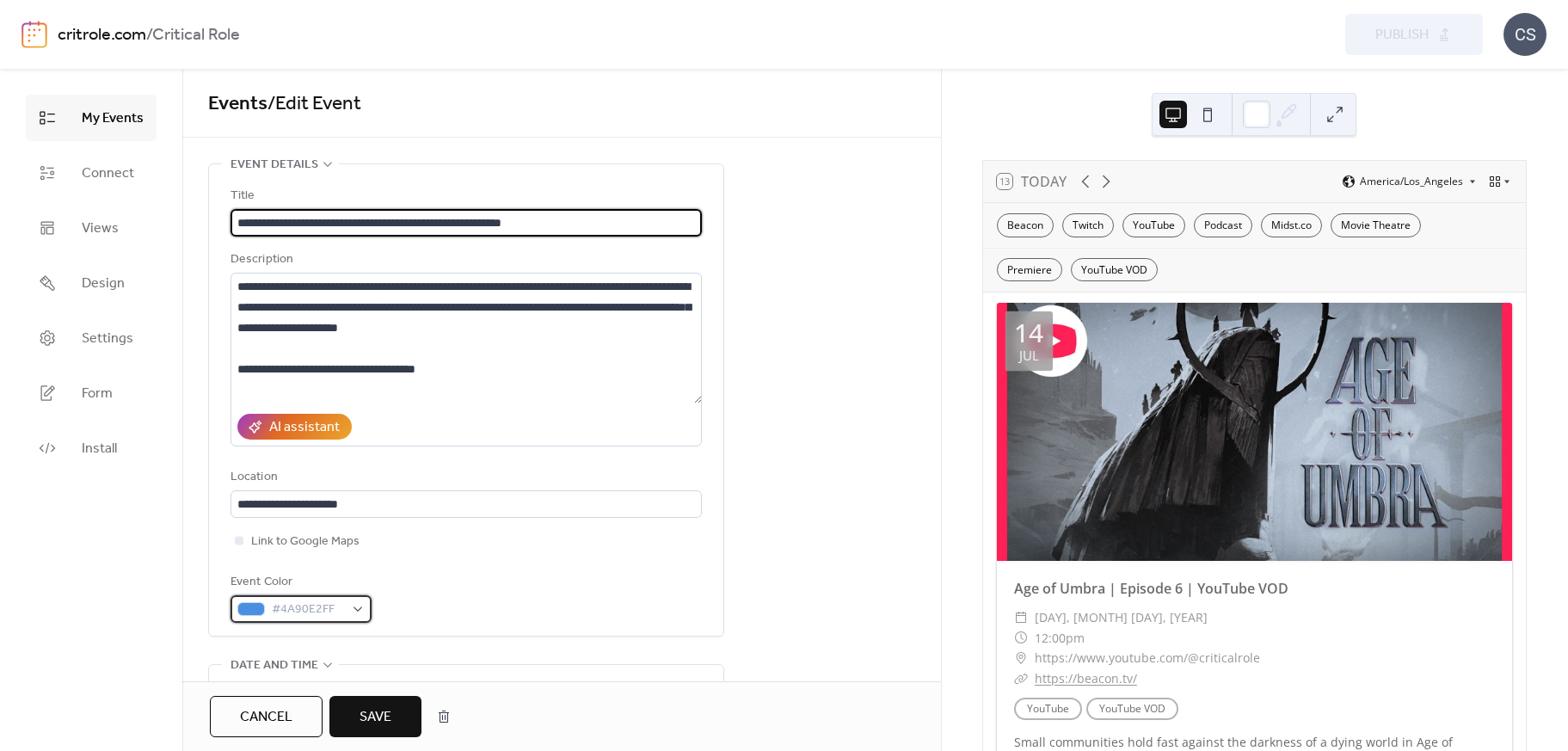 click on "#4A90E2FF" at bounding box center (308, 610) 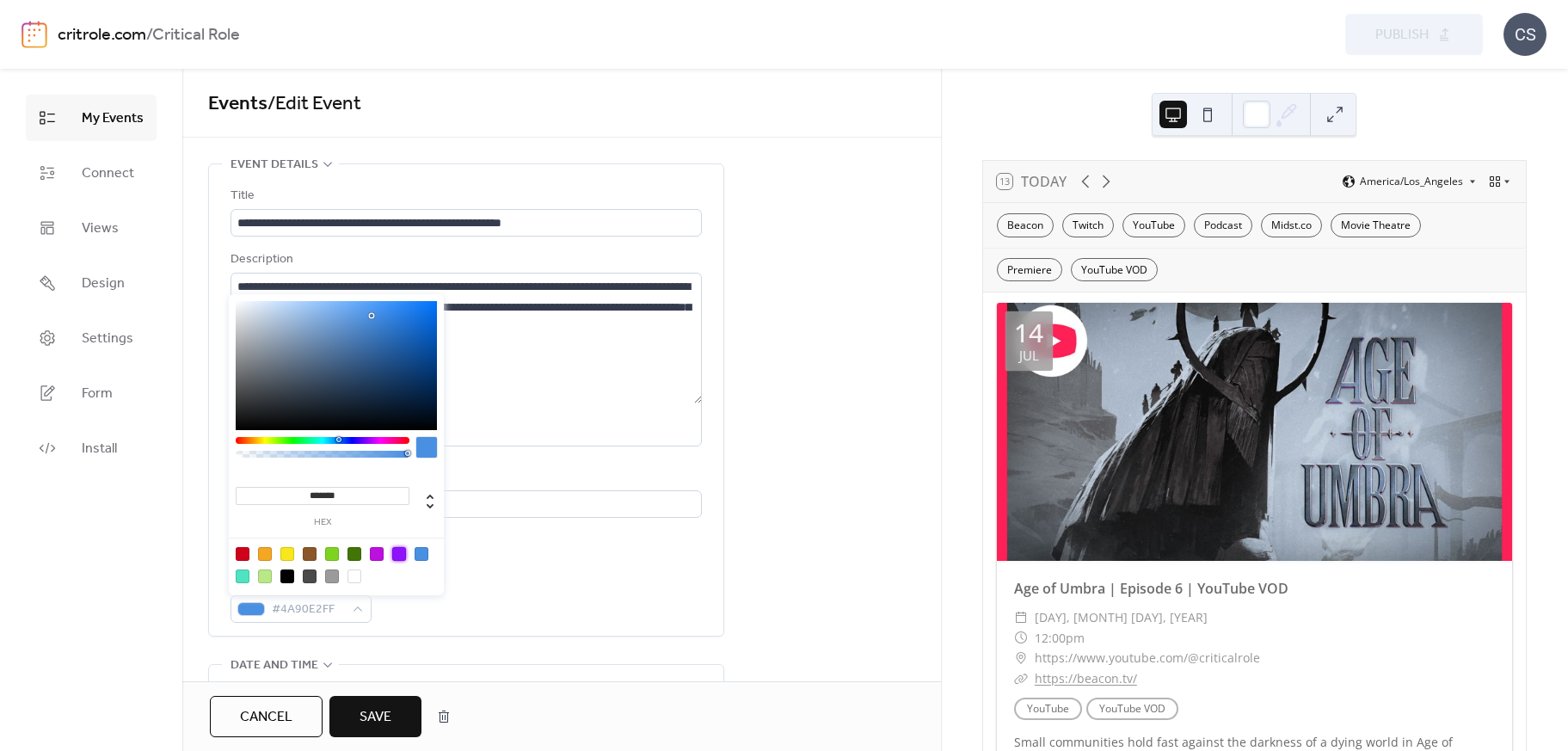click at bounding box center [399, 554] 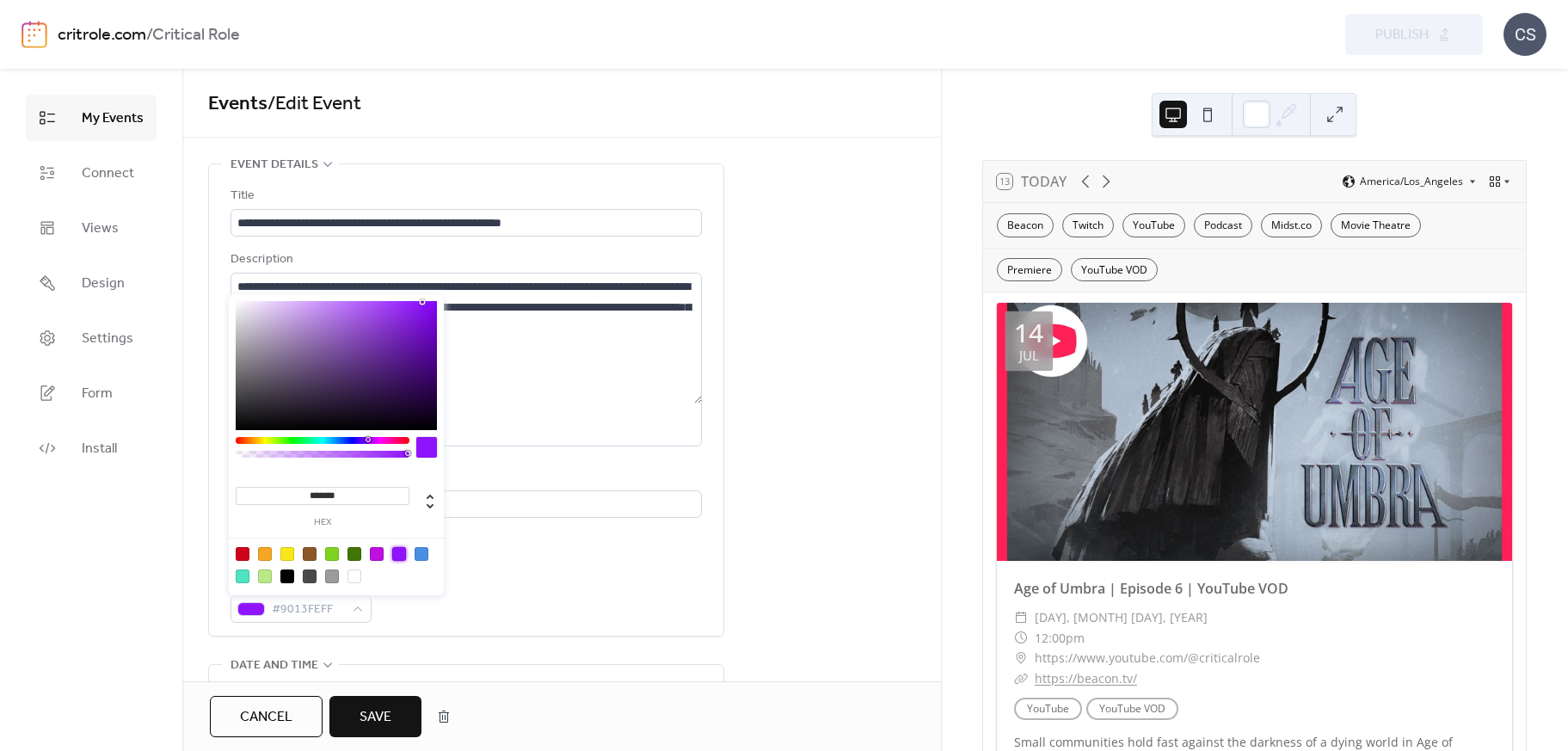 click on "Event Color #9013FEFF" at bounding box center [466, 597] 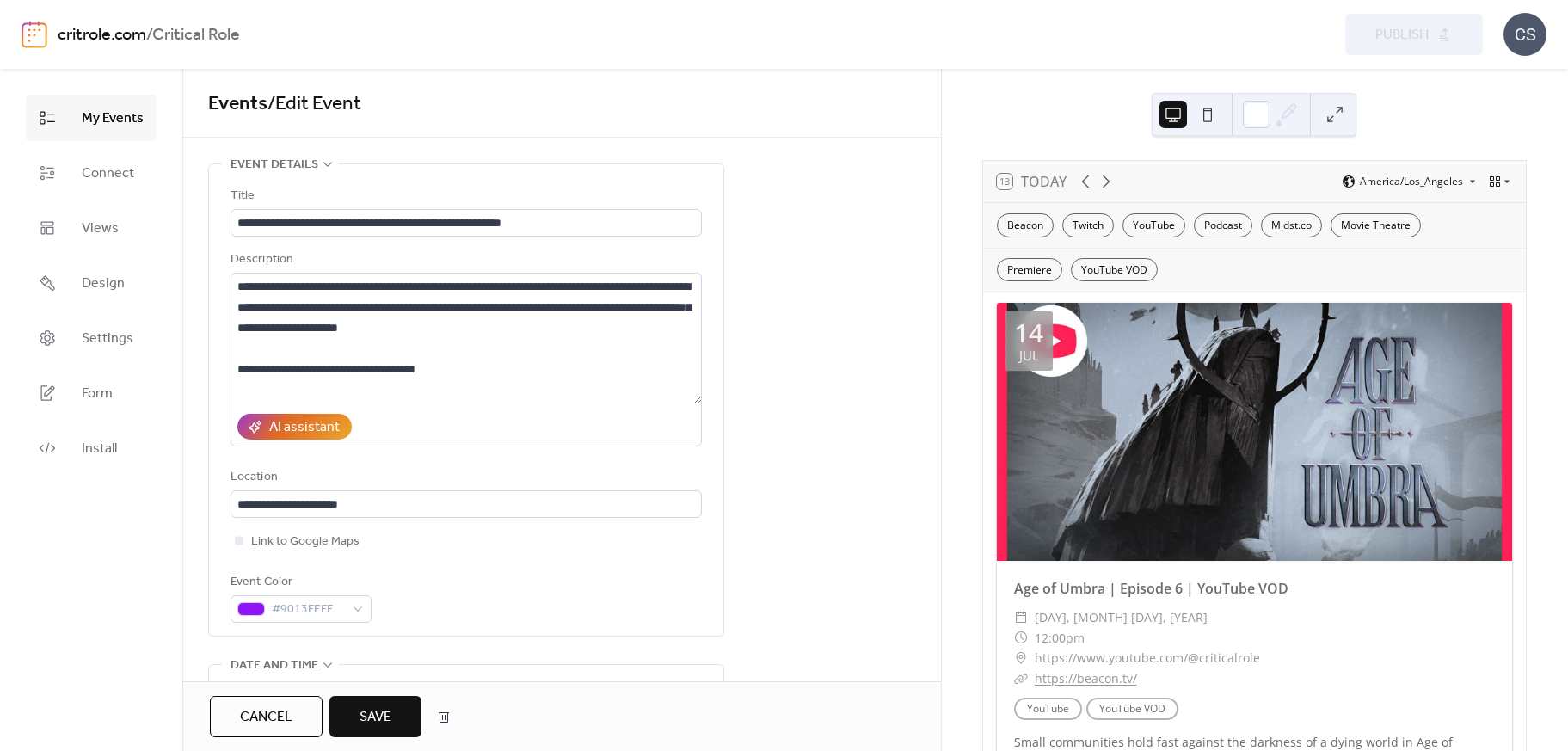 click on "Cancel" at bounding box center (266, 717) 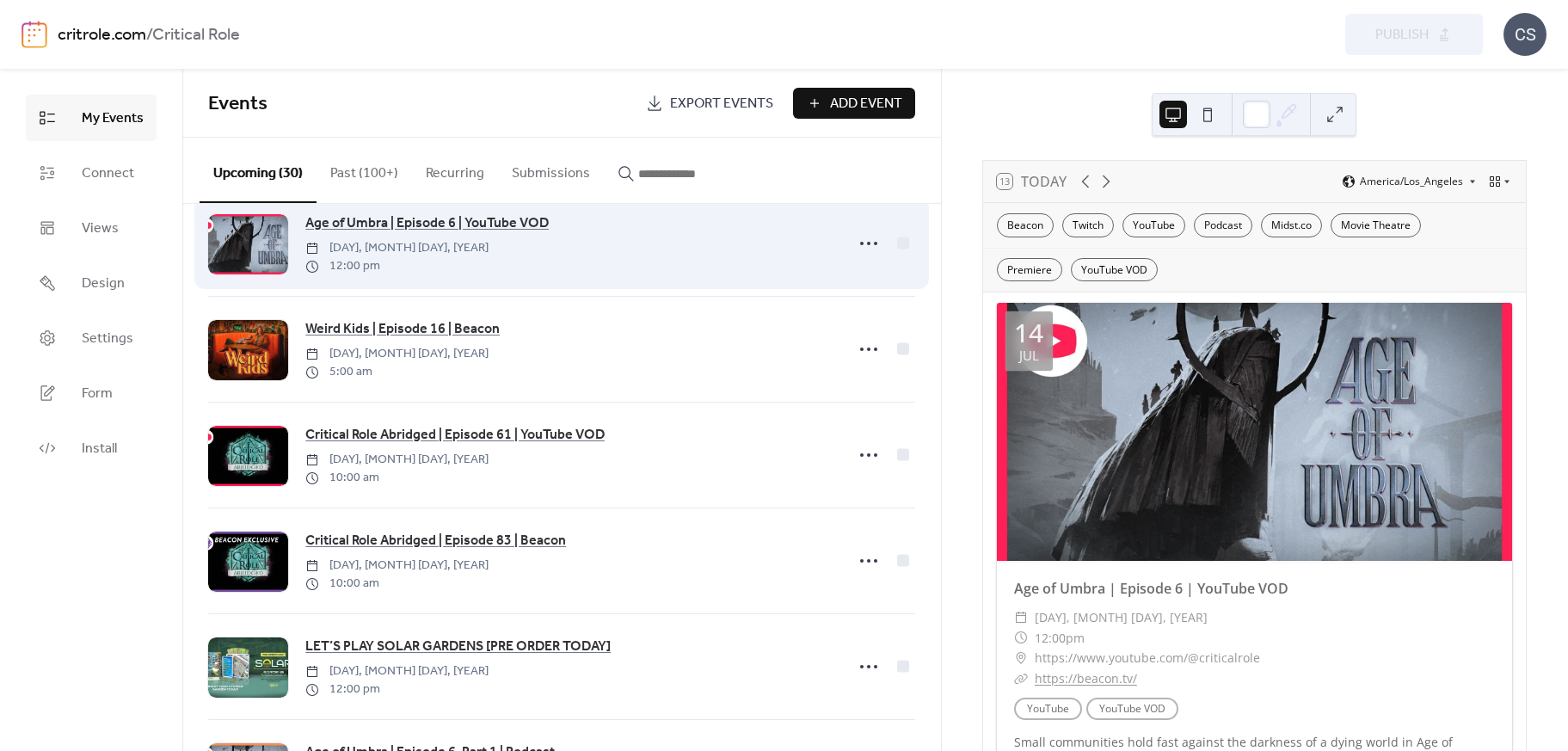 scroll, scrollTop: 0, scrollLeft: 0, axis: both 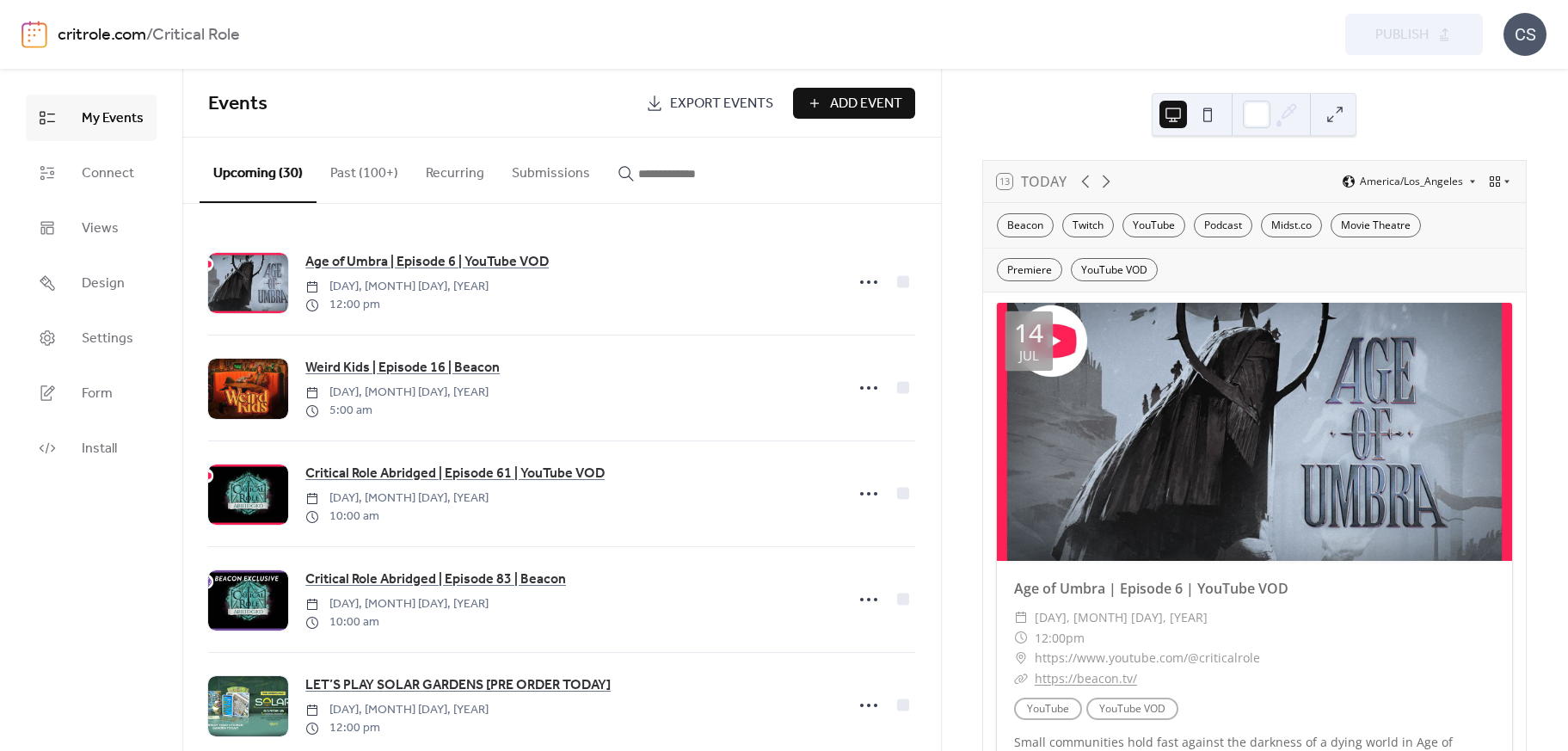 click on "Add Event" at bounding box center [866, 104] 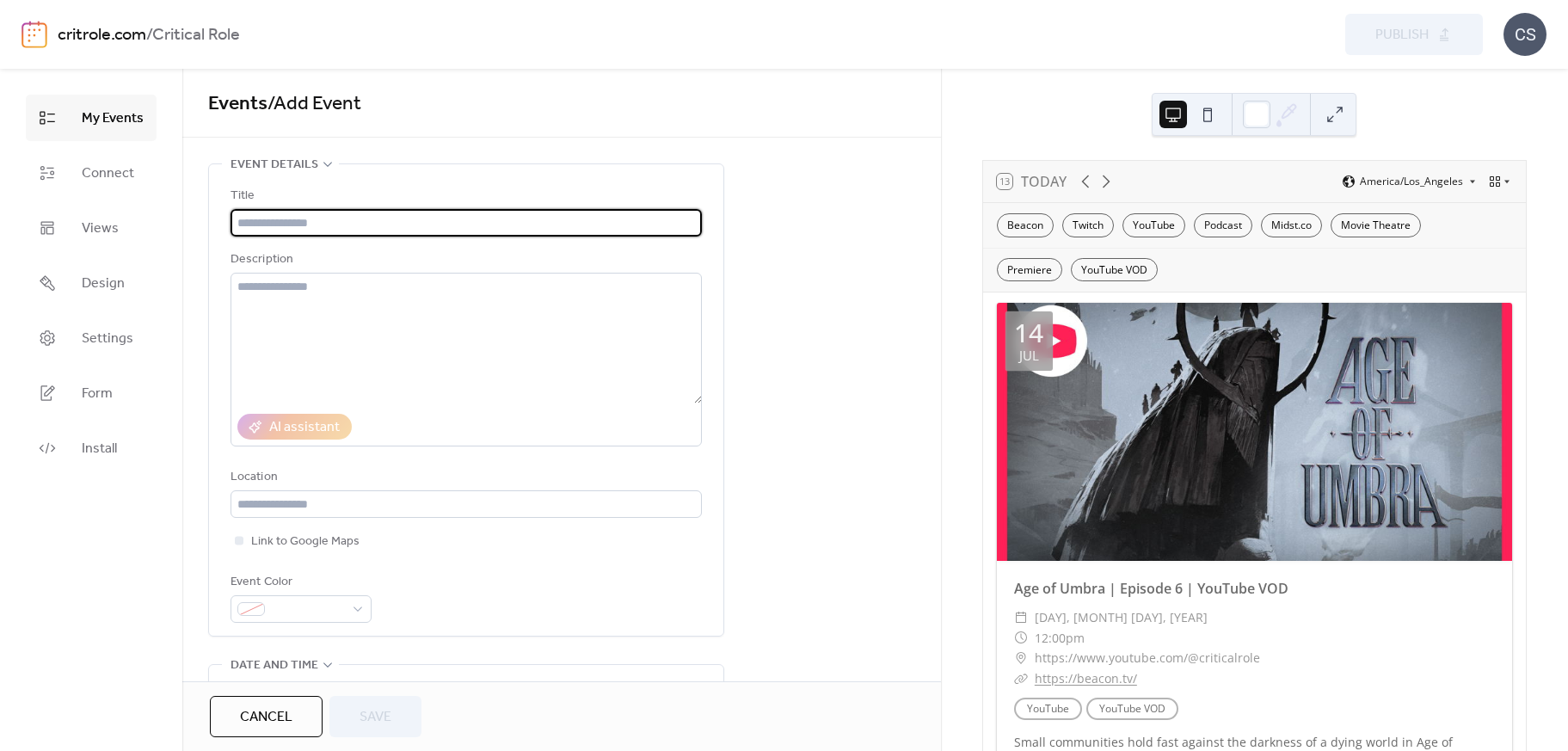 click at bounding box center [466, 223] 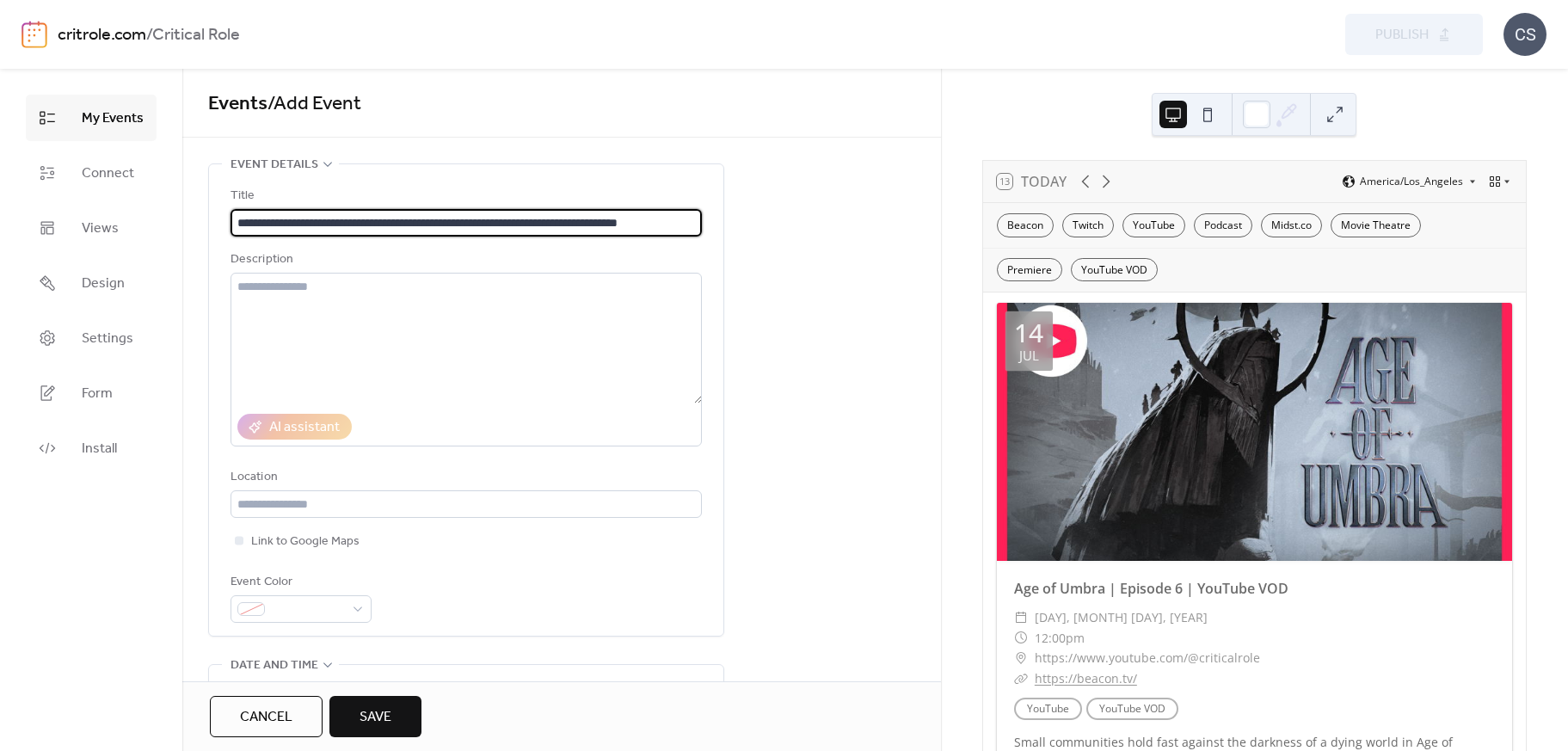 scroll, scrollTop: 0, scrollLeft: 6, axis: horizontal 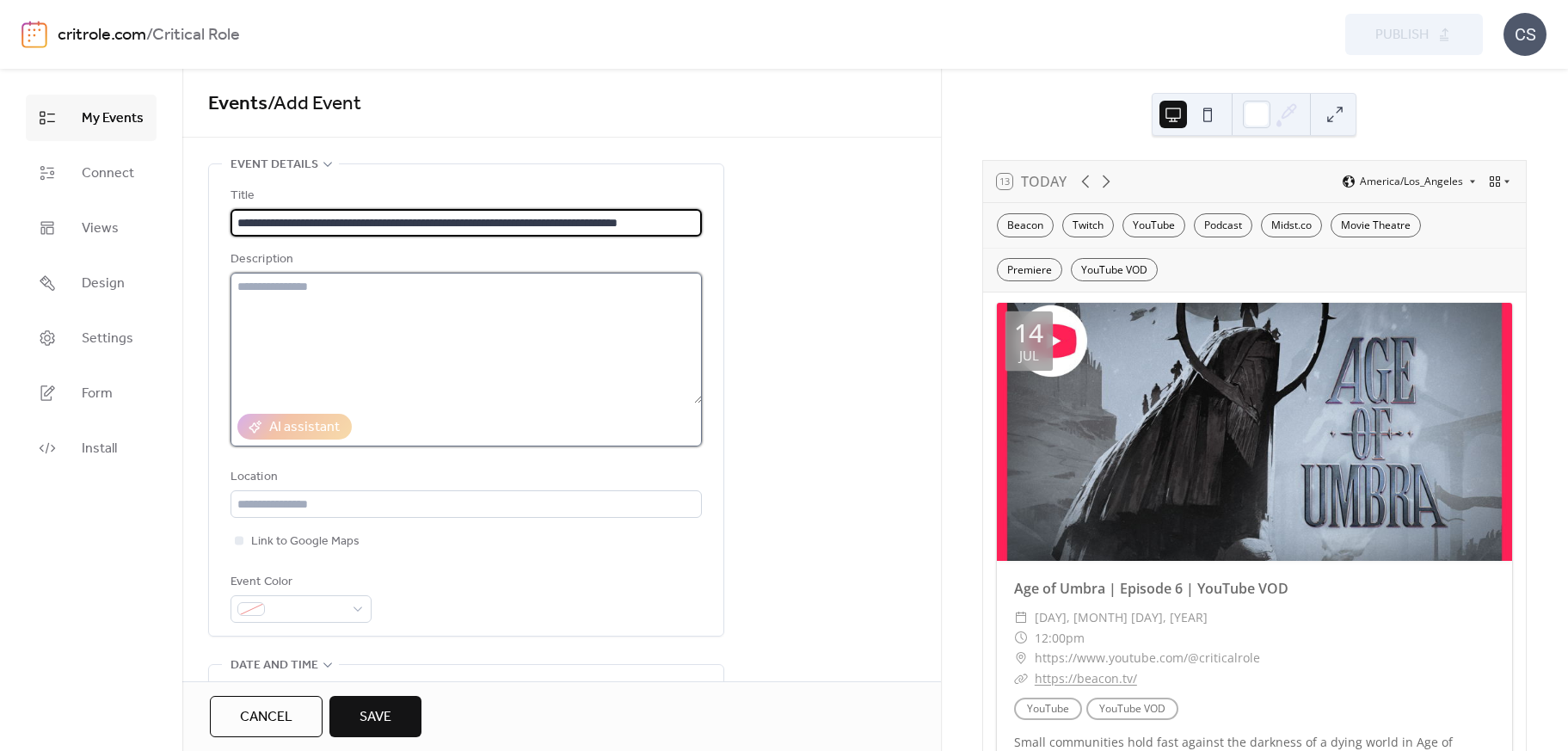 click at bounding box center (466, 338) 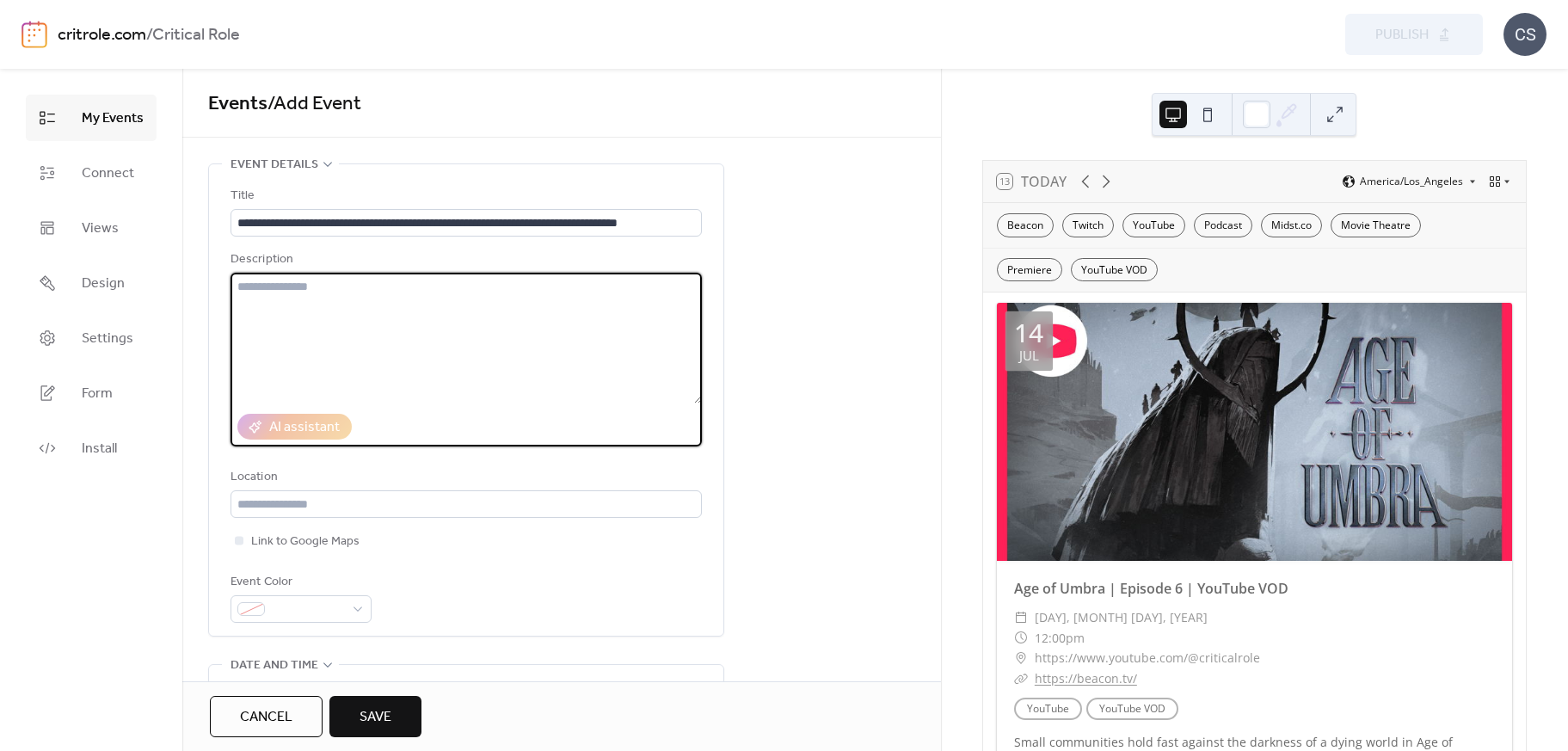 paste on "**********" 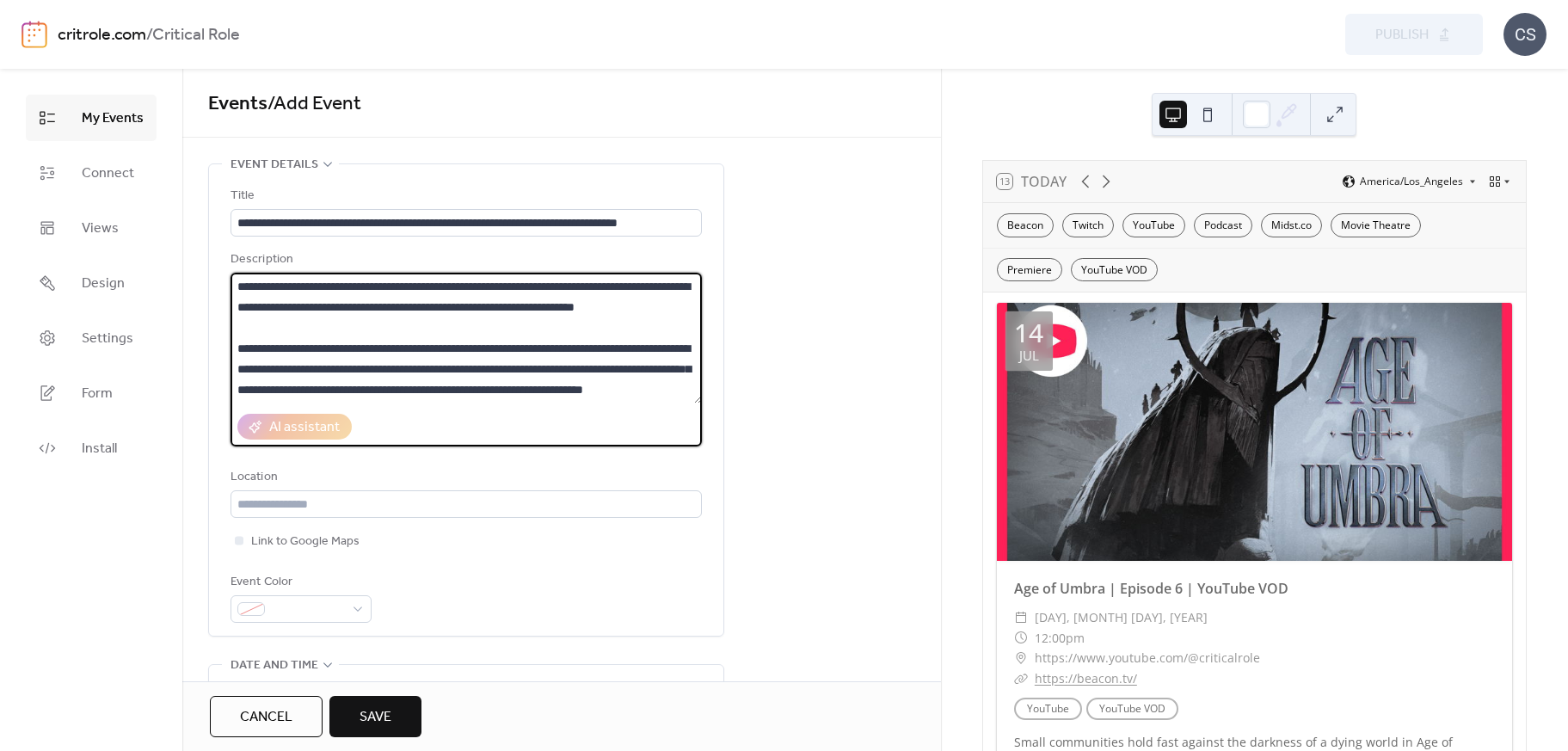 scroll, scrollTop: 83, scrollLeft: 0, axis: vertical 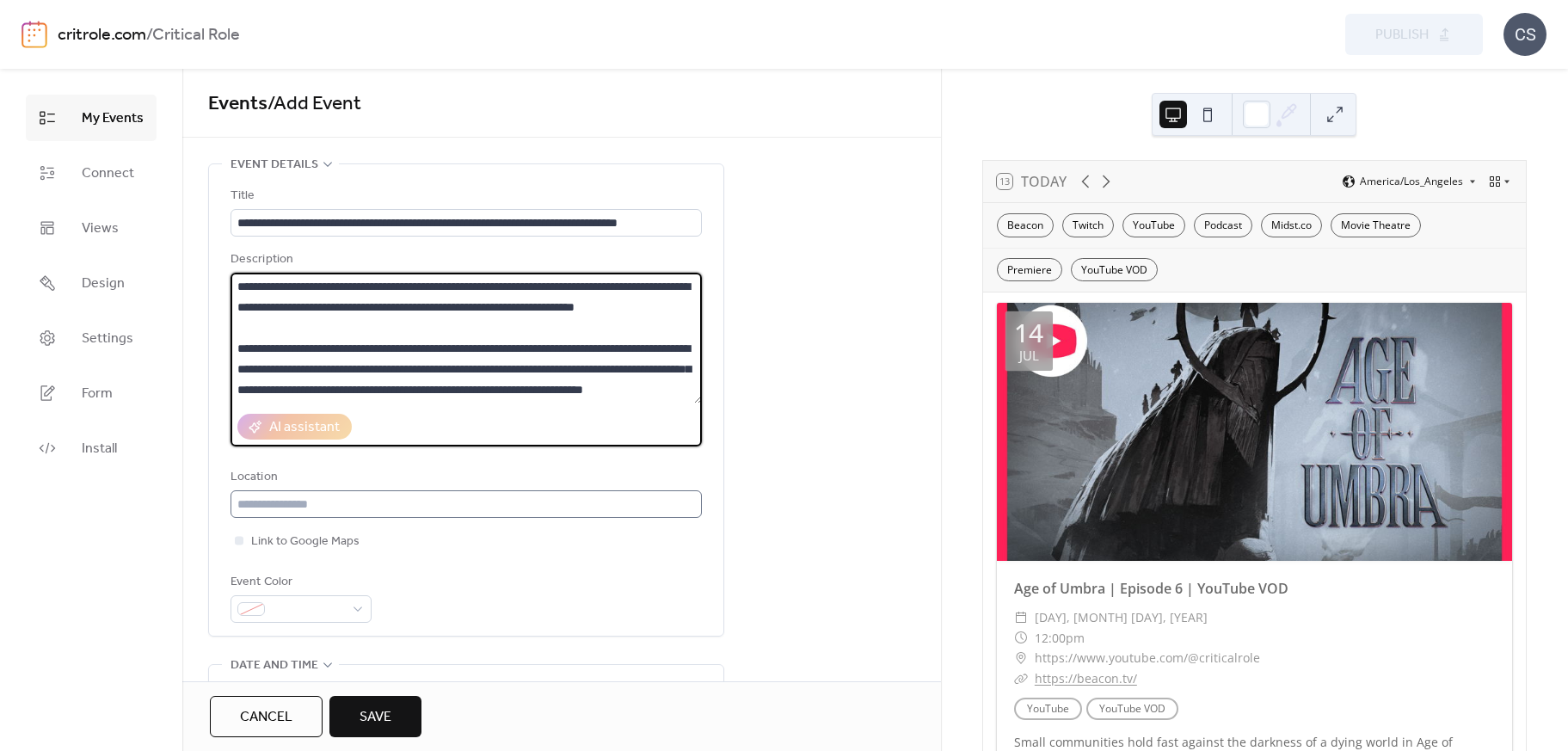 type on "**********" 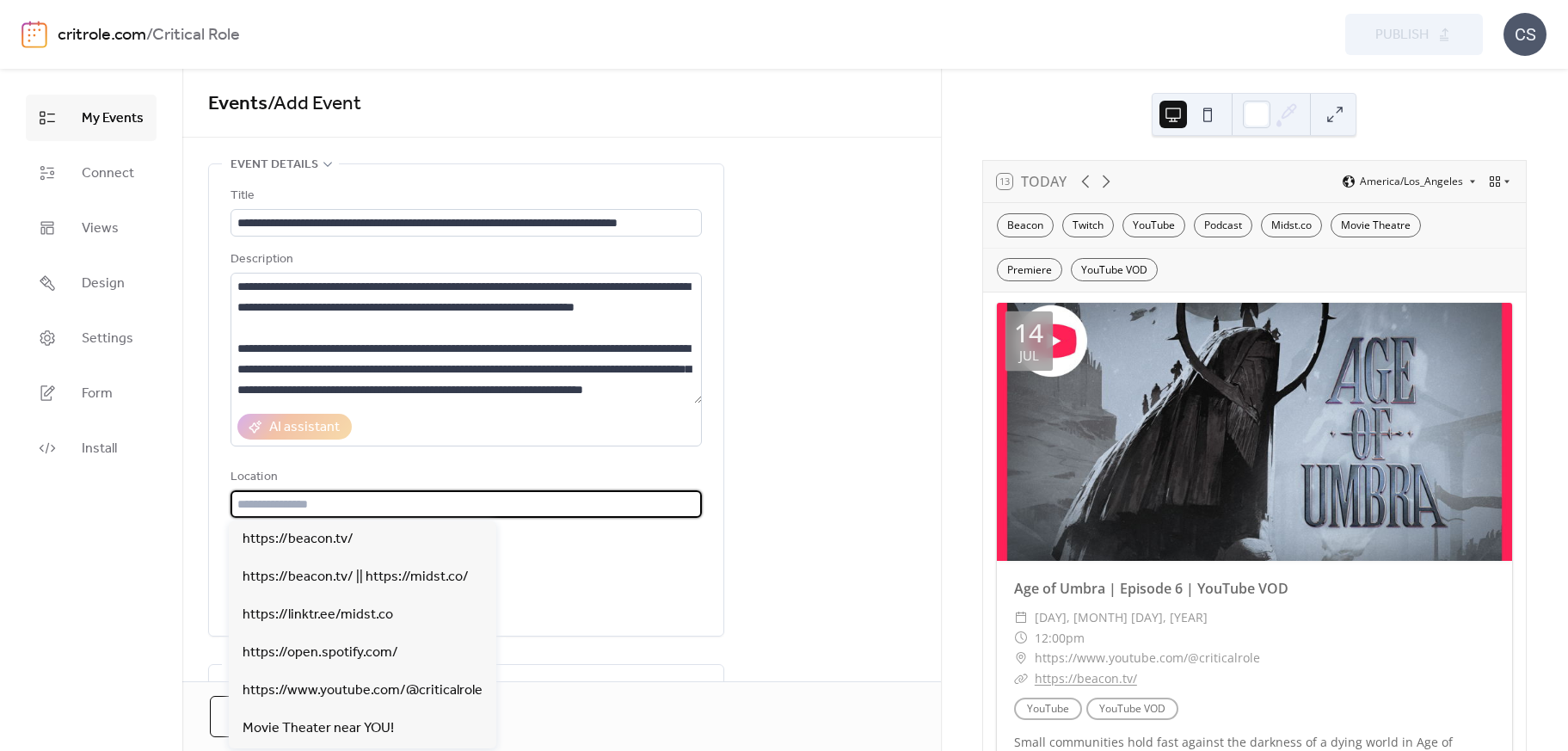 click at bounding box center [466, 504] 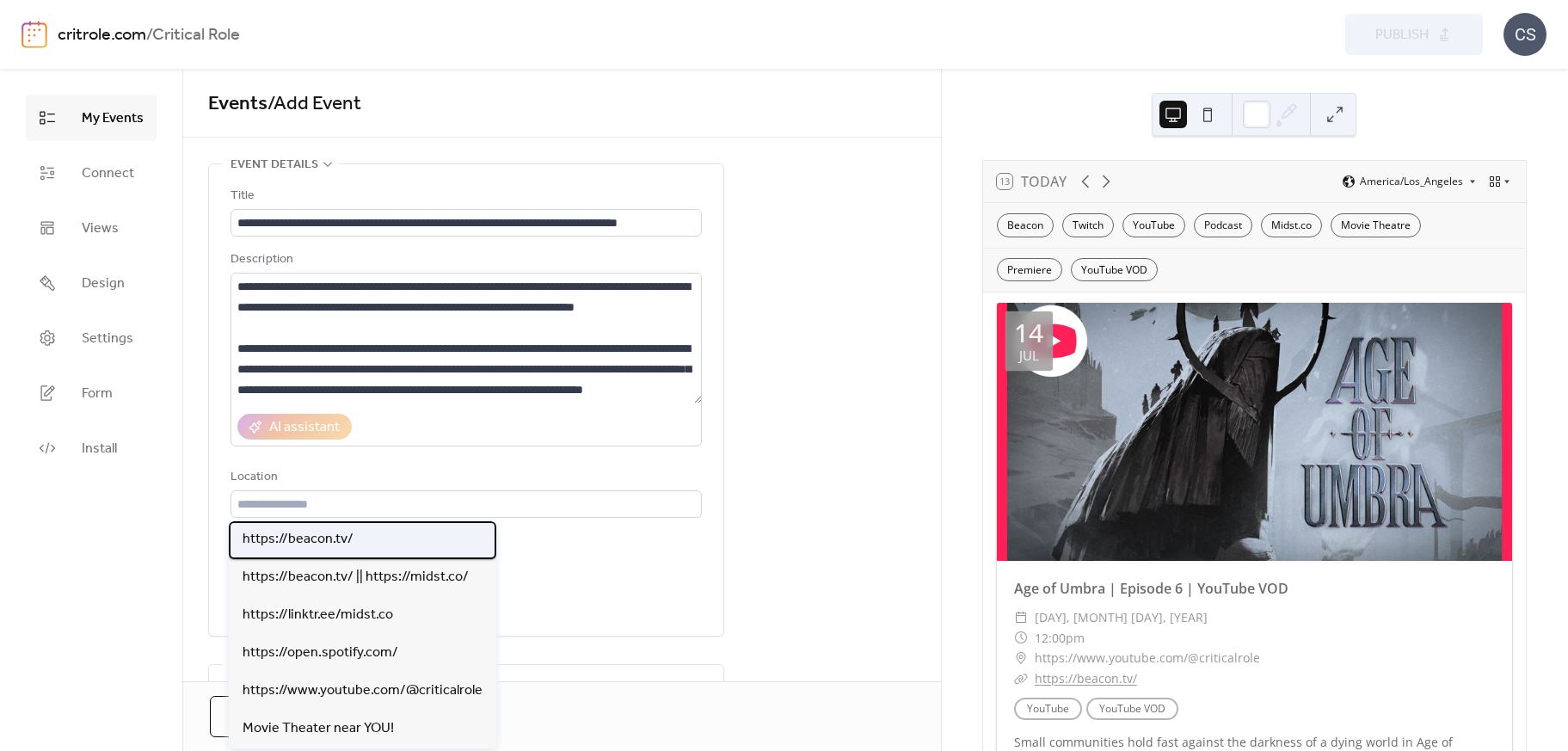 click on "https://beacon.tv/" at bounding box center (298, 539) 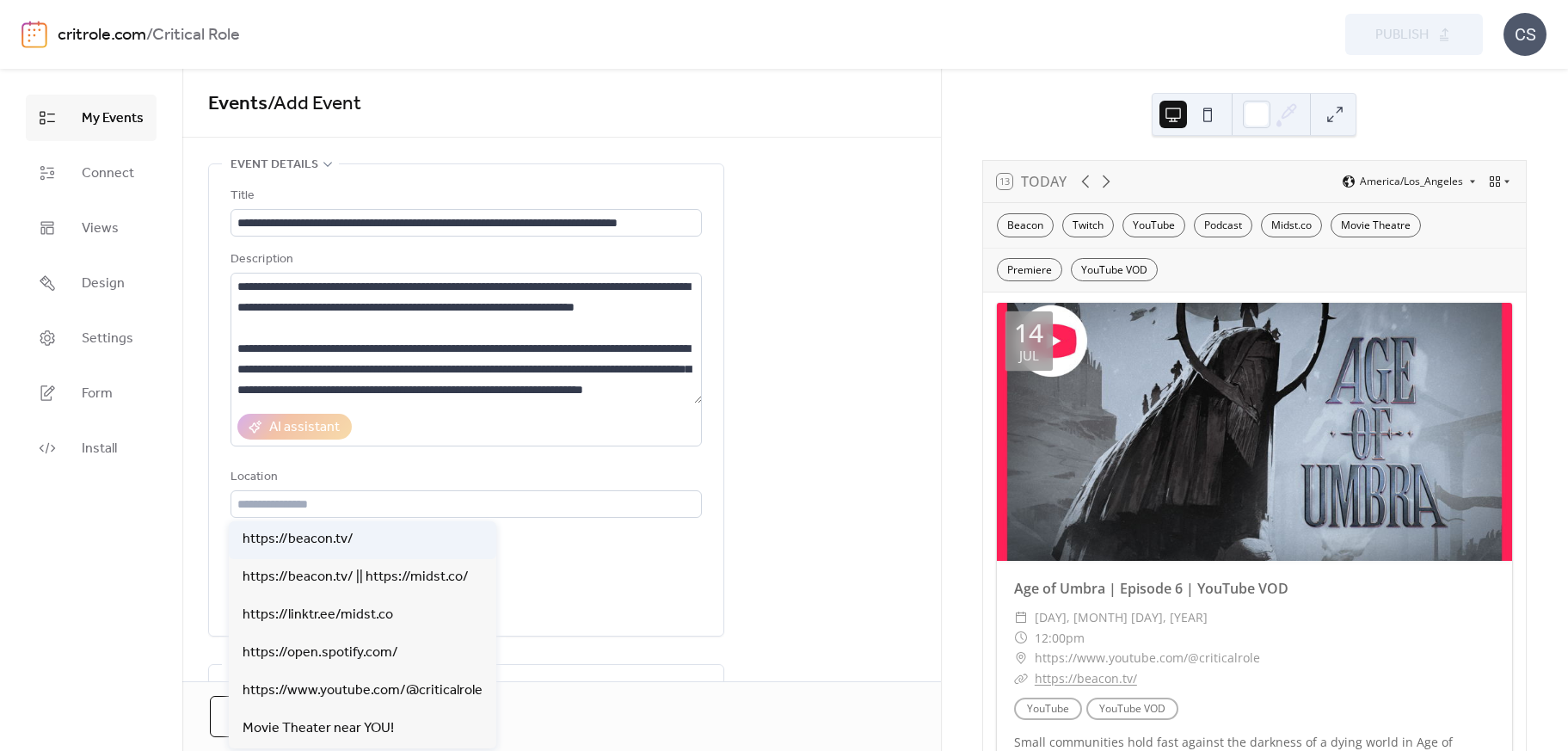 type on "**********" 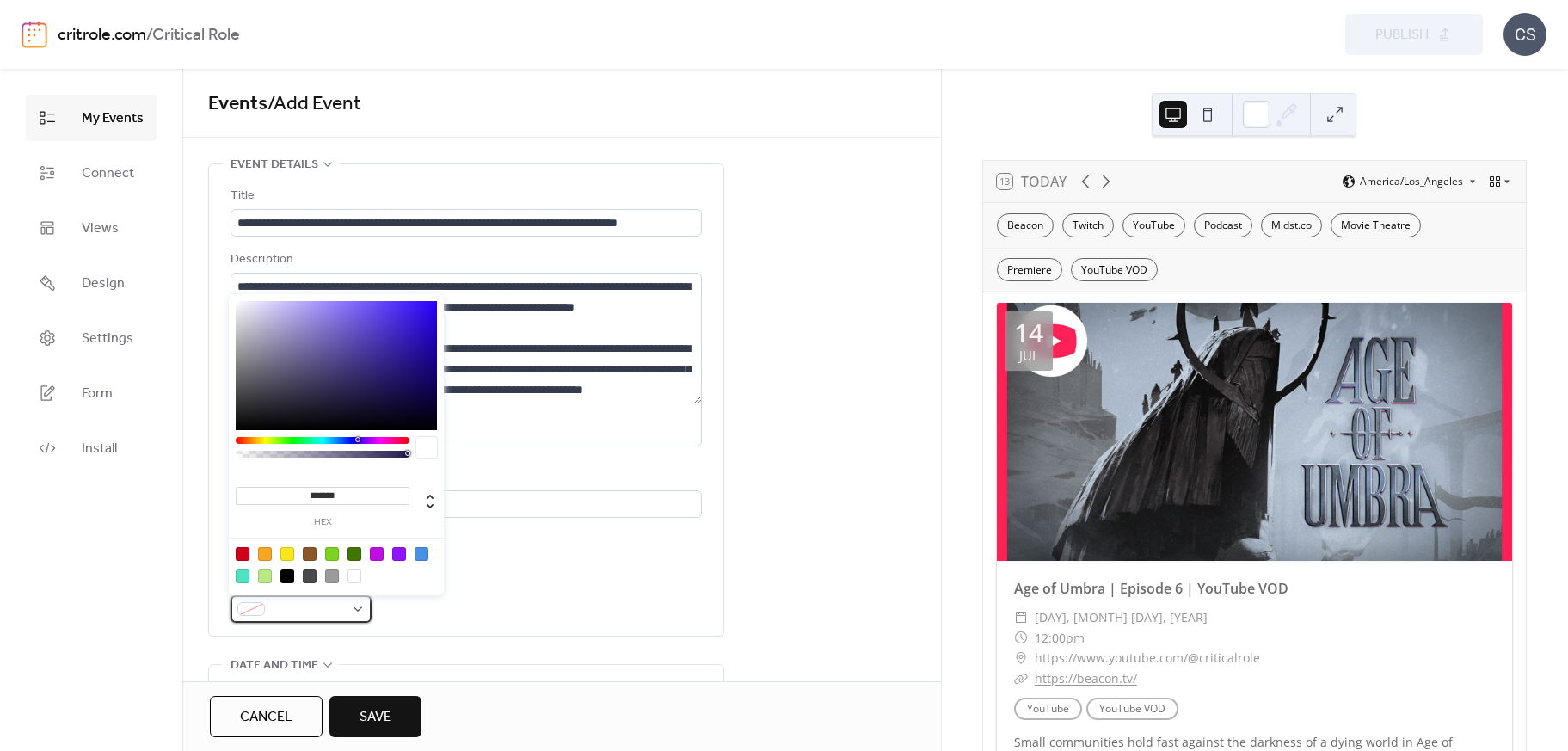 click on "**********" at bounding box center [784, 375] 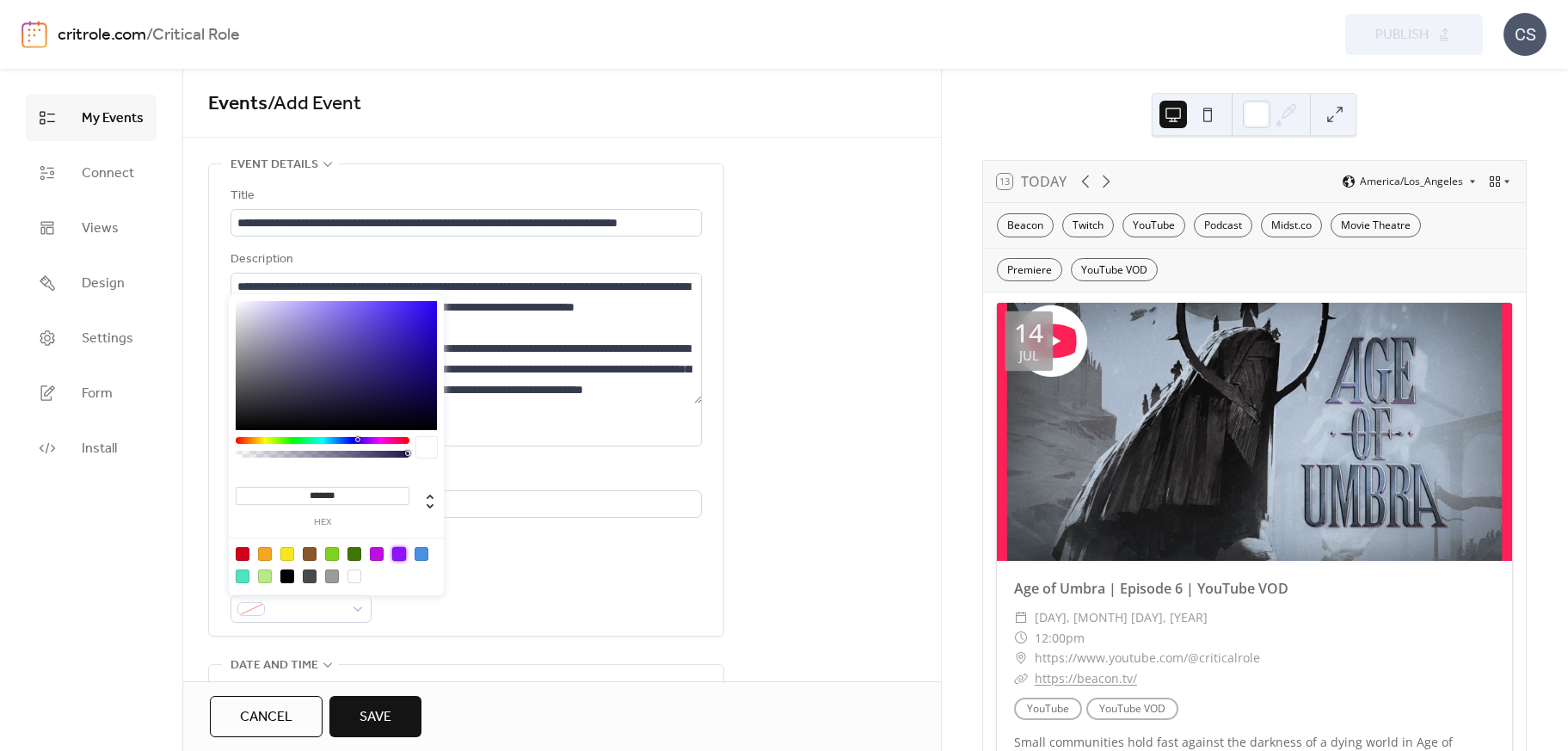 click at bounding box center [399, 554] 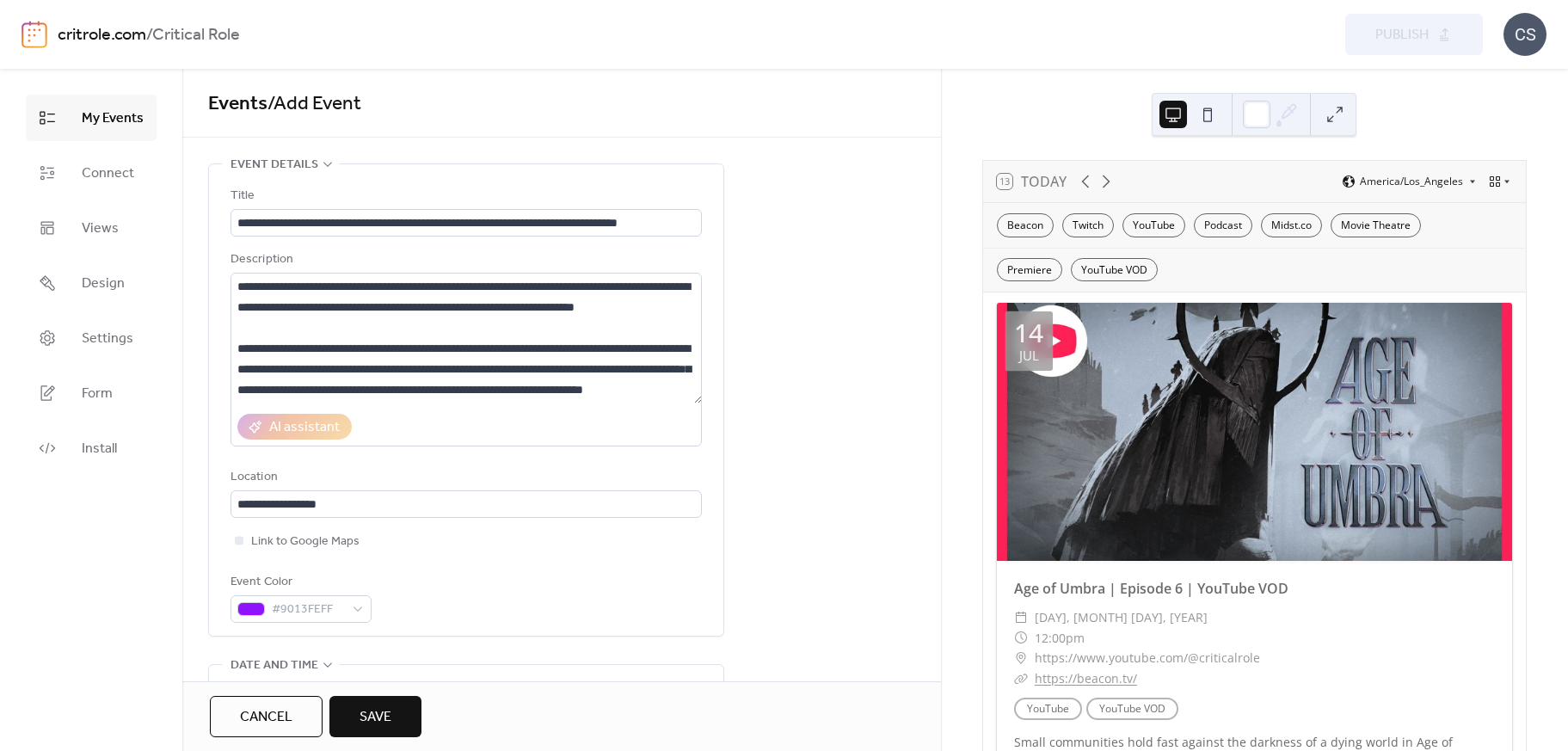click on "**********" at bounding box center (562, 914) 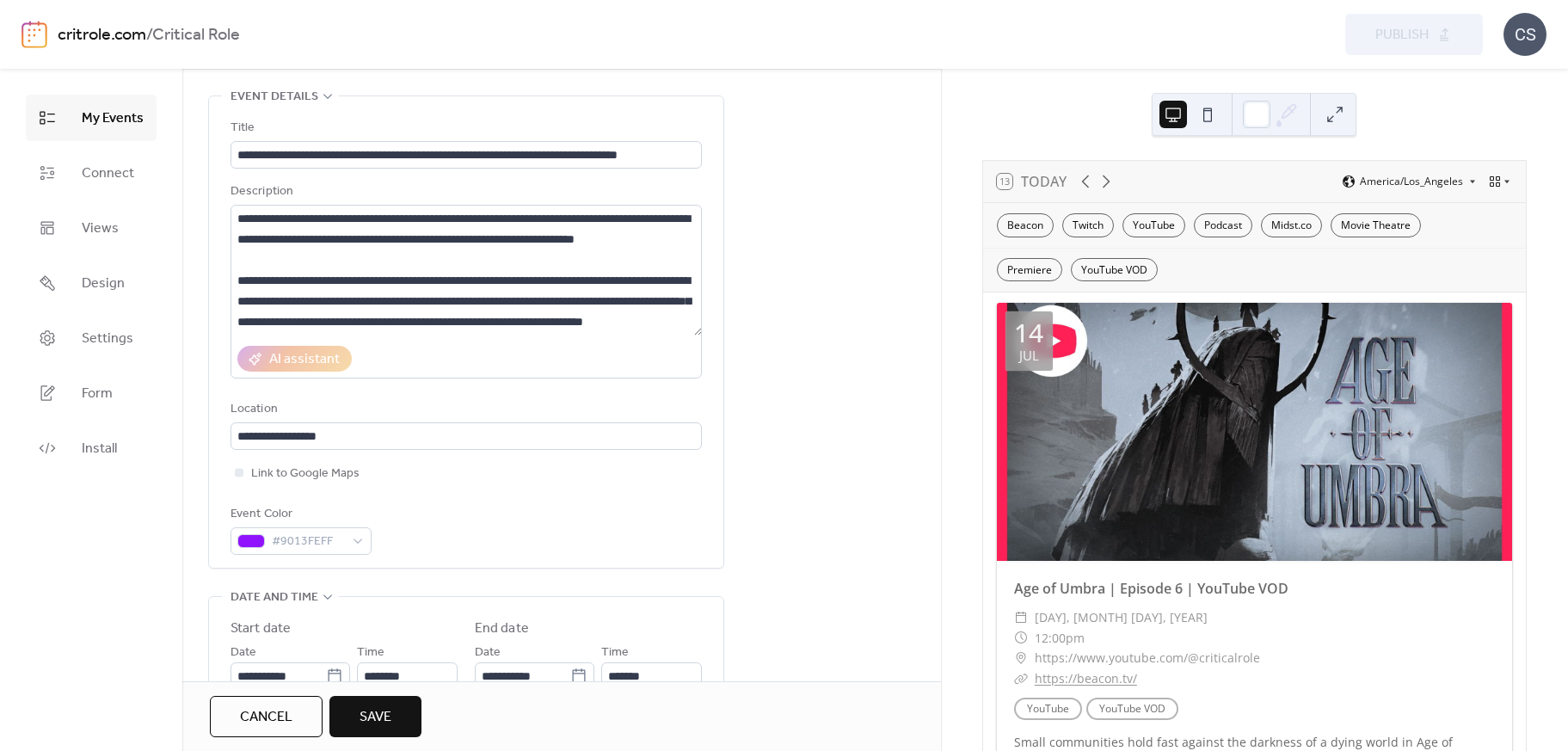 scroll, scrollTop: 155, scrollLeft: 0, axis: vertical 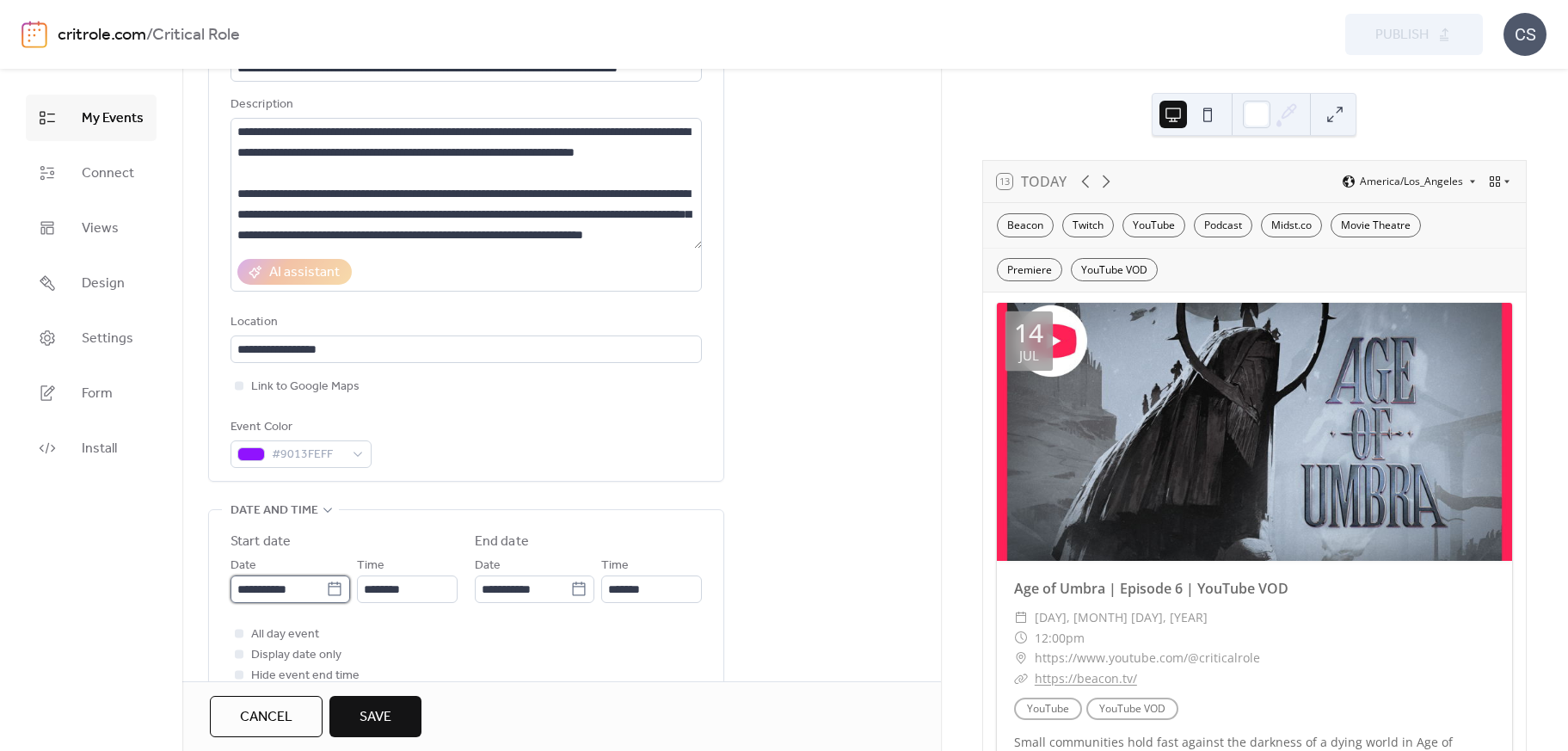 click on "**********" at bounding box center (278, 589) 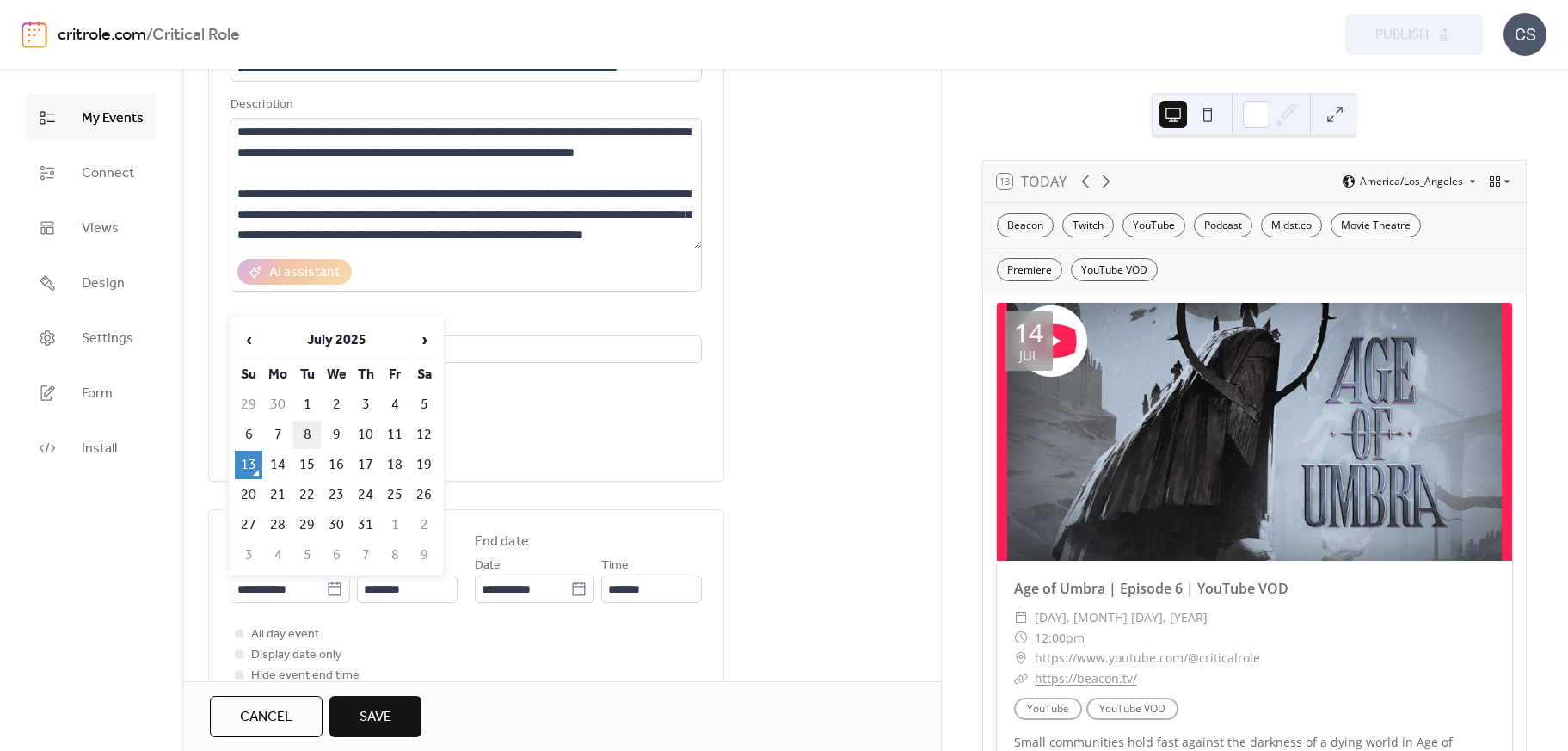click on "8" at bounding box center (307, 434) 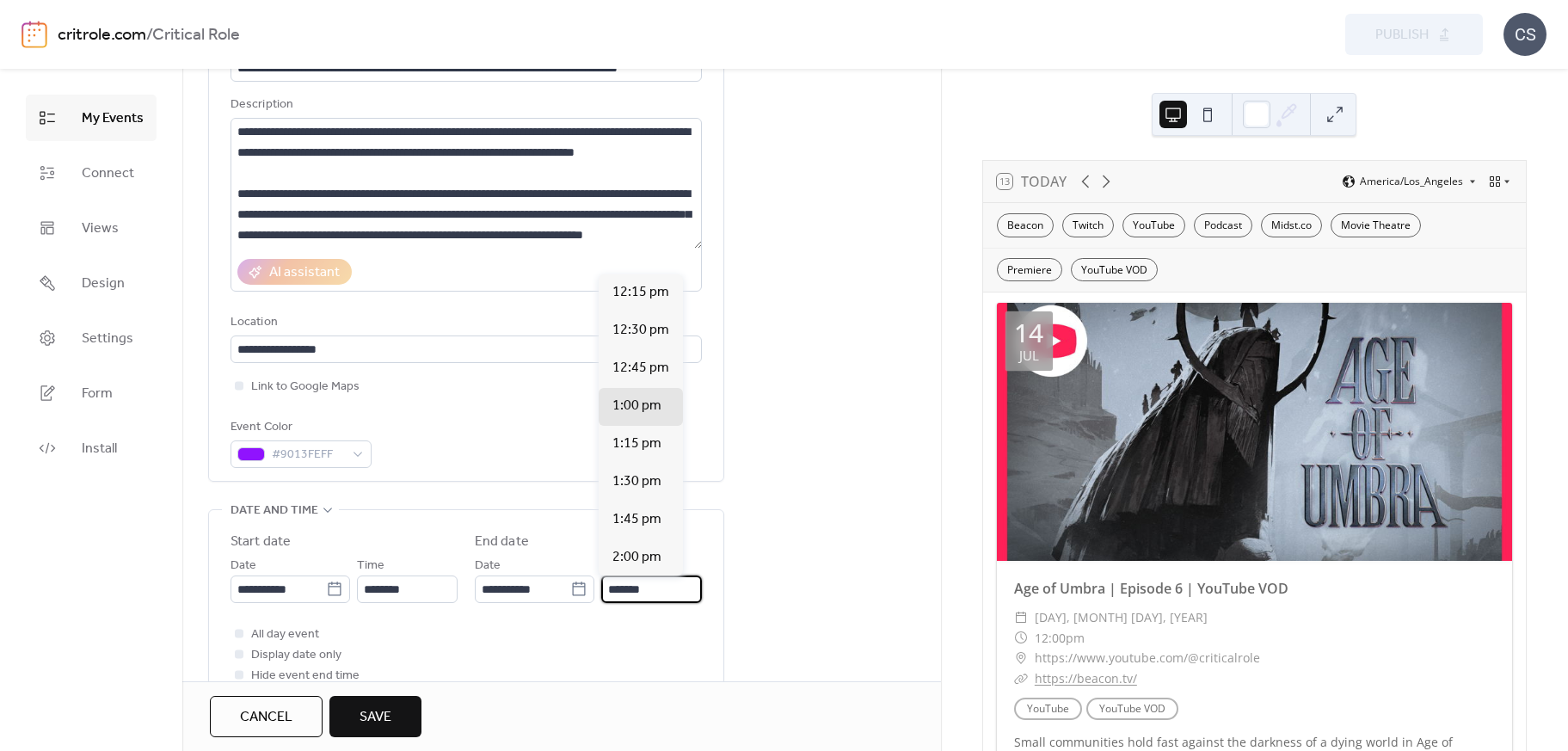 click on "*******" at bounding box center (651, 589) 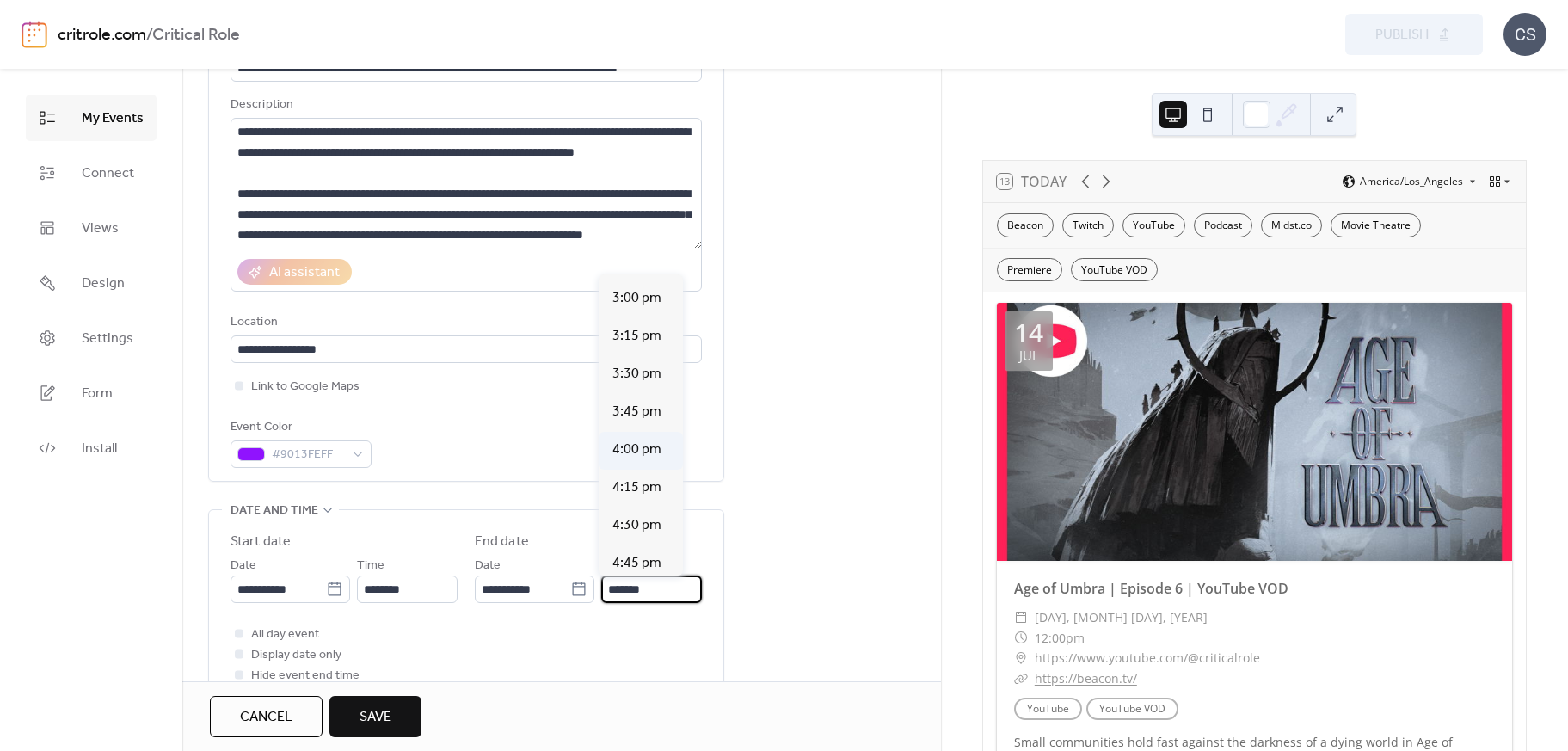 scroll, scrollTop: 522, scrollLeft: 0, axis: vertical 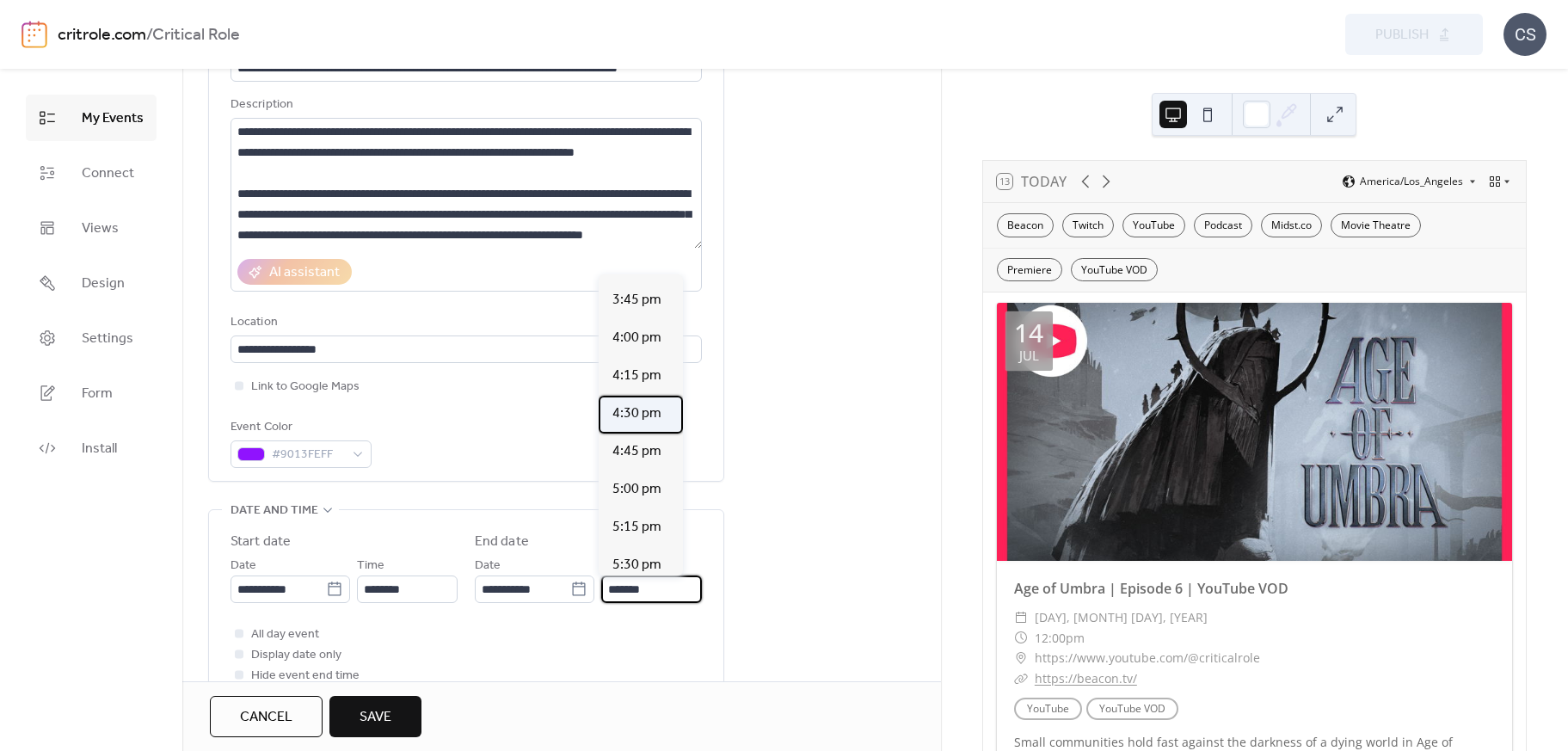 click on "4:30 pm" at bounding box center [636, 414] 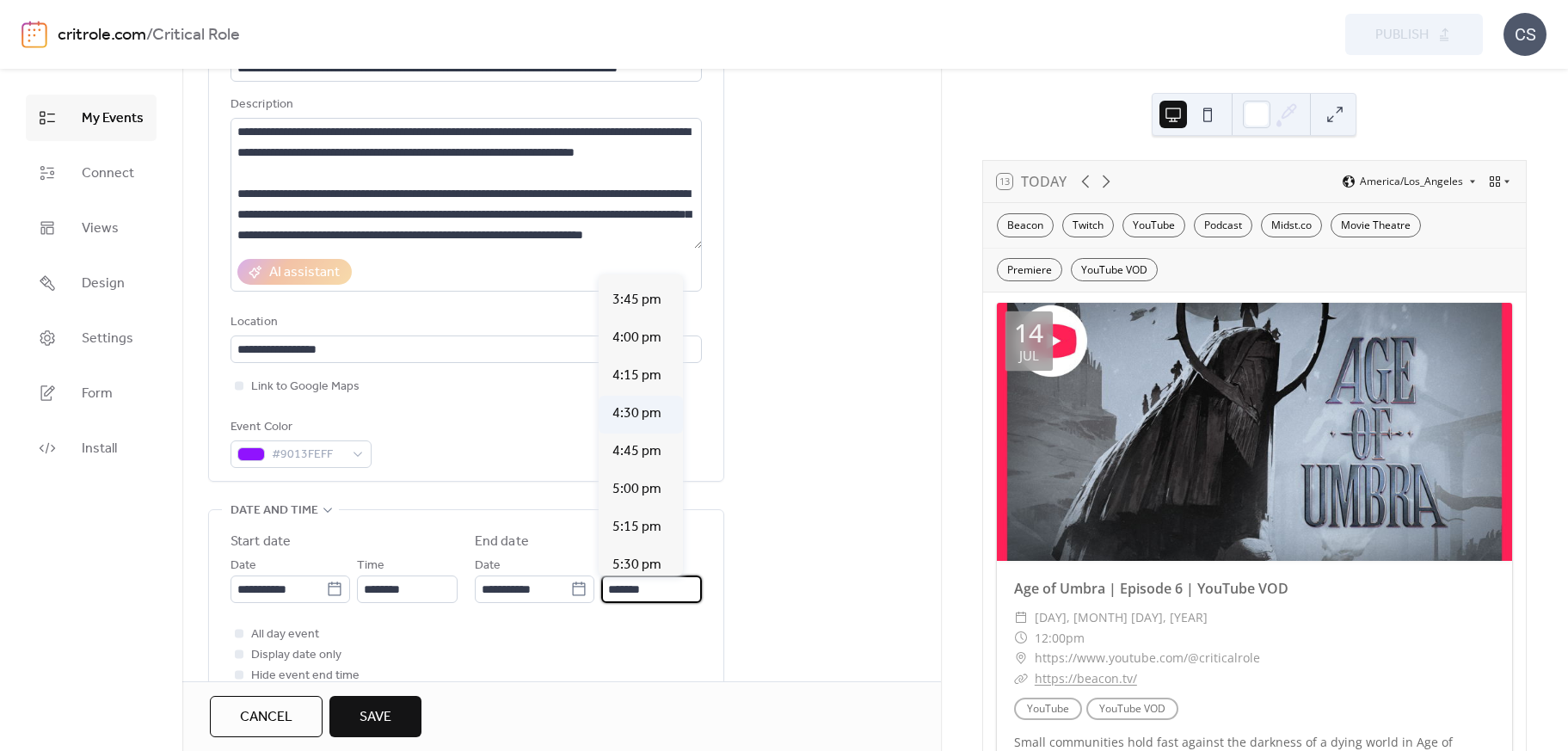 type on "*******" 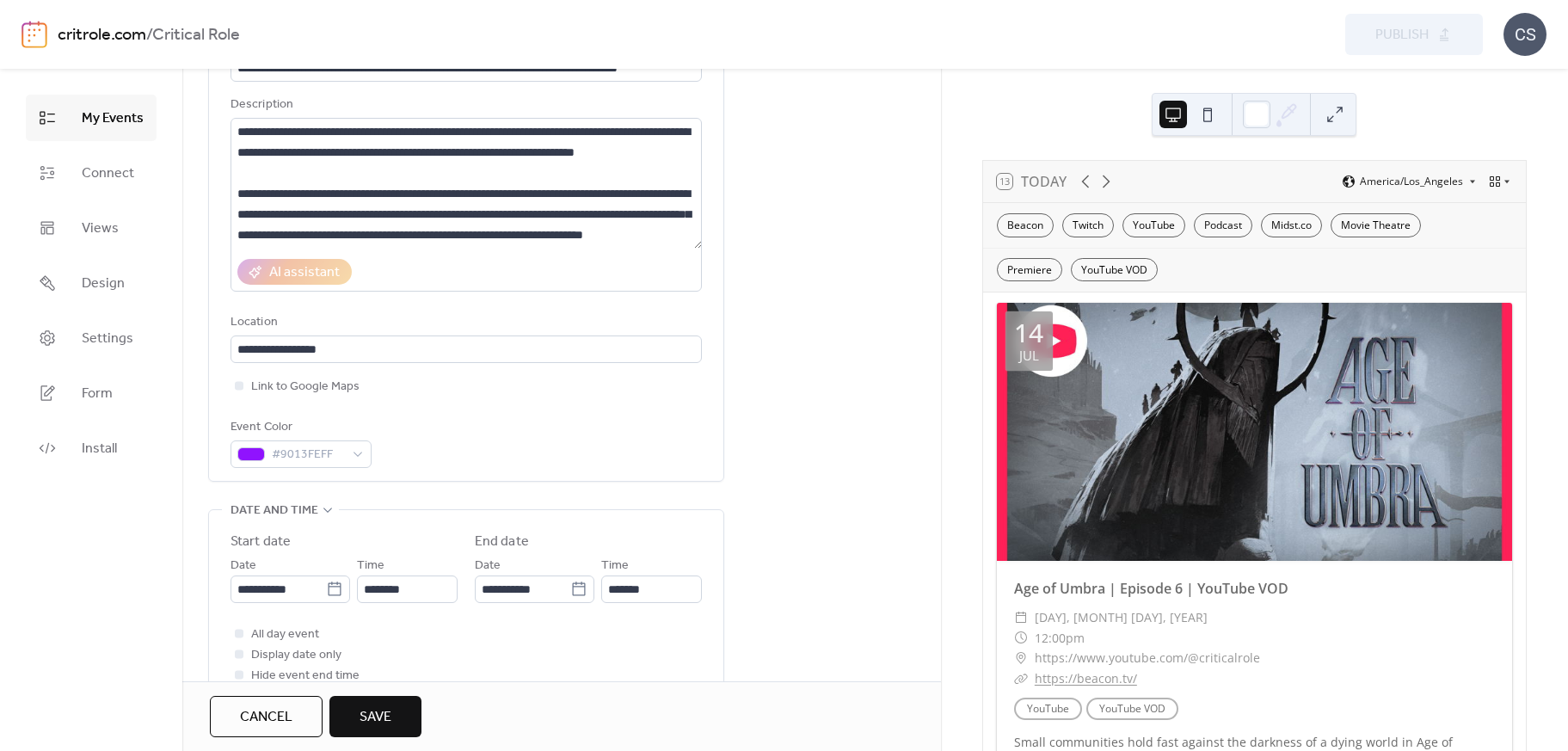 click on "**********" at bounding box center (562, 759) 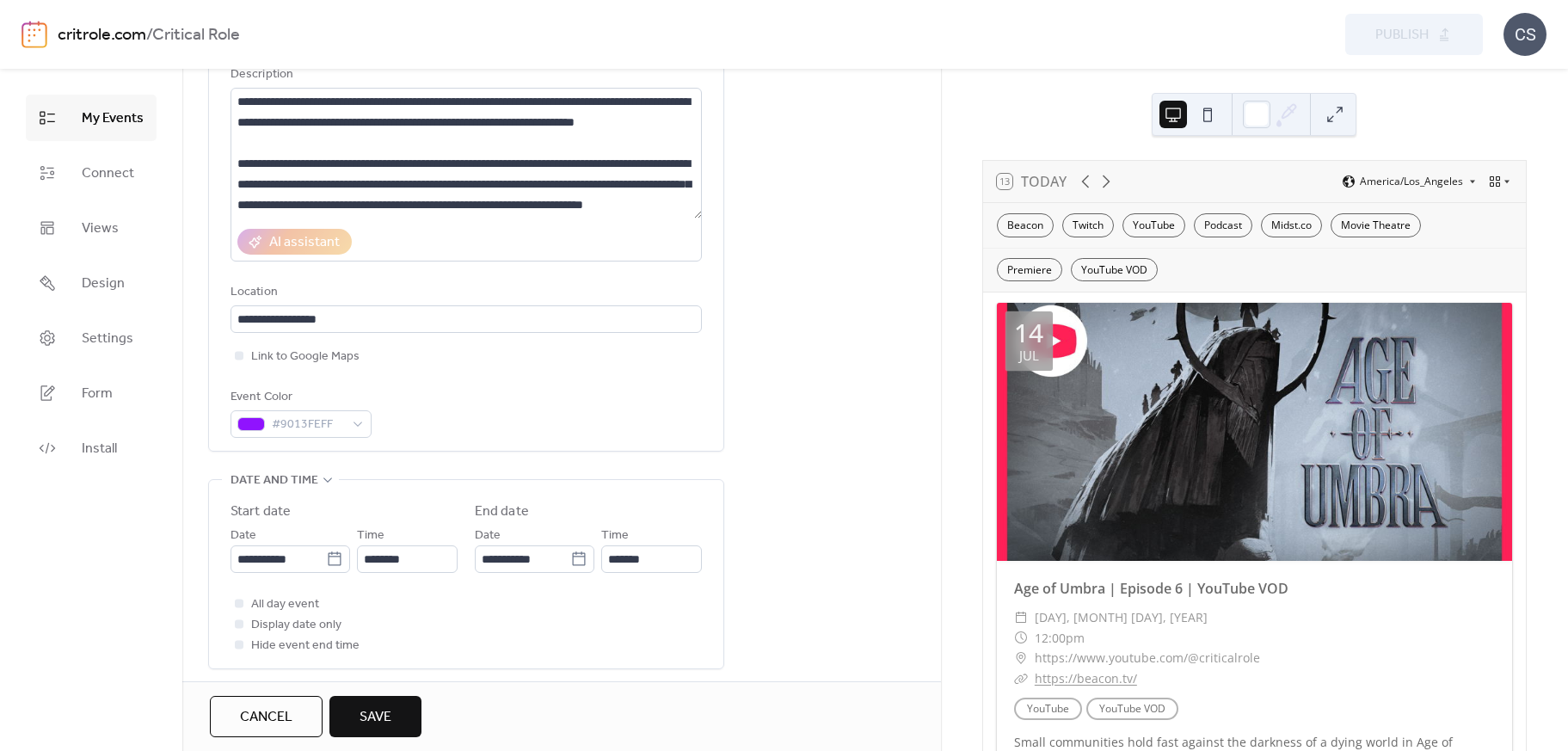 scroll, scrollTop: 294, scrollLeft: 0, axis: vertical 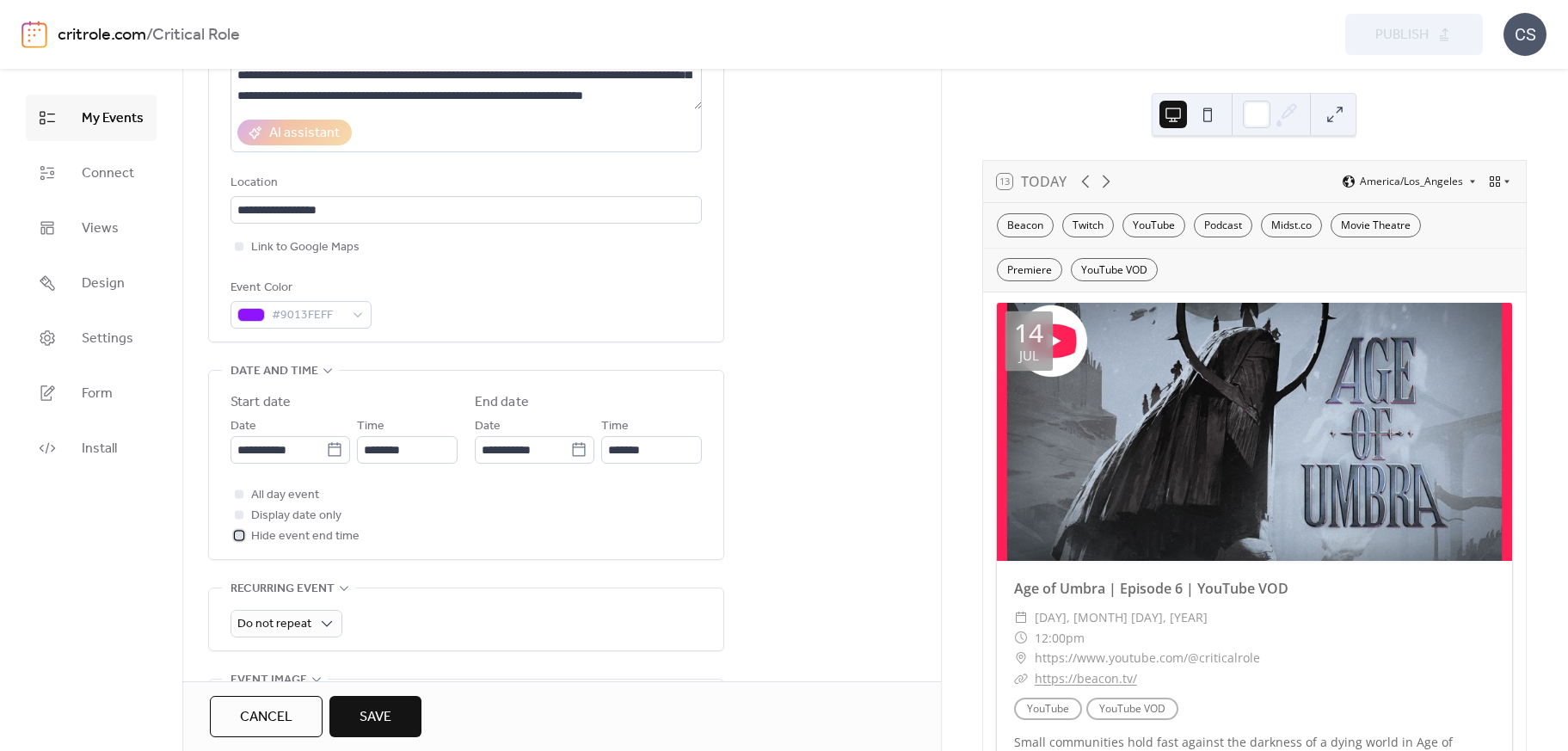 click at bounding box center (239, 535) 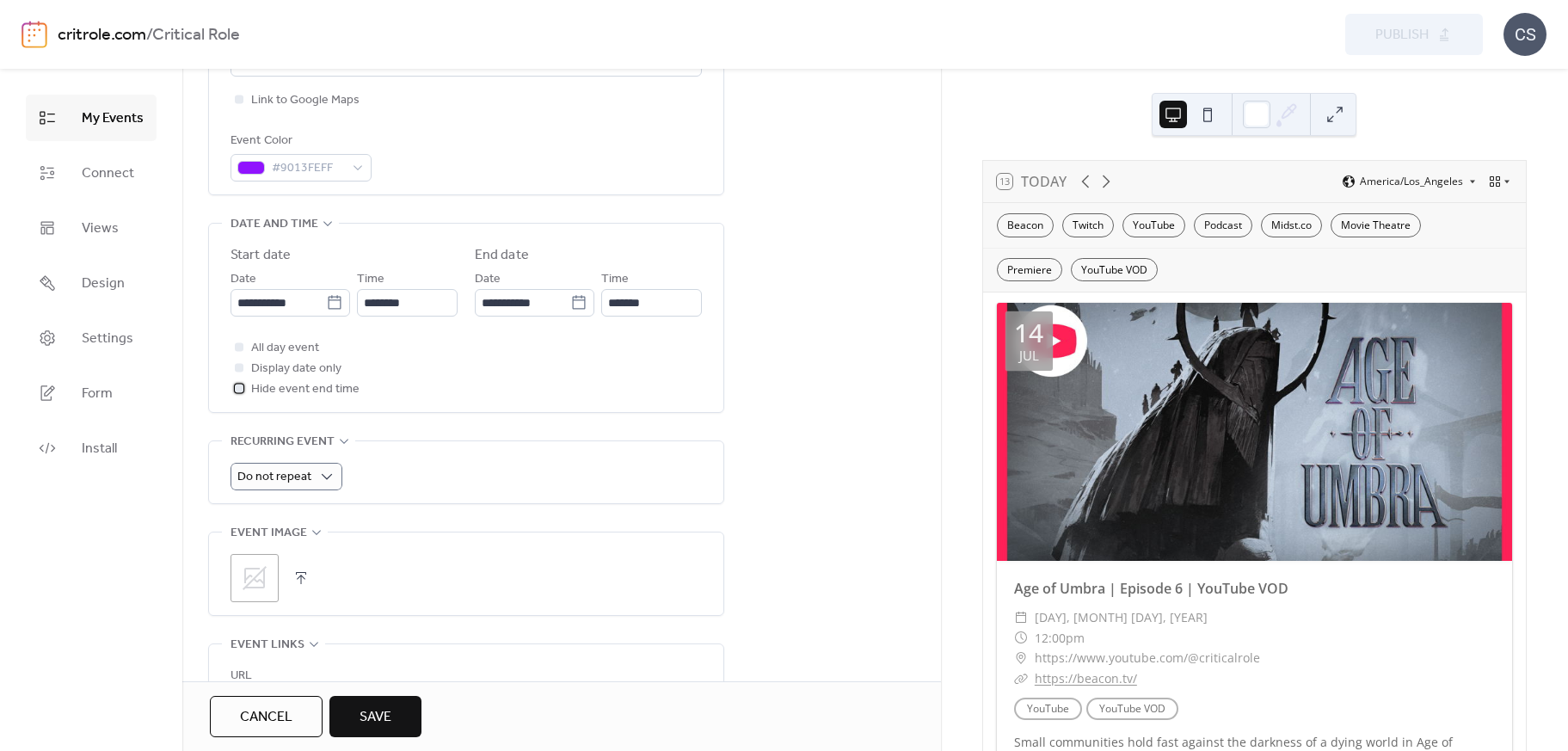 scroll, scrollTop: 443, scrollLeft: 0, axis: vertical 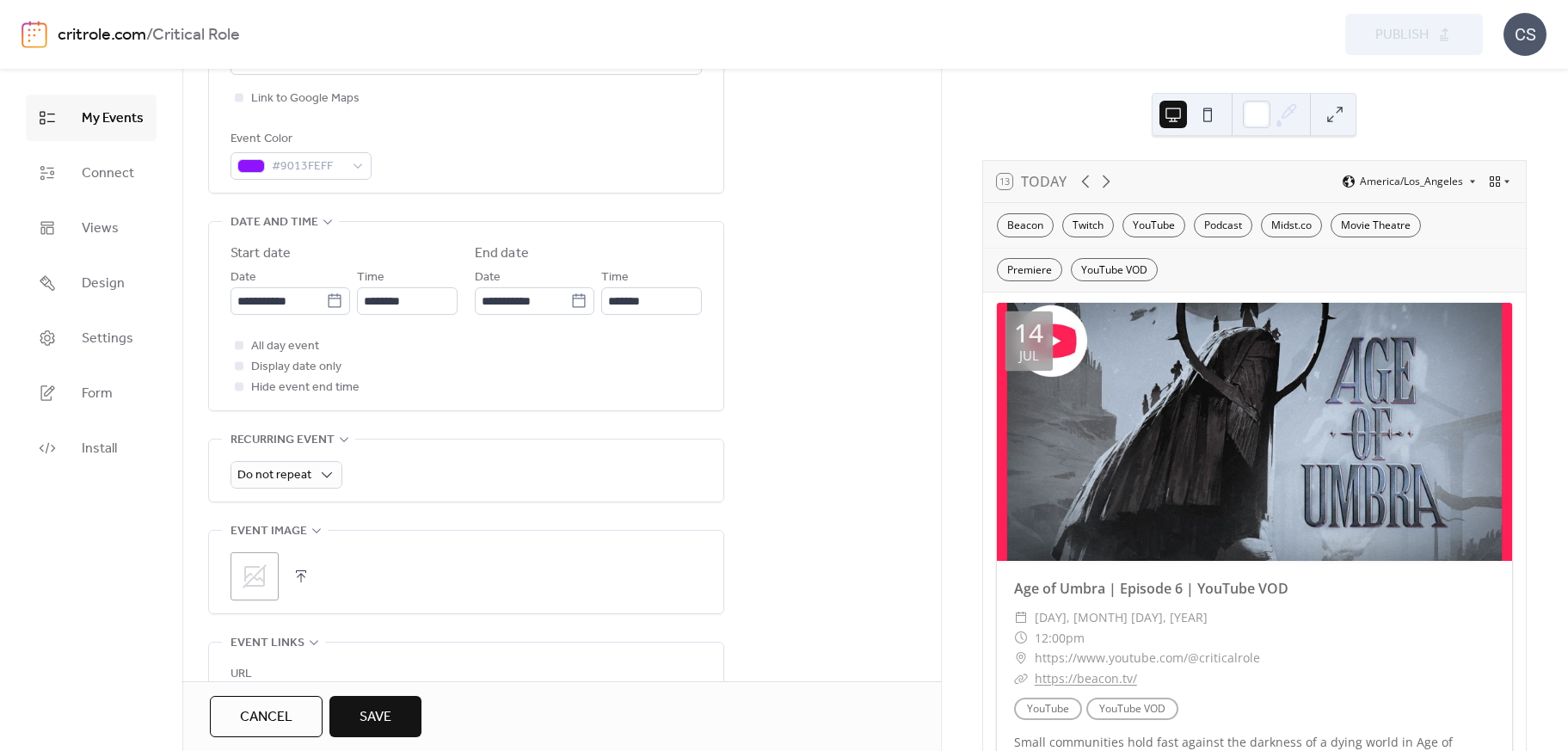 click on ";" at bounding box center (255, 576) 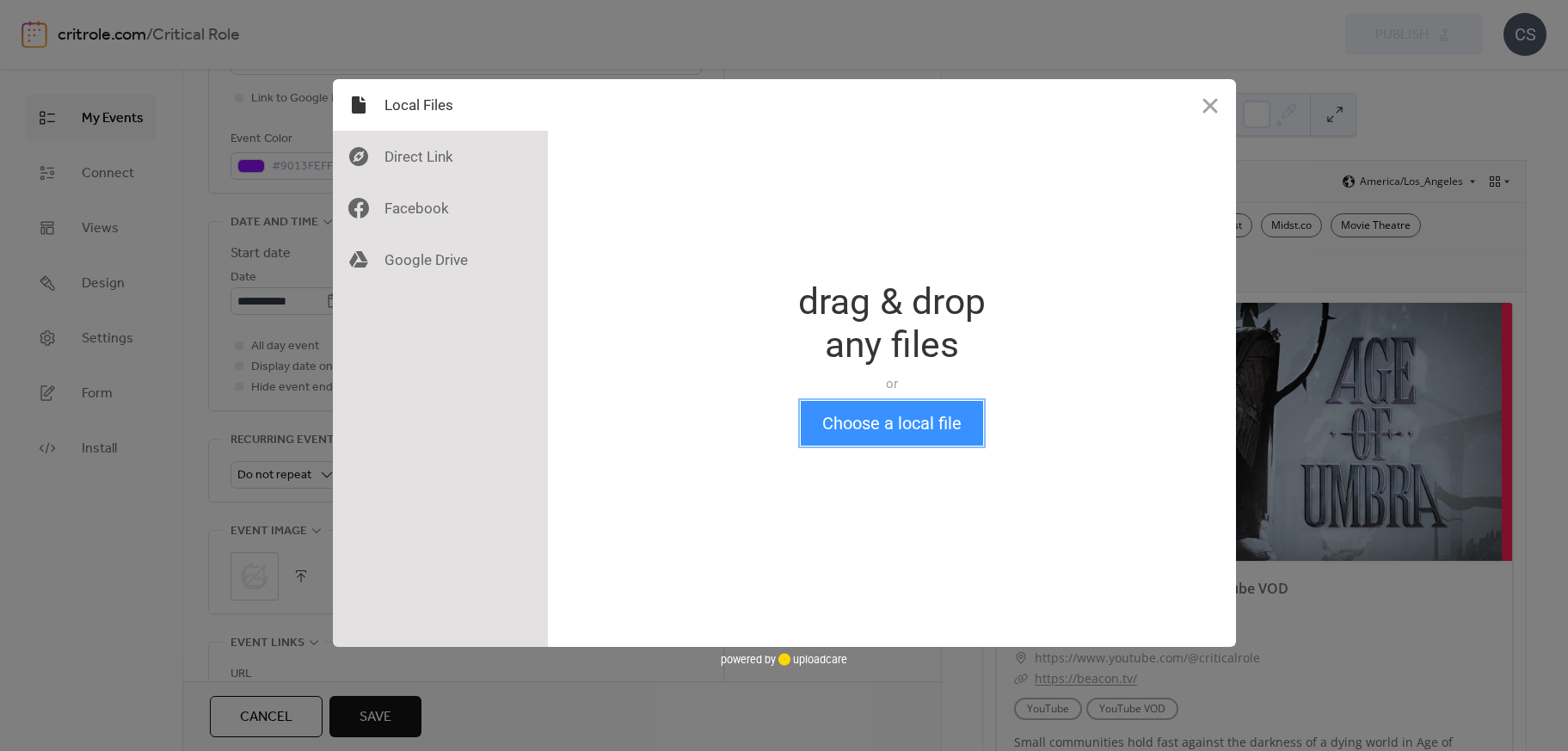click on "Choose a local file" at bounding box center [892, 423] 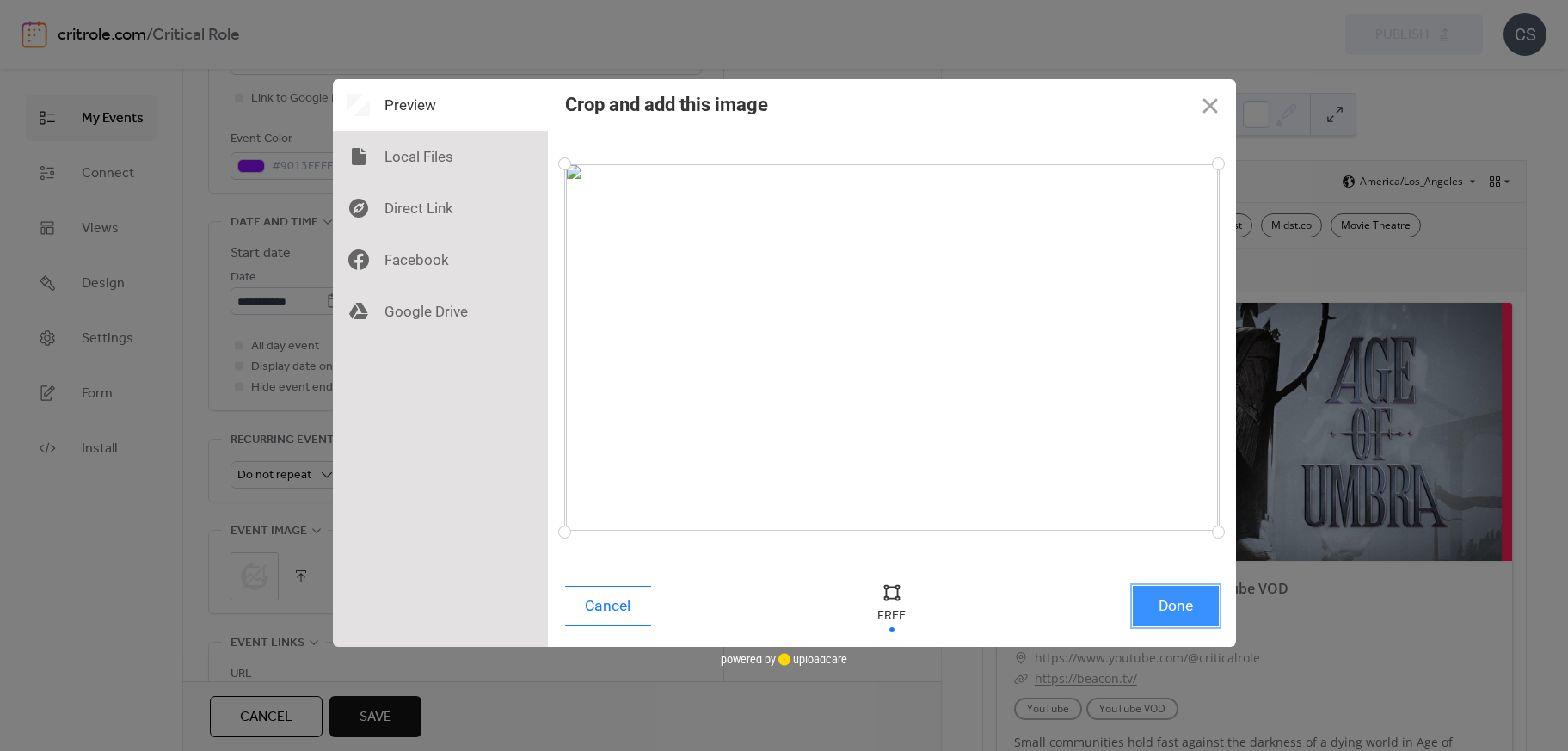click on "Done" at bounding box center (1176, 606) 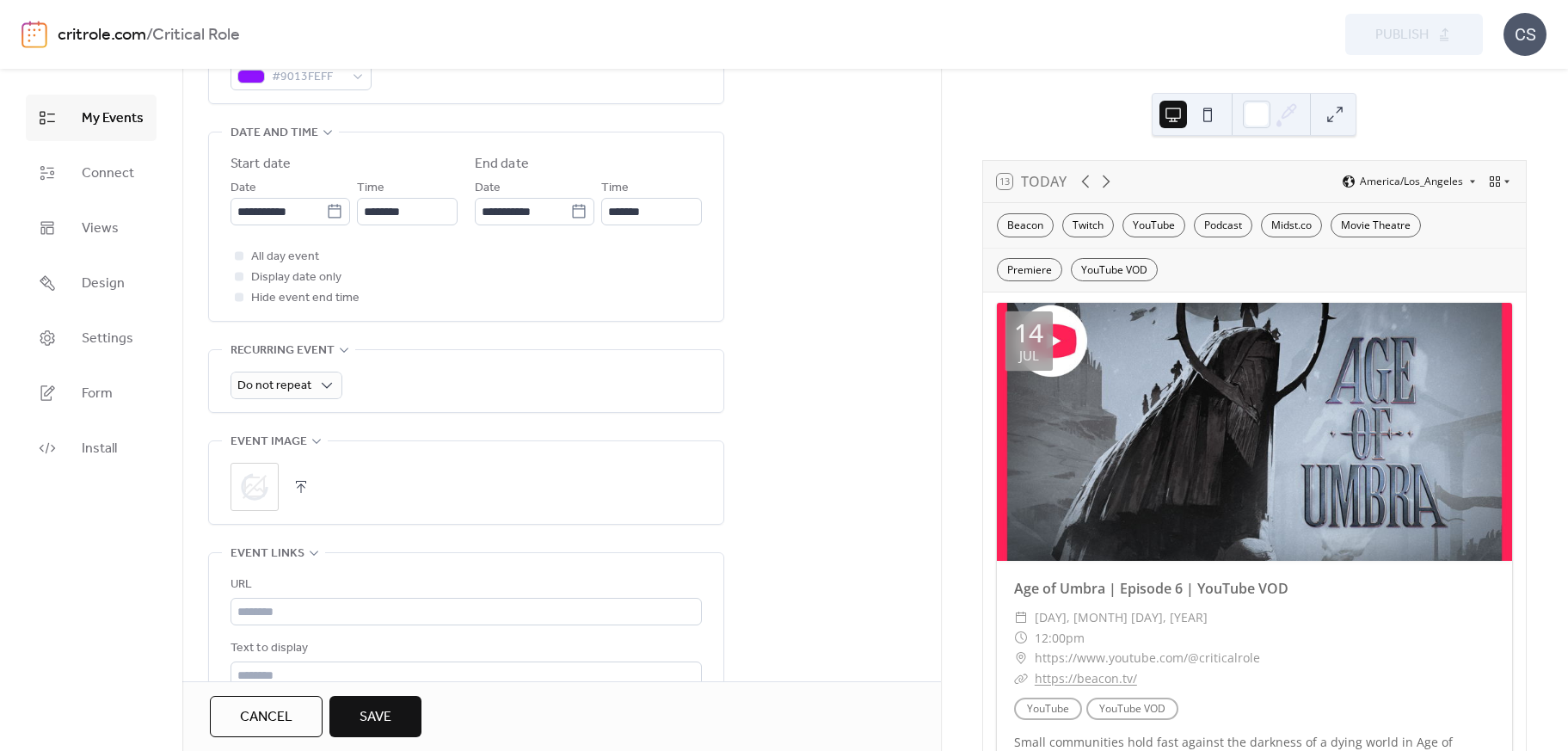 scroll, scrollTop: 555, scrollLeft: 0, axis: vertical 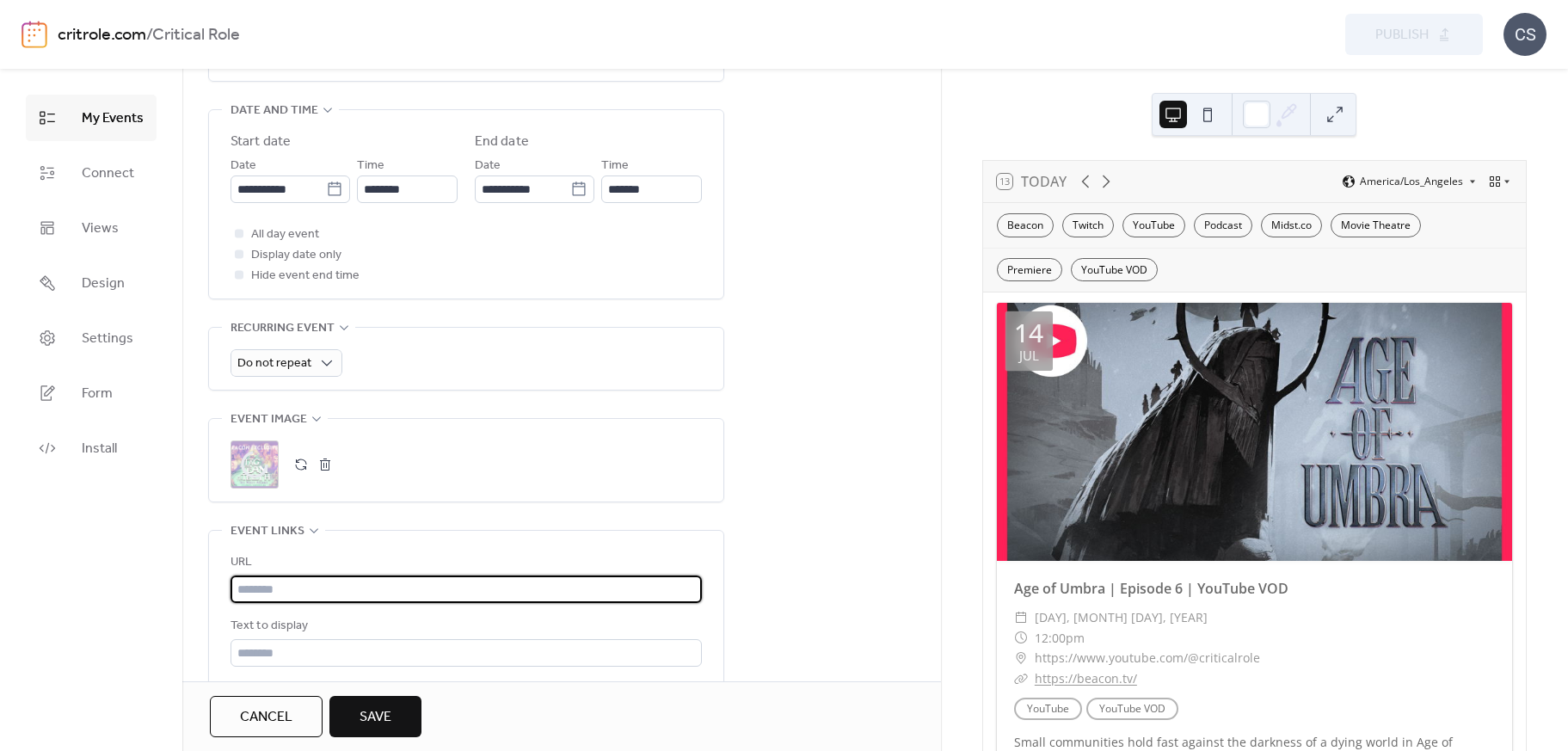click at bounding box center [466, 589] 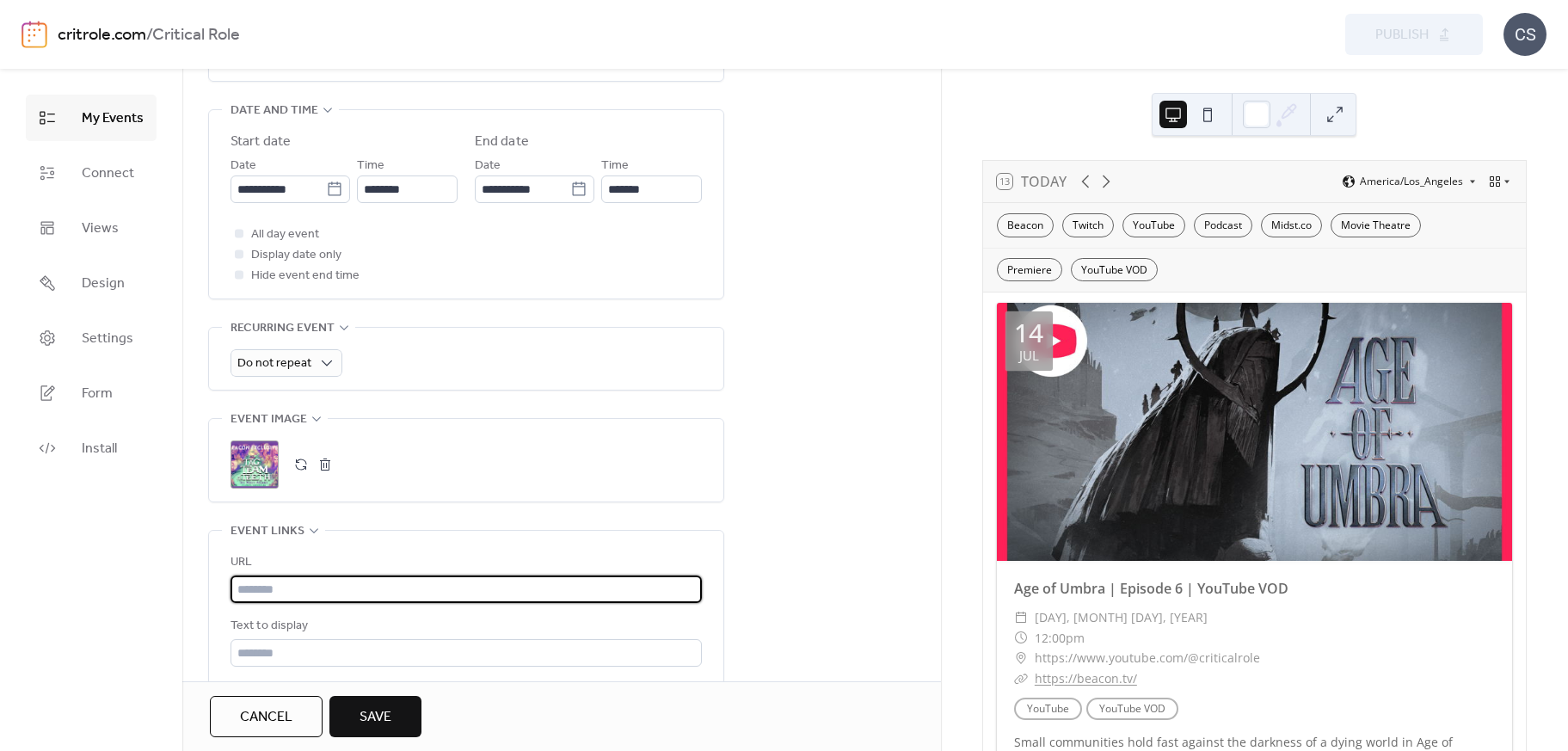 type on "**********" 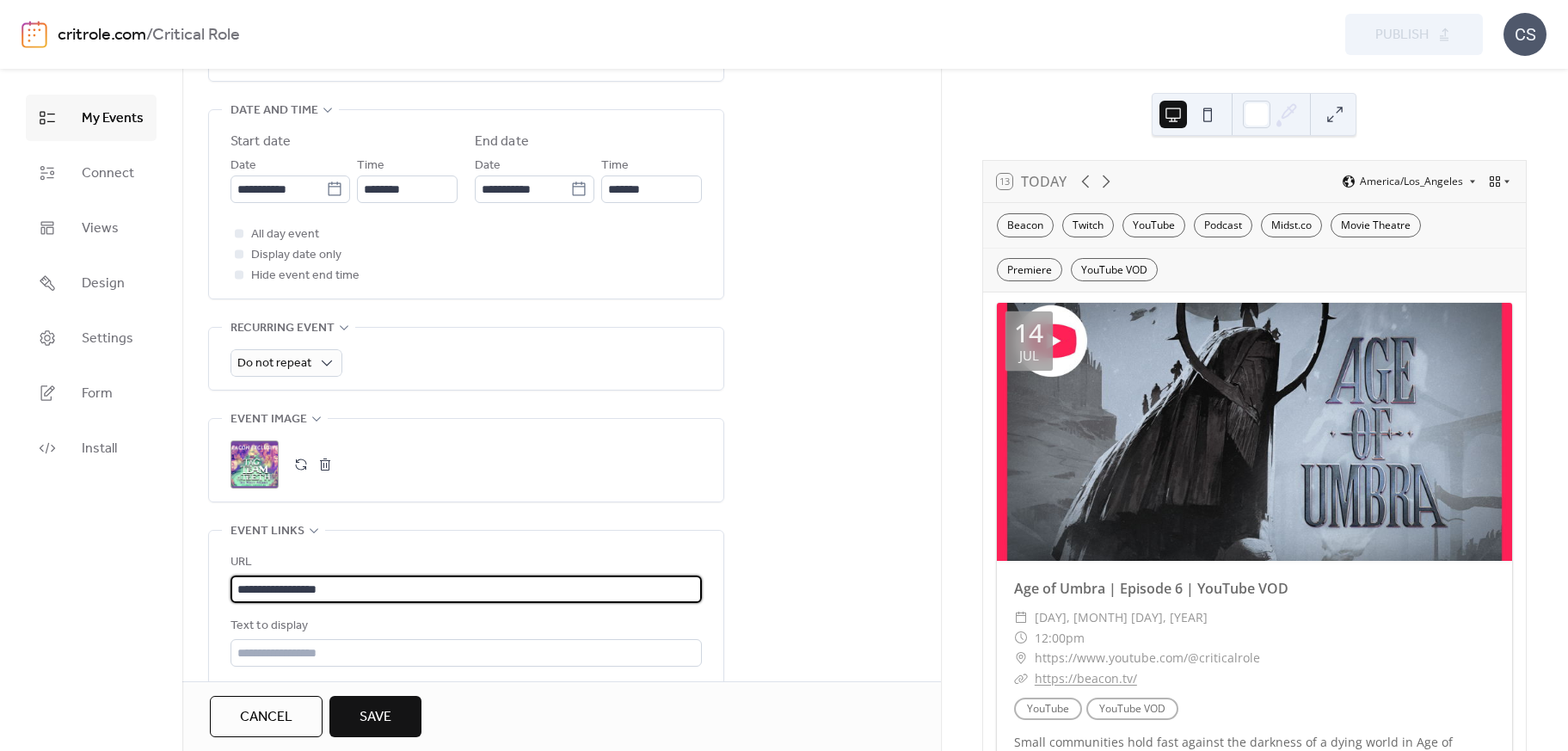 click on "**********" at bounding box center (562, 359) 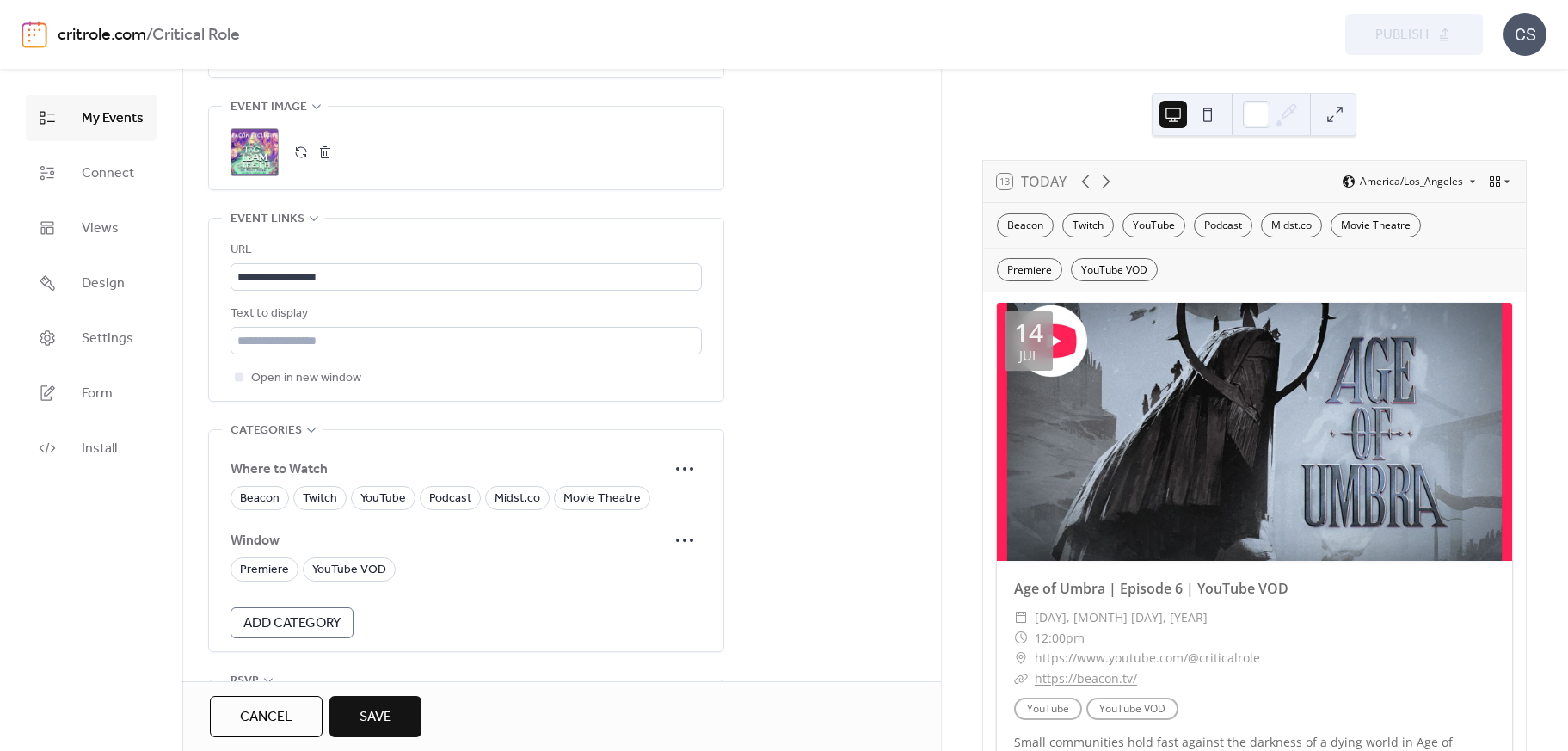 scroll, scrollTop: 869, scrollLeft: 0, axis: vertical 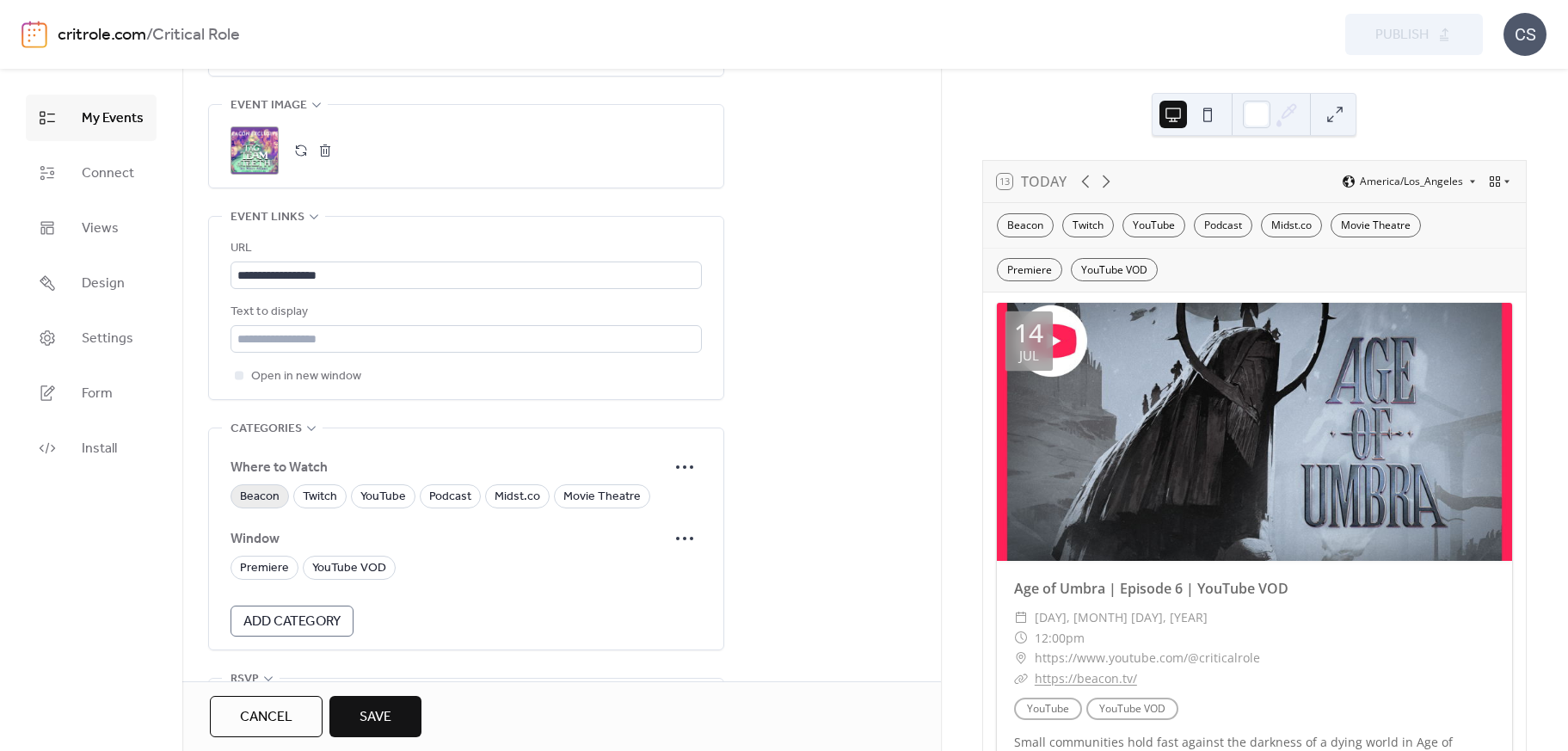 click on "Beacon" at bounding box center (260, 497) 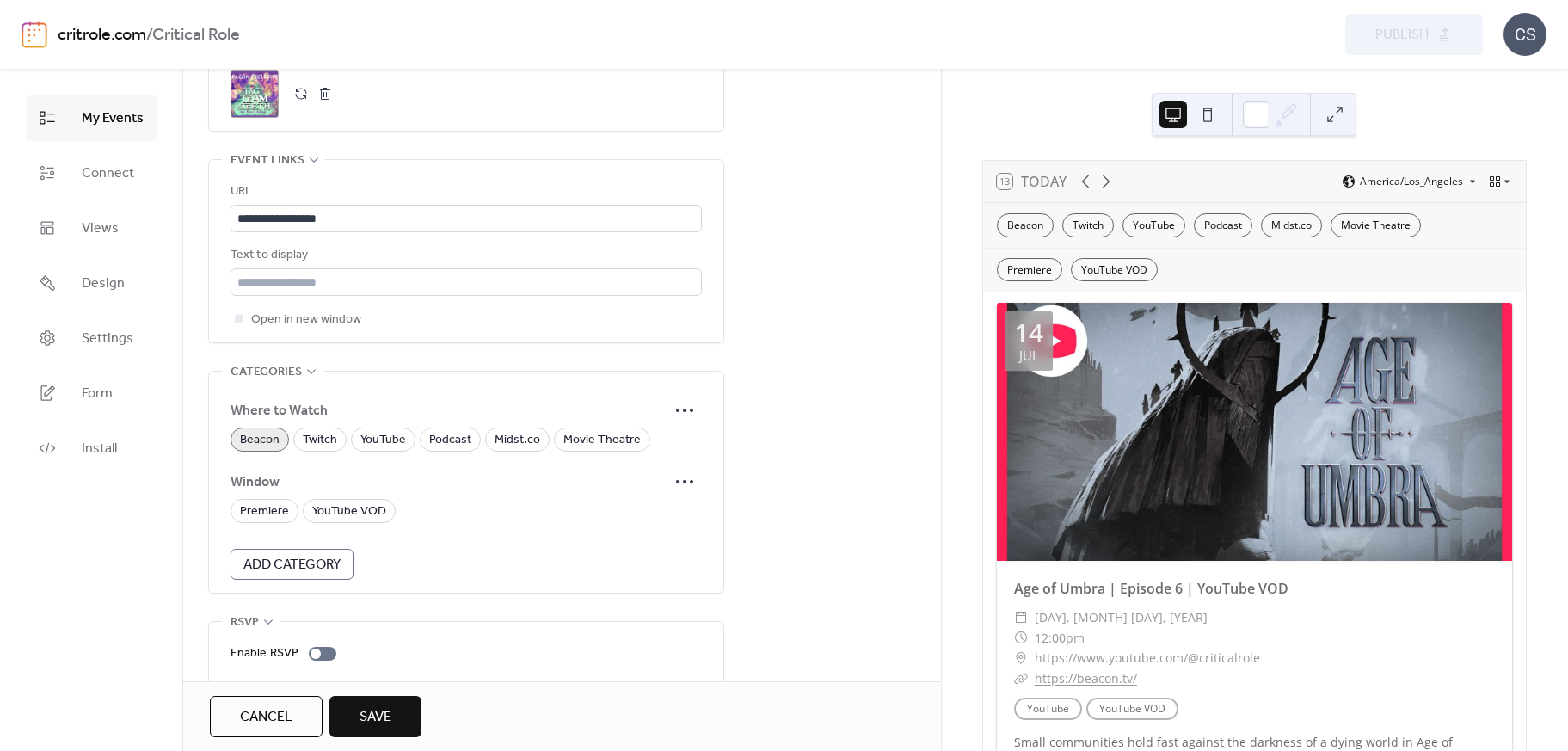 scroll, scrollTop: 982, scrollLeft: 0, axis: vertical 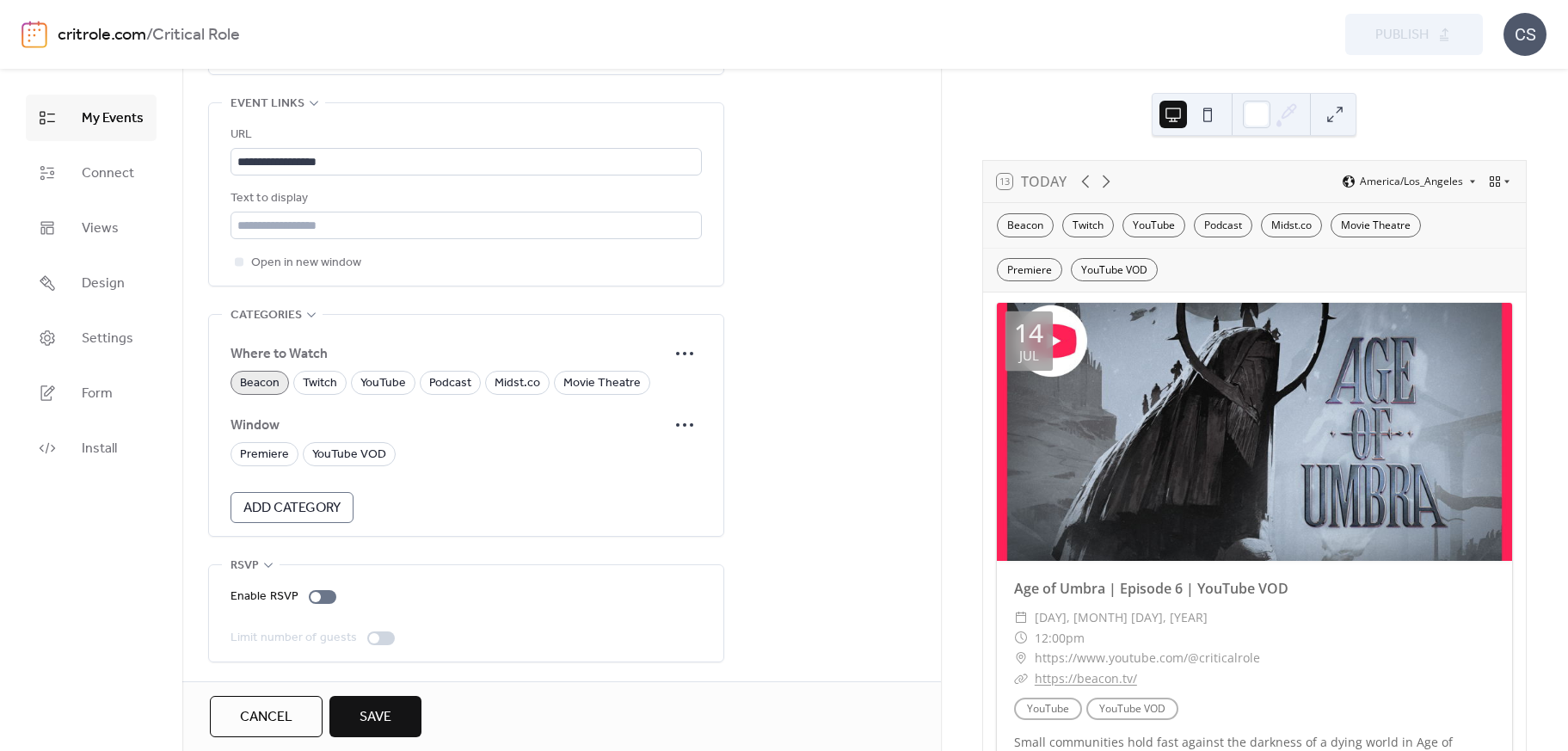 click on "Save" at bounding box center (375, 717) 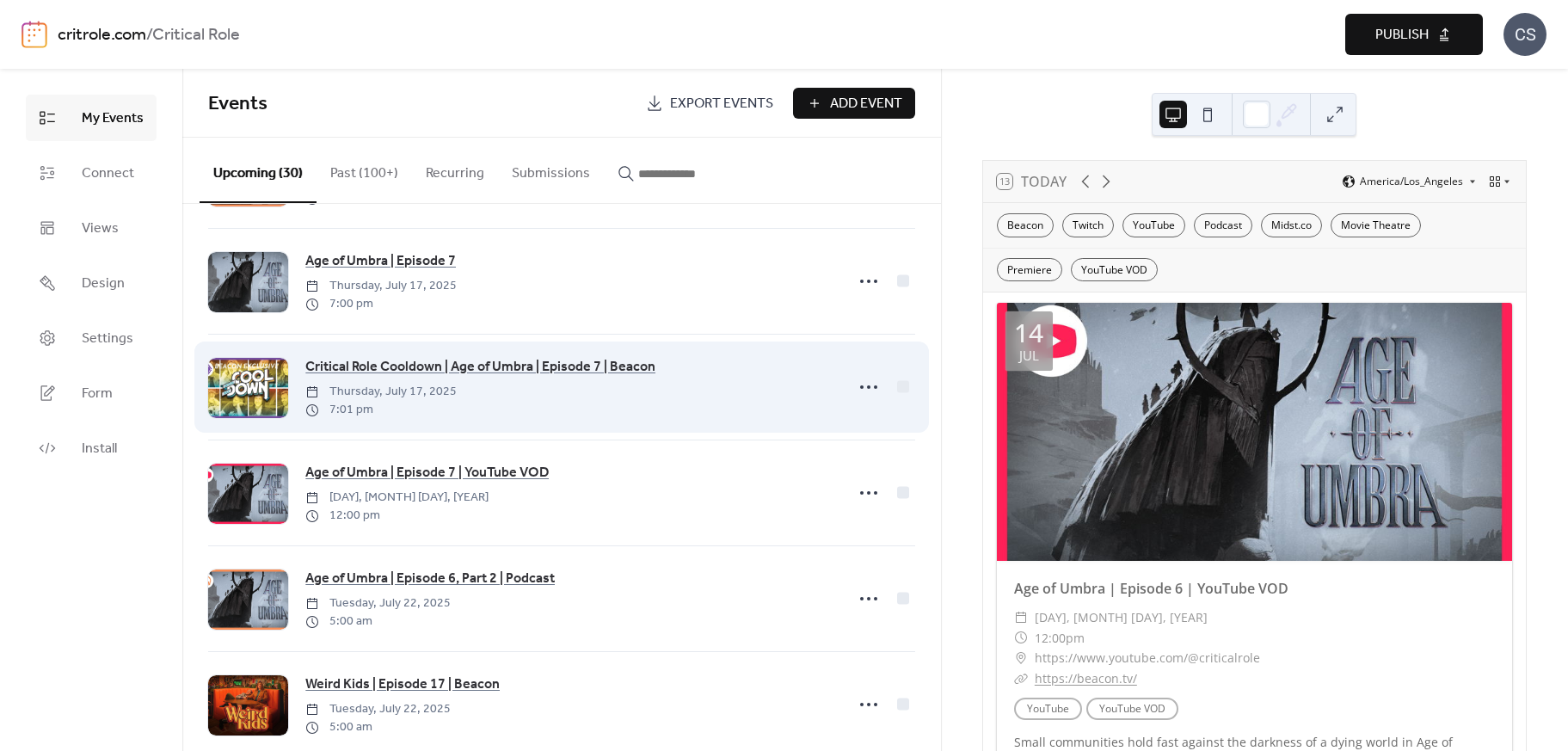 scroll, scrollTop: 809, scrollLeft: 0, axis: vertical 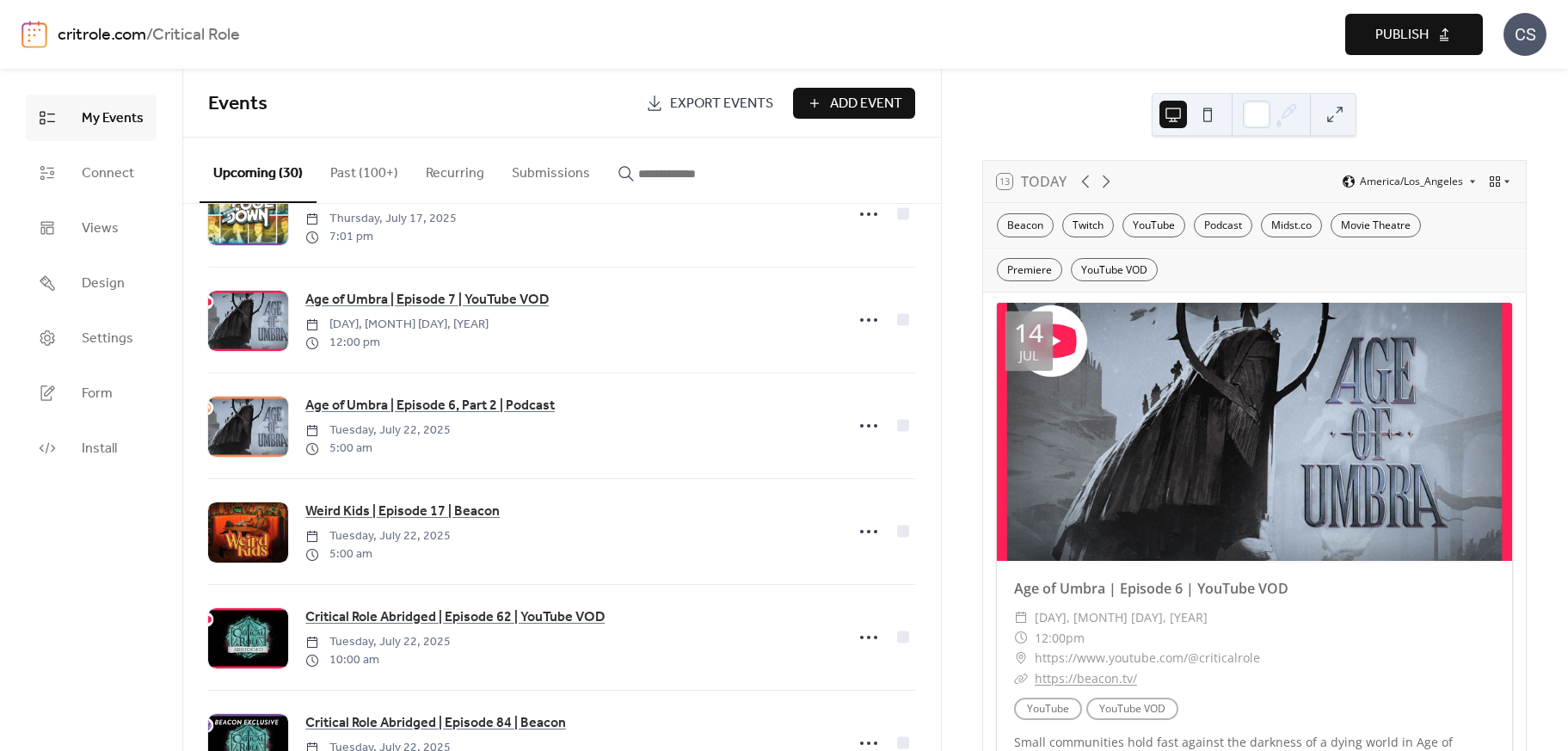 click on "Past  (100+)" at bounding box center [364, 169] 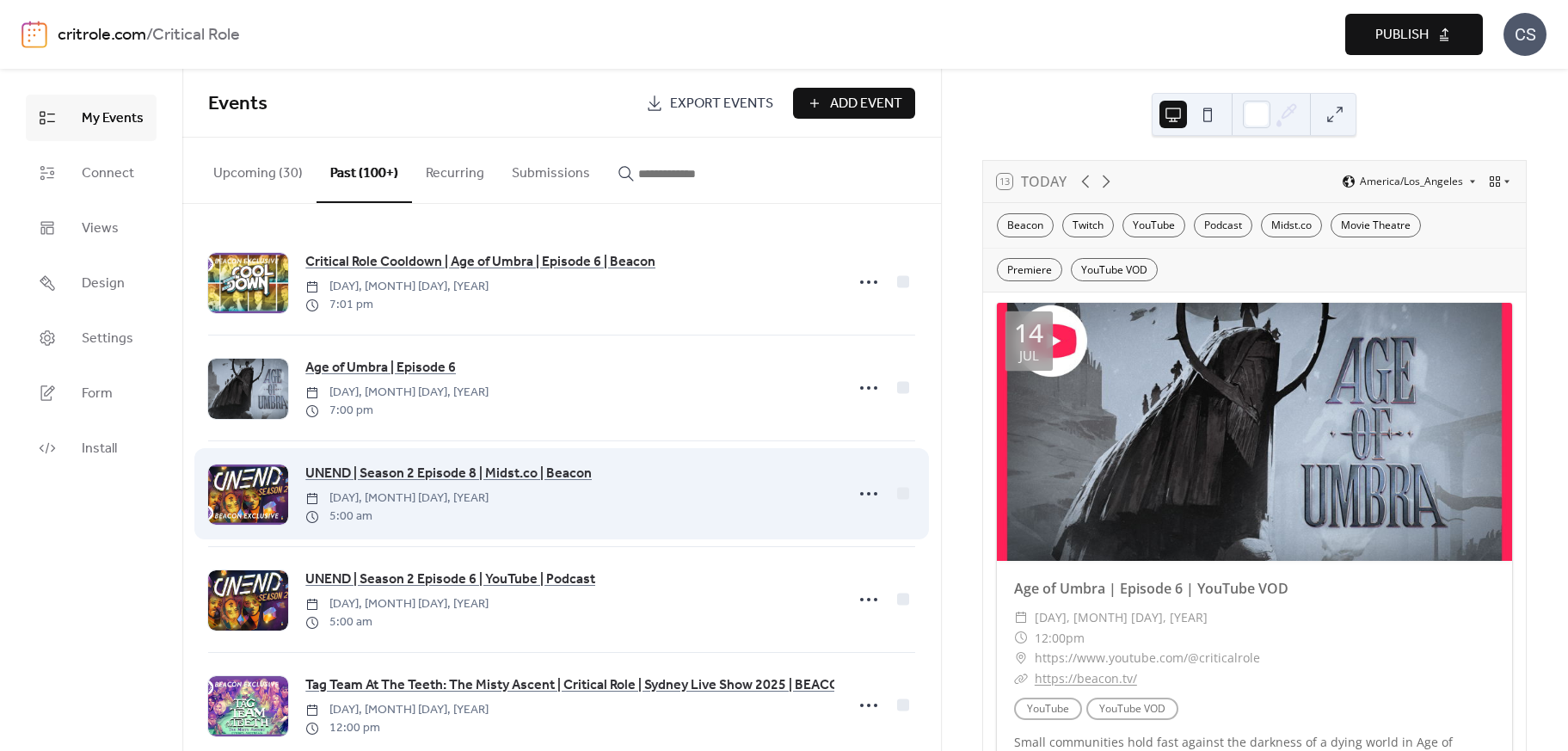 scroll, scrollTop: 139, scrollLeft: 0, axis: vertical 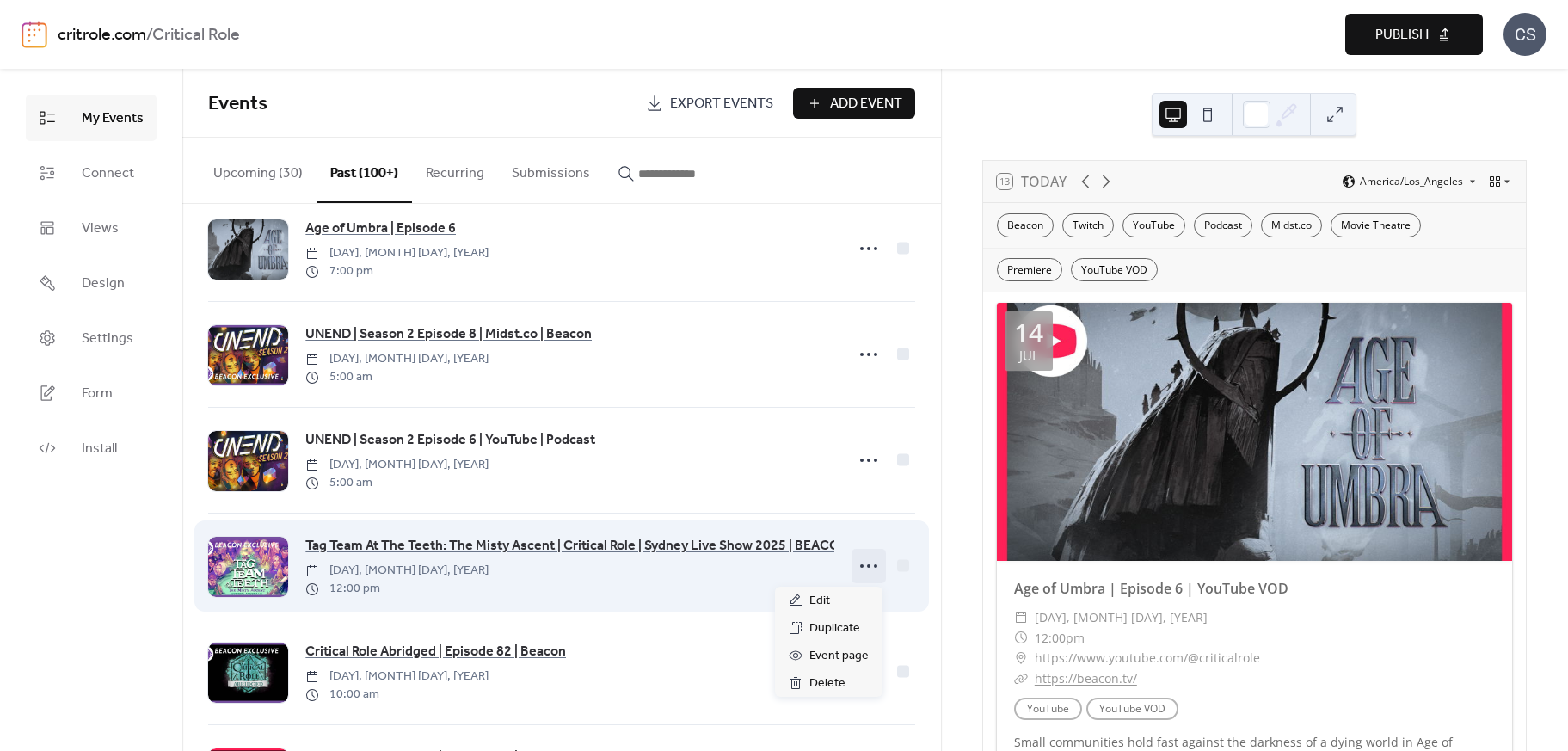 click 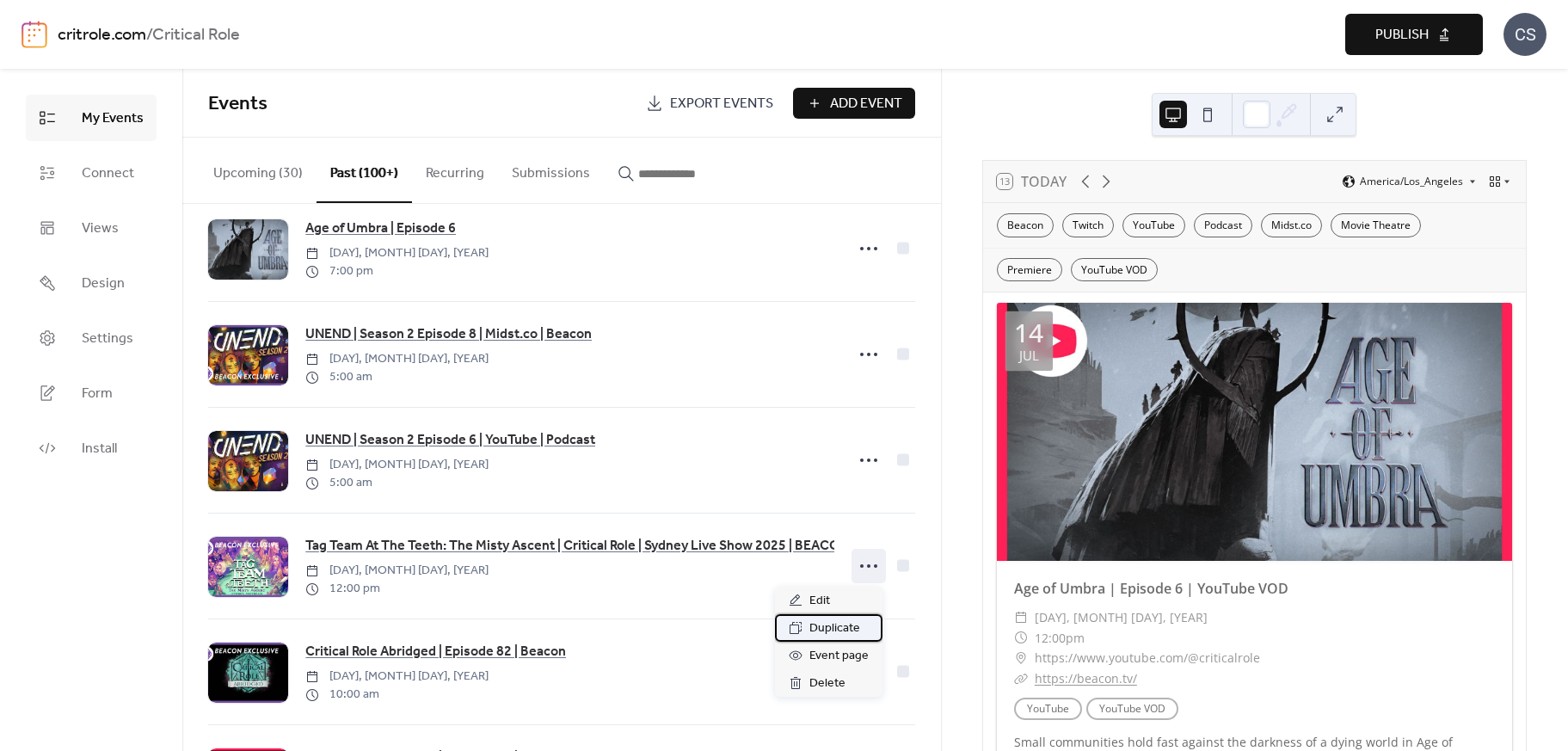 click on "Duplicate" at bounding box center [834, 629] 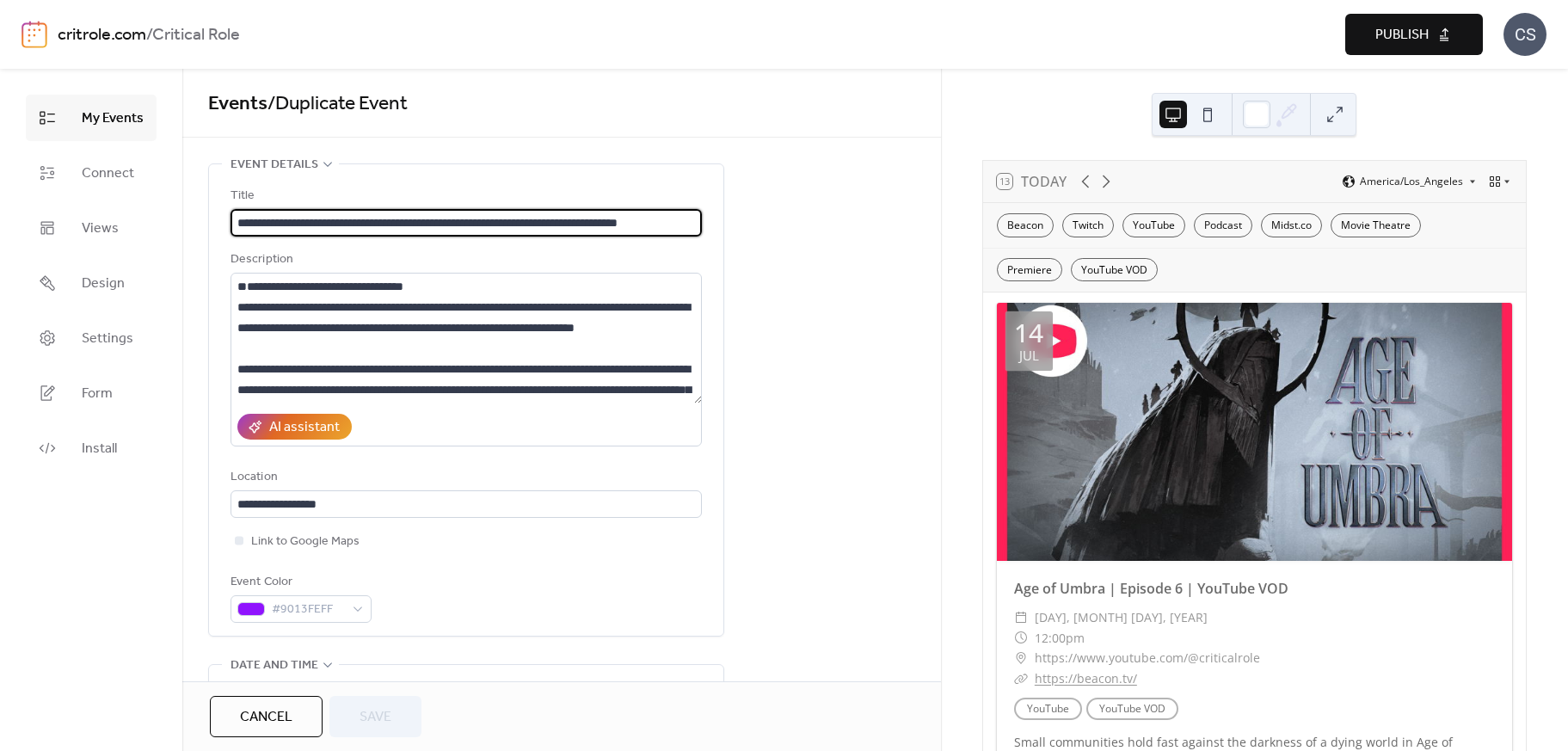 scroll, scrollTop: 0, scrollLeft: 6, axis: horizontal 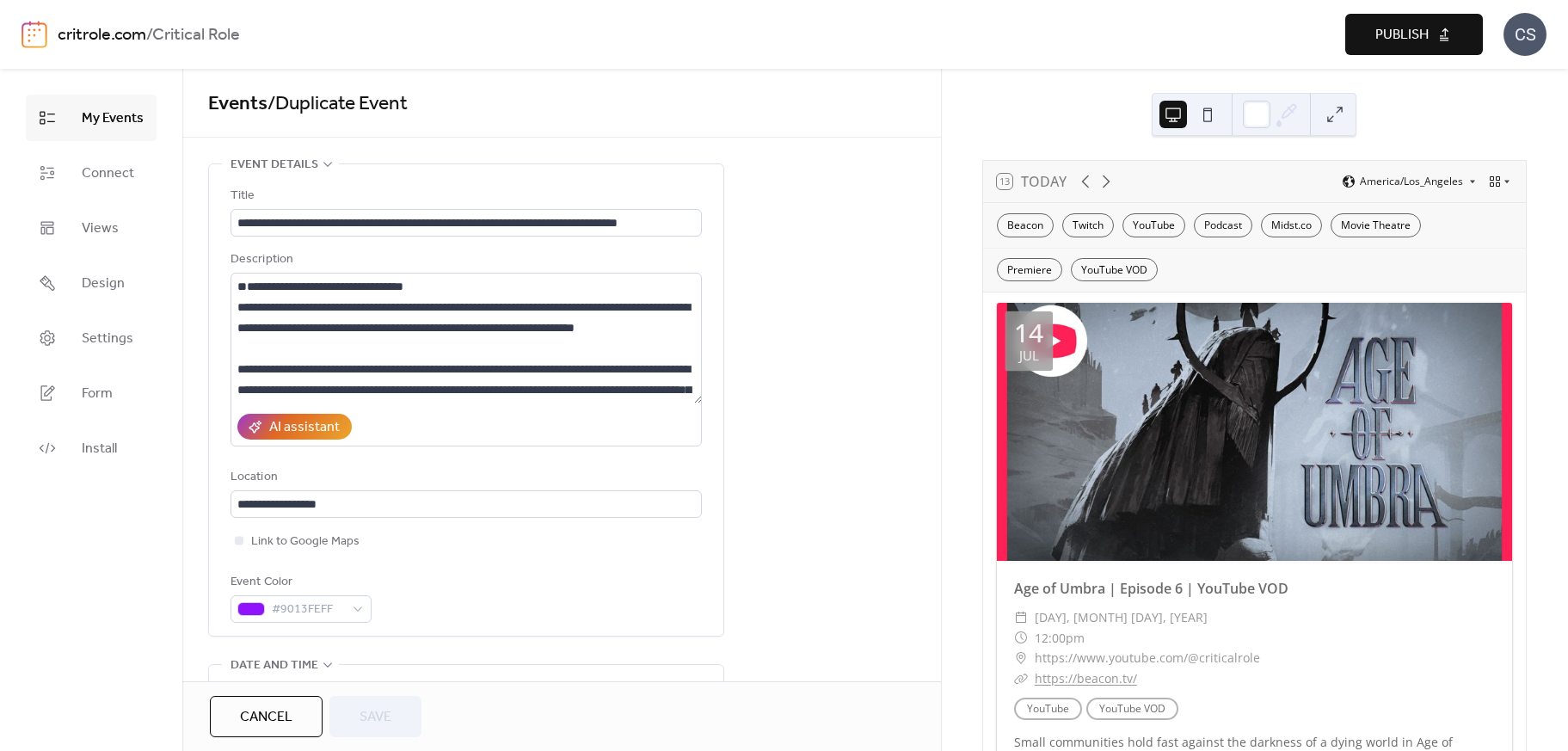 click on "**********" at bounding box center (562, 914) 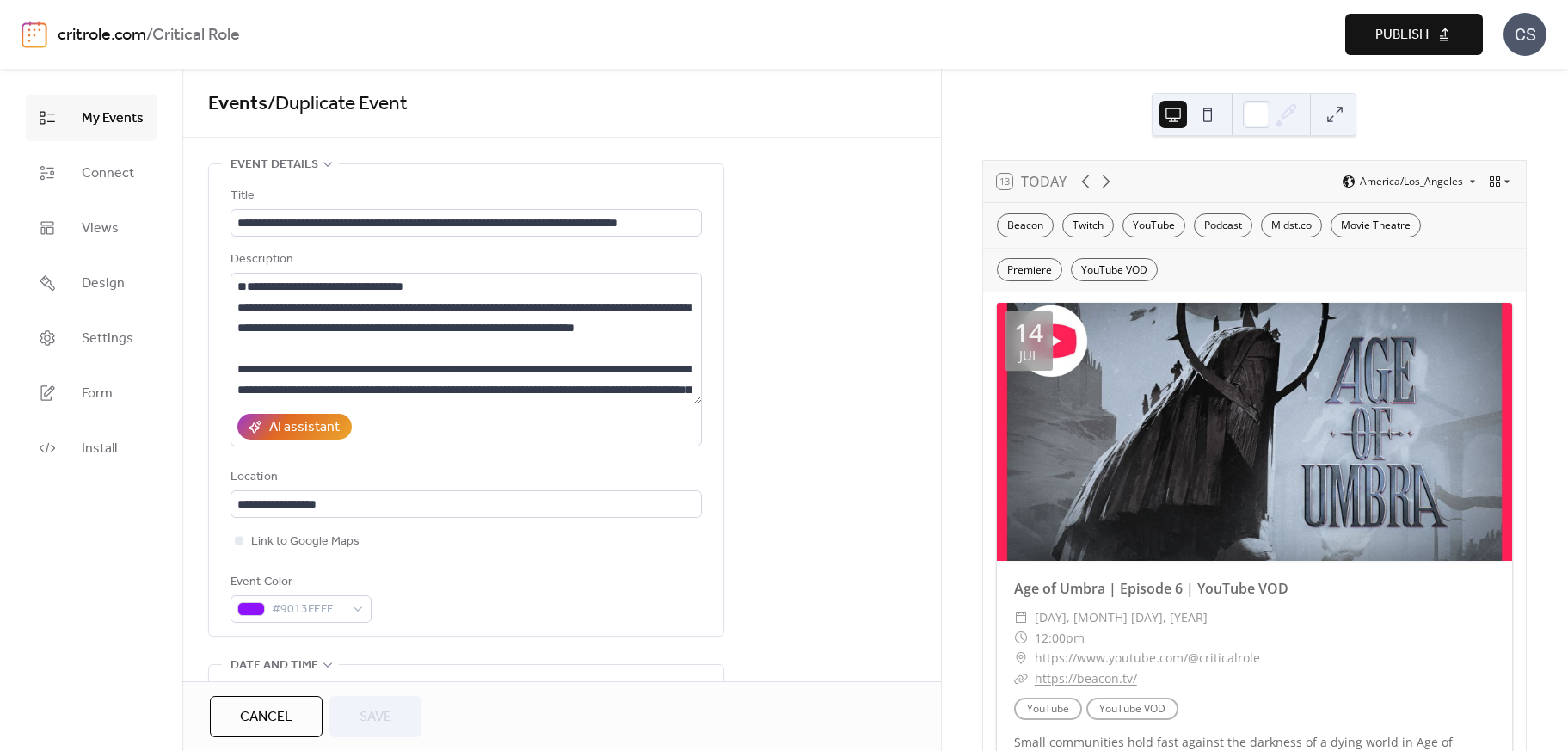 click on "My Events" at bounding box center (113, 119) 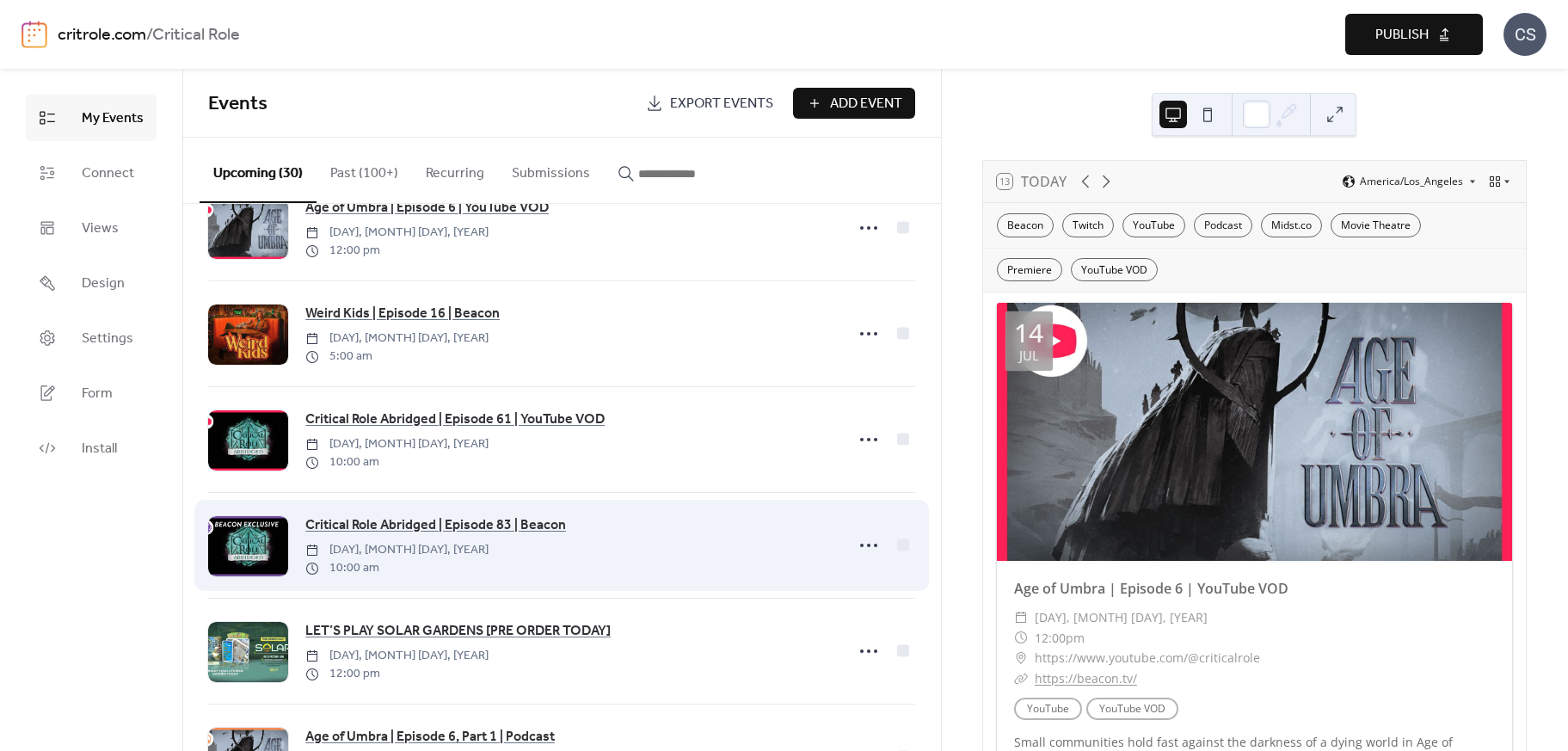 scroll, scrollTop: 164, scrollLeft: 0, axis: vertical 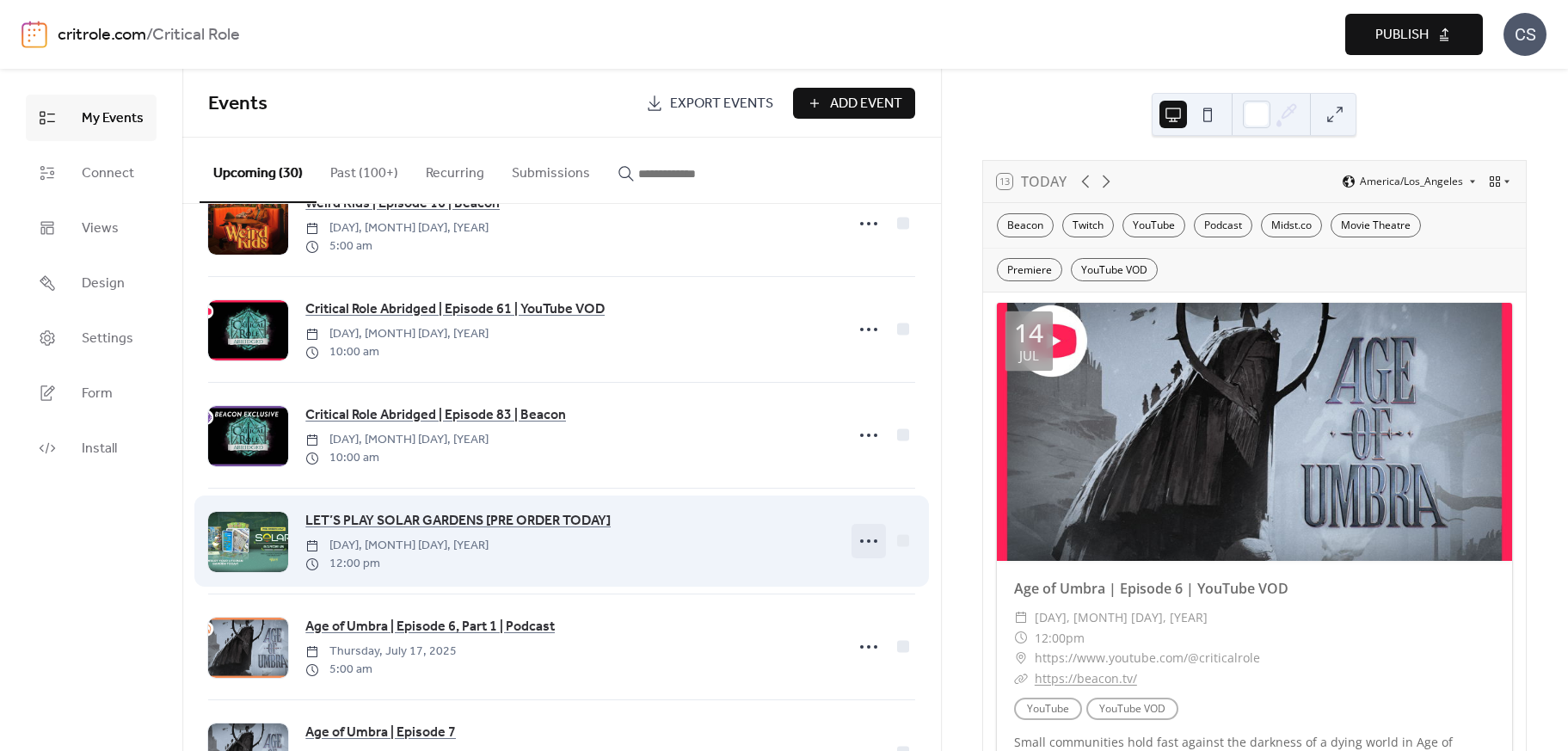 click 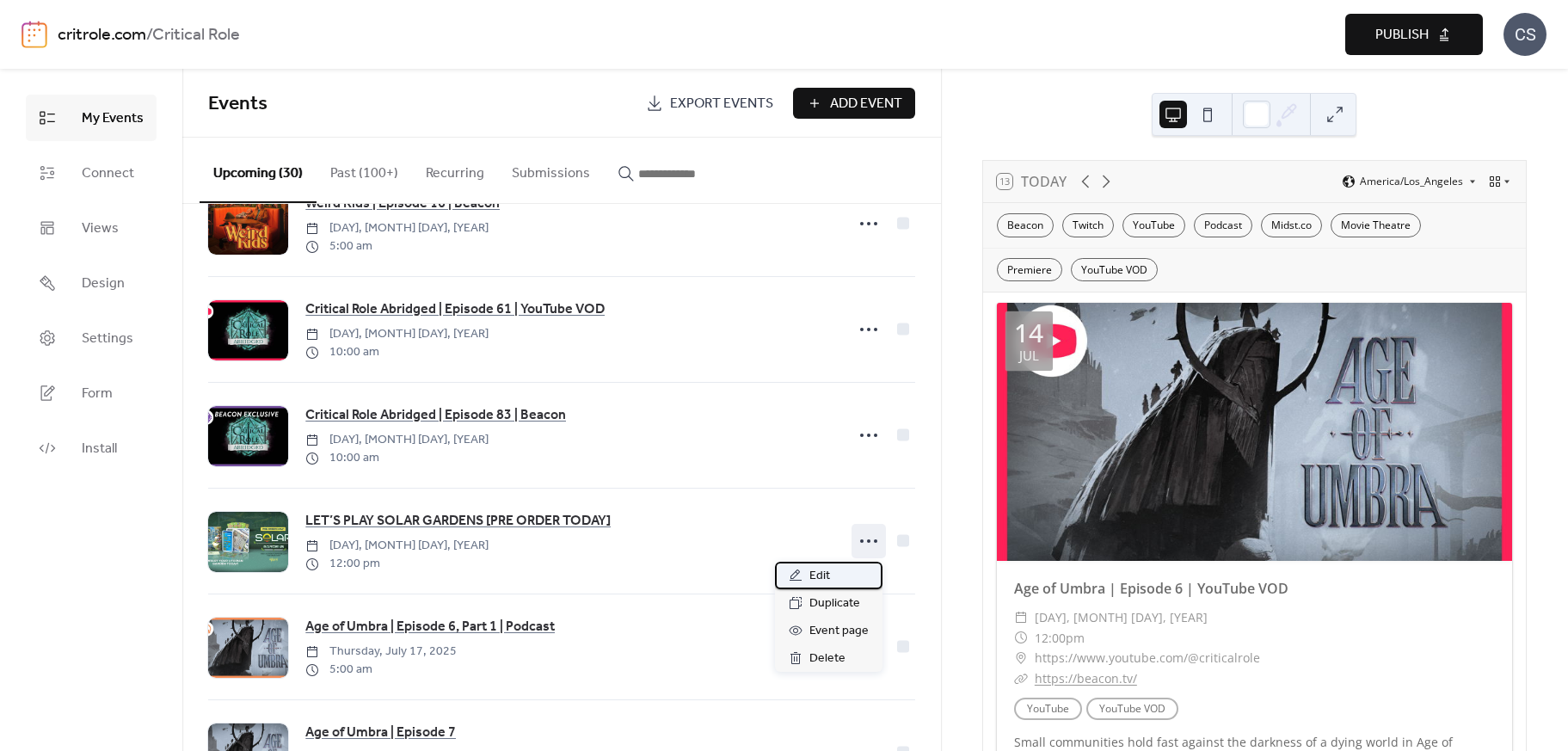 click on "Edit" at bounding box center [828, 576] 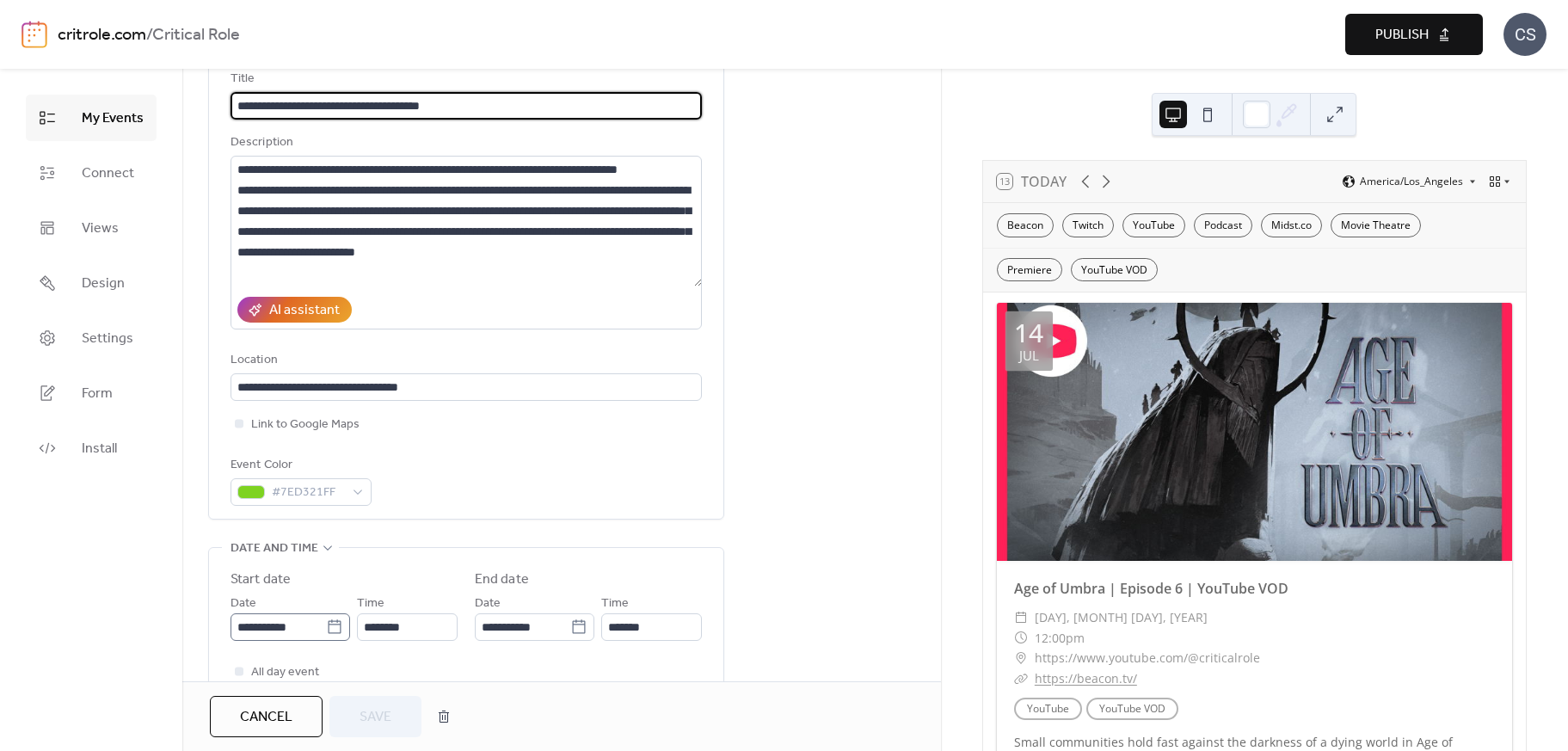 scroll, scrollTop: 139, scrollLeft: 0, axis: vertical 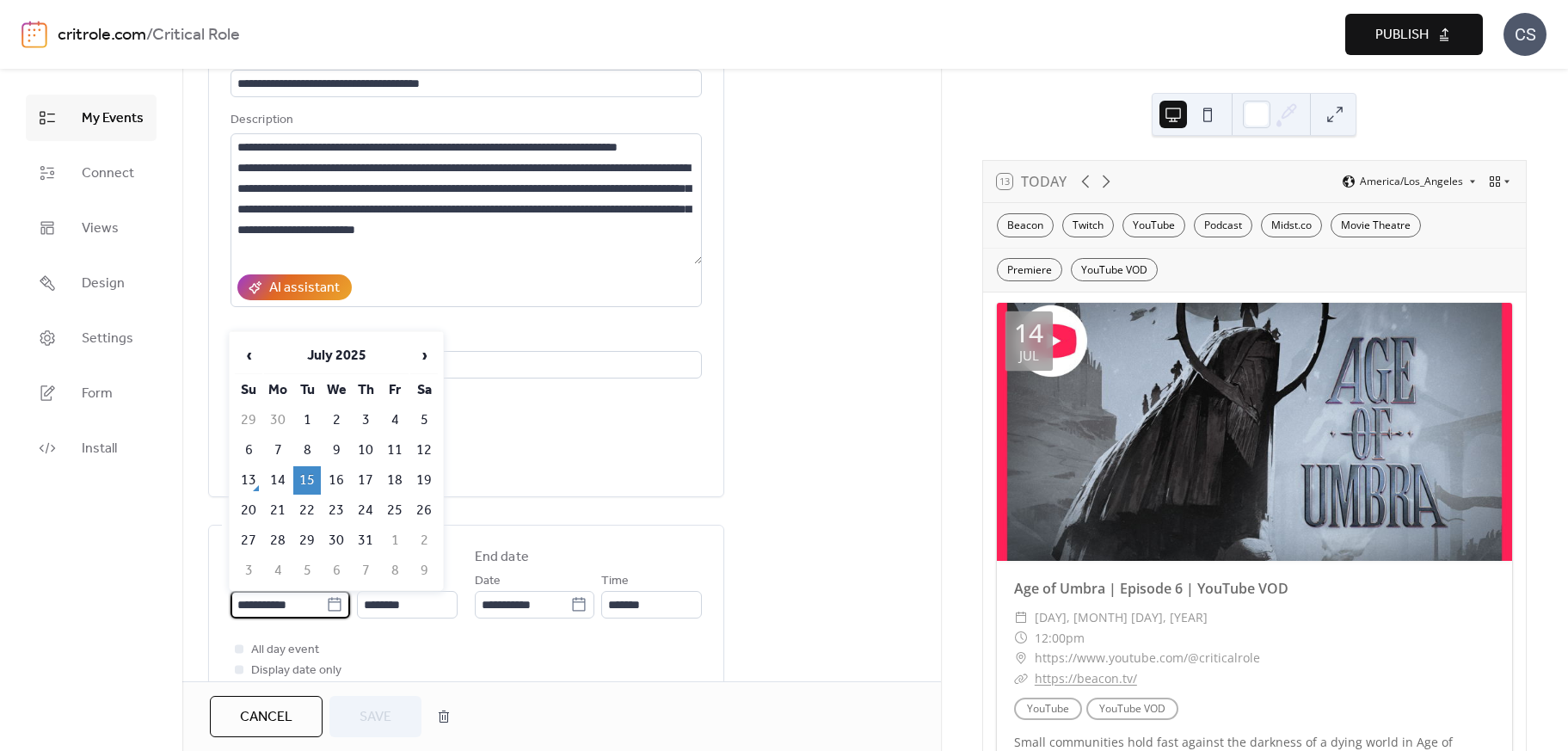 click on "**********" at bounding box center [278, 605] 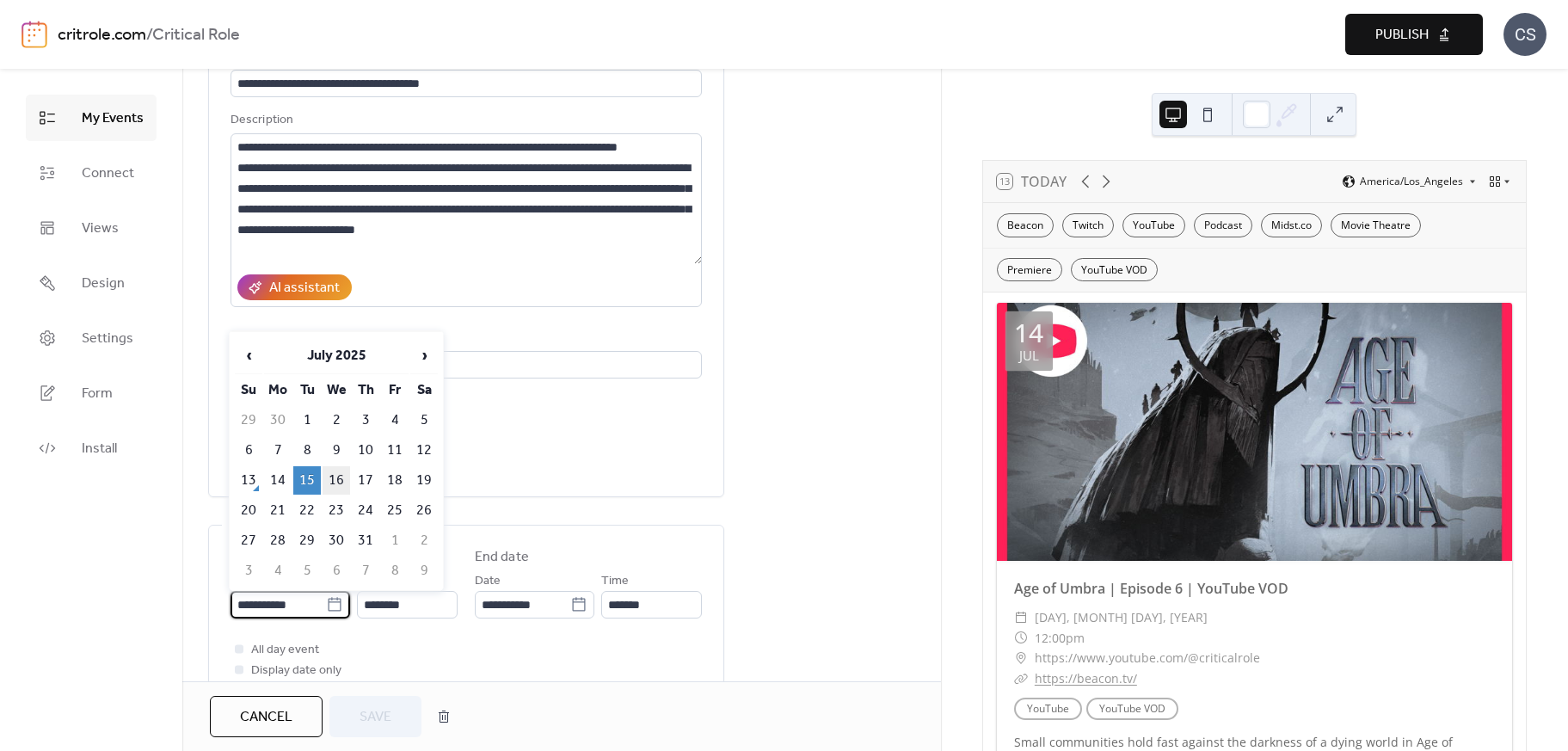 click on "16" at bounding box center (336, 480) 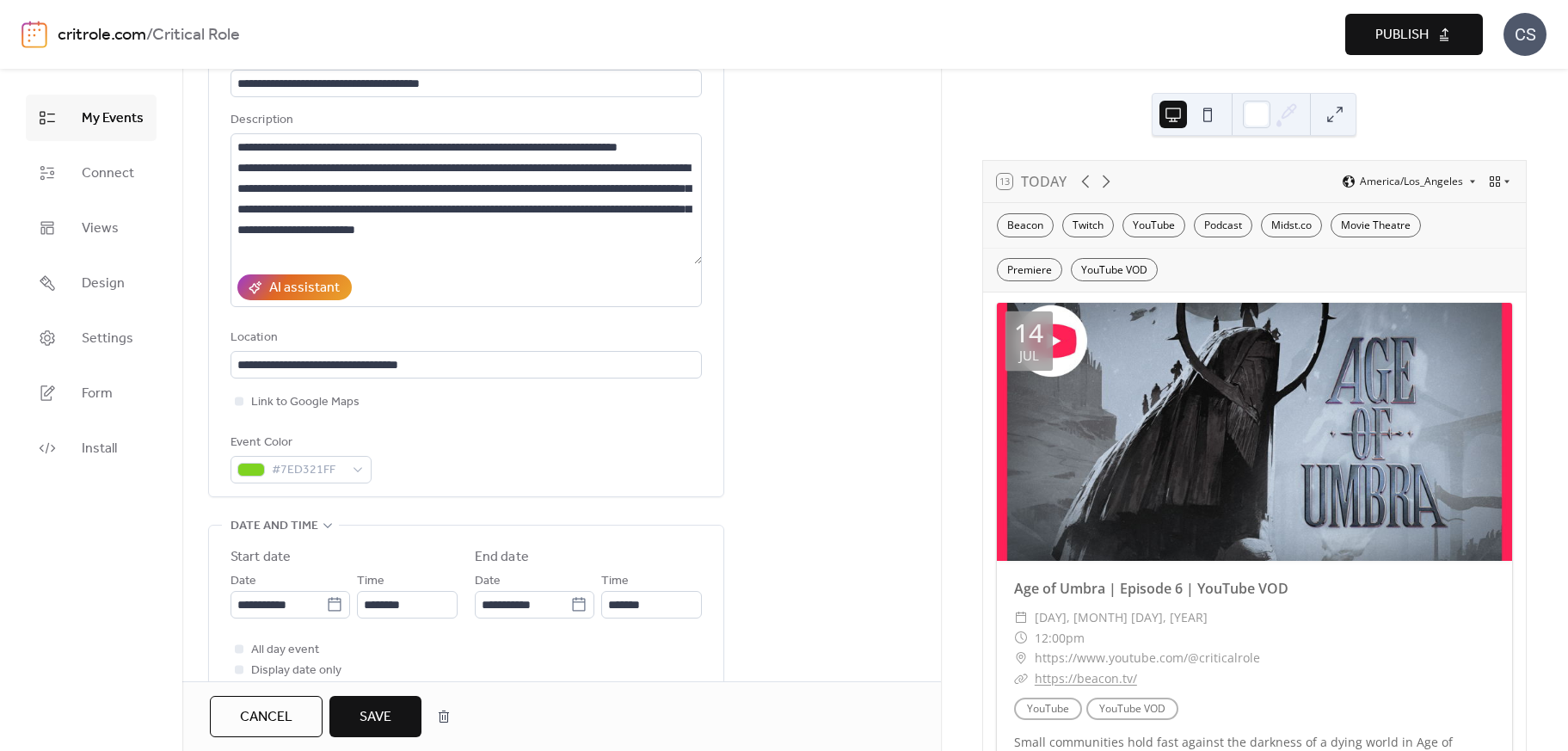 click on "Save" at bounding box center (375, 717) 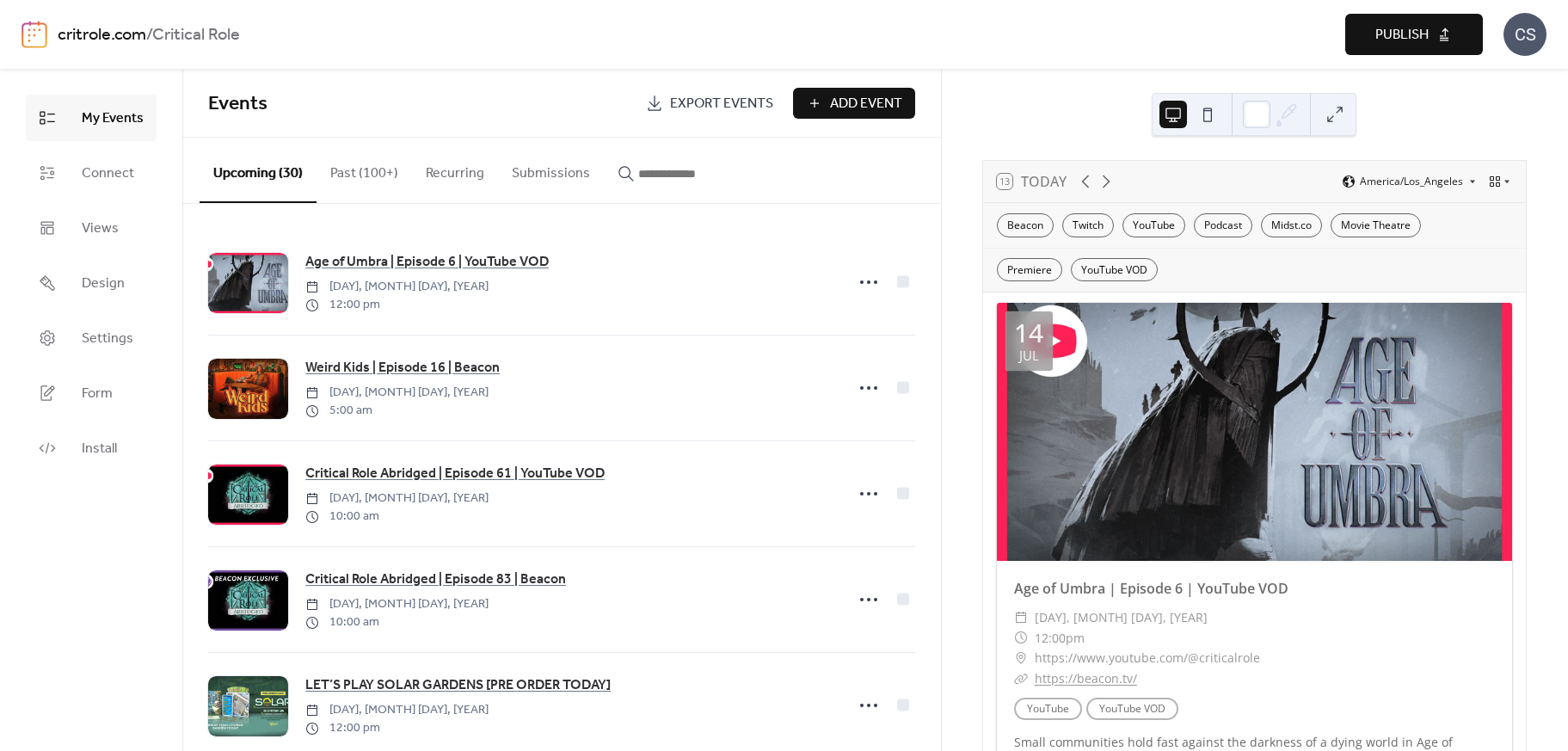 click on "Past  (100+)" at bounding box center [364, 169] 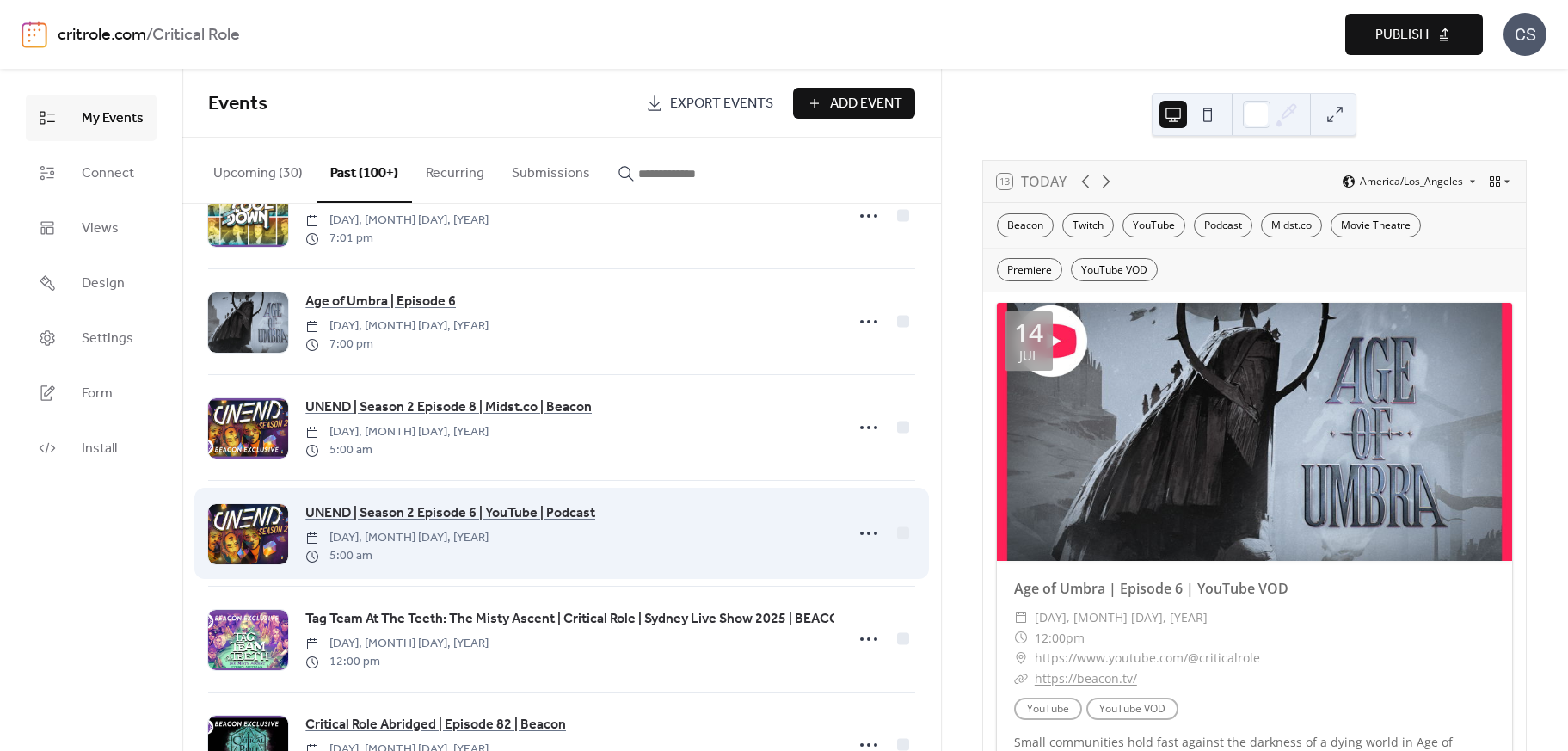 scroll, scrollTop: 146, scrollLeft: 0, axis: vertical 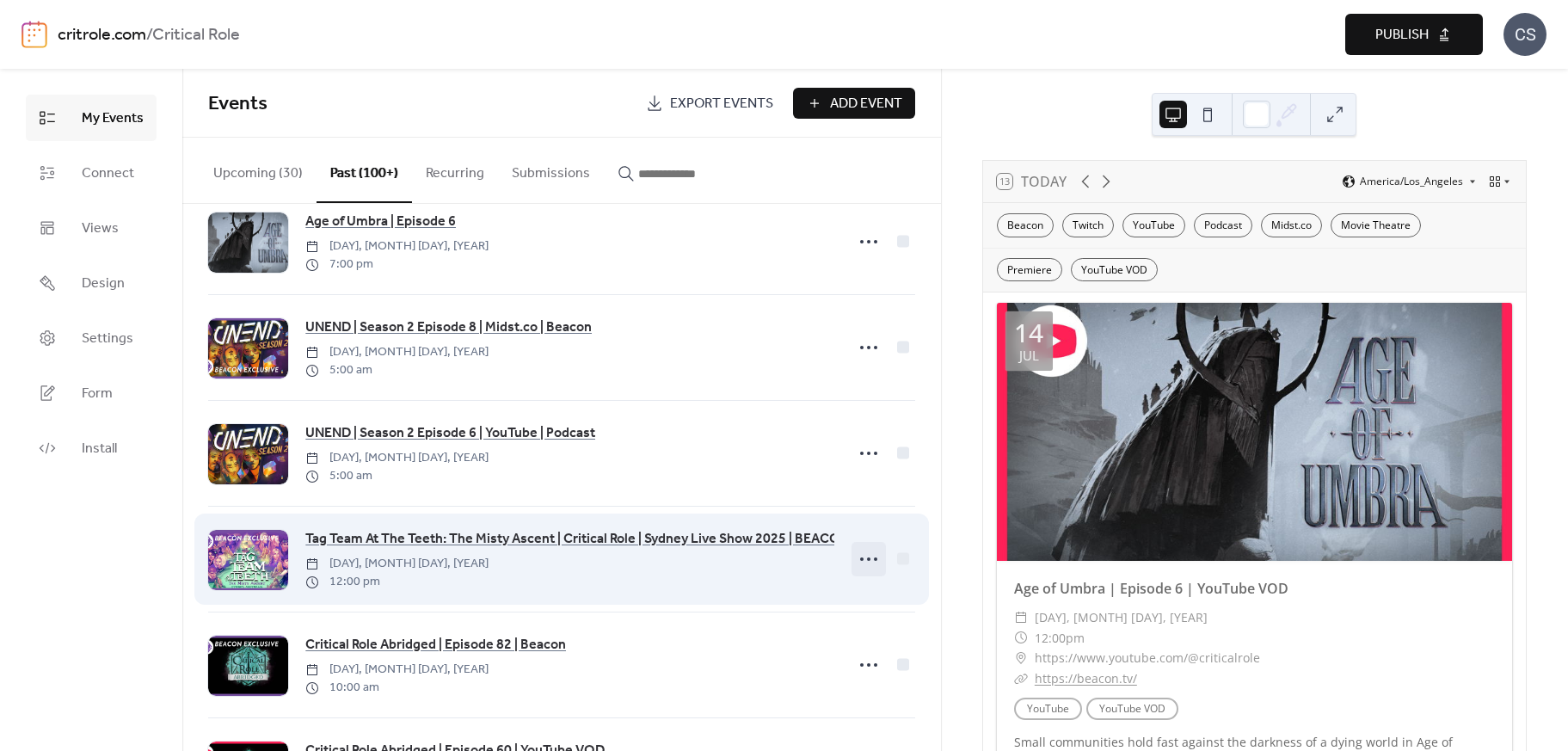 click 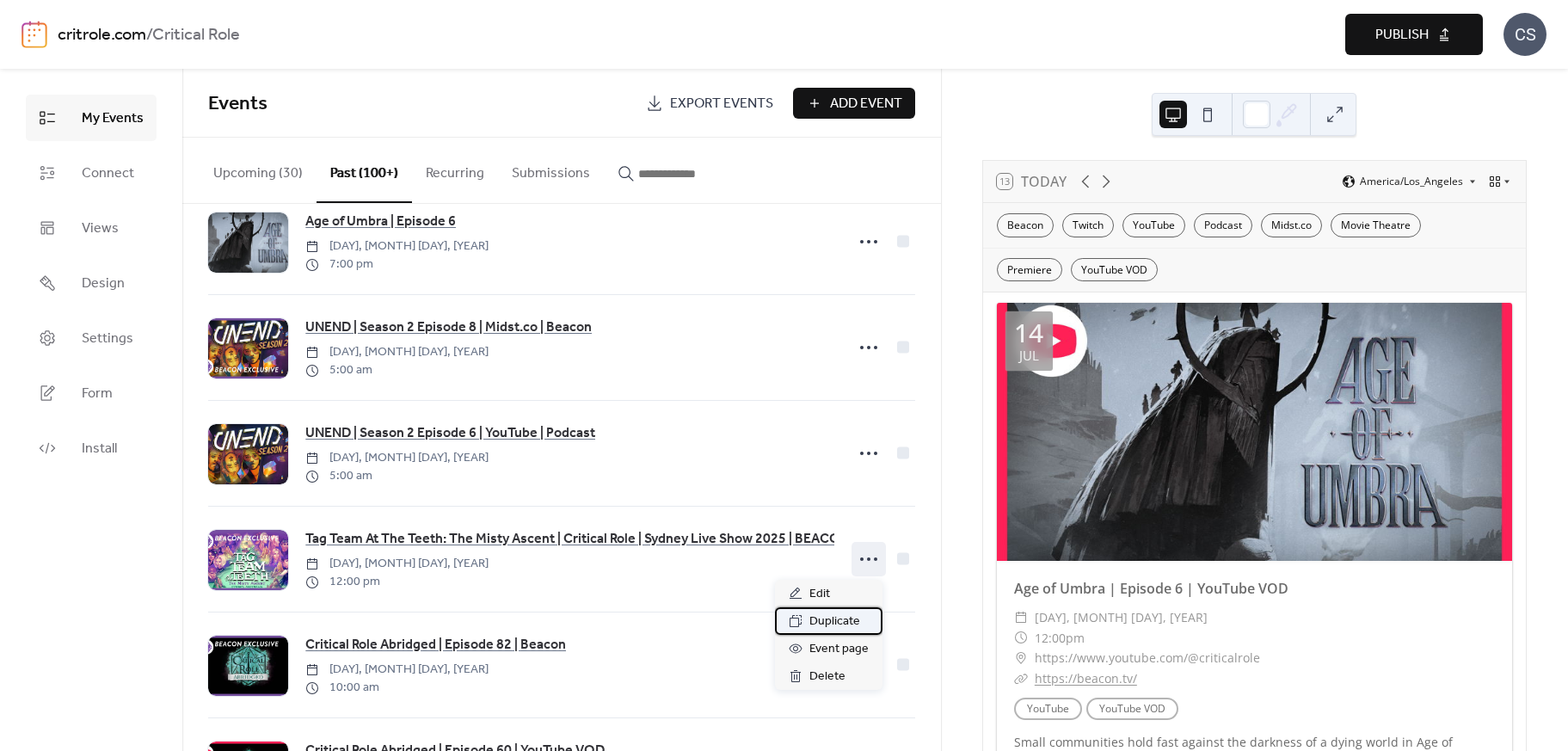 click on "Duplicate" at bounding box center (834, 622) 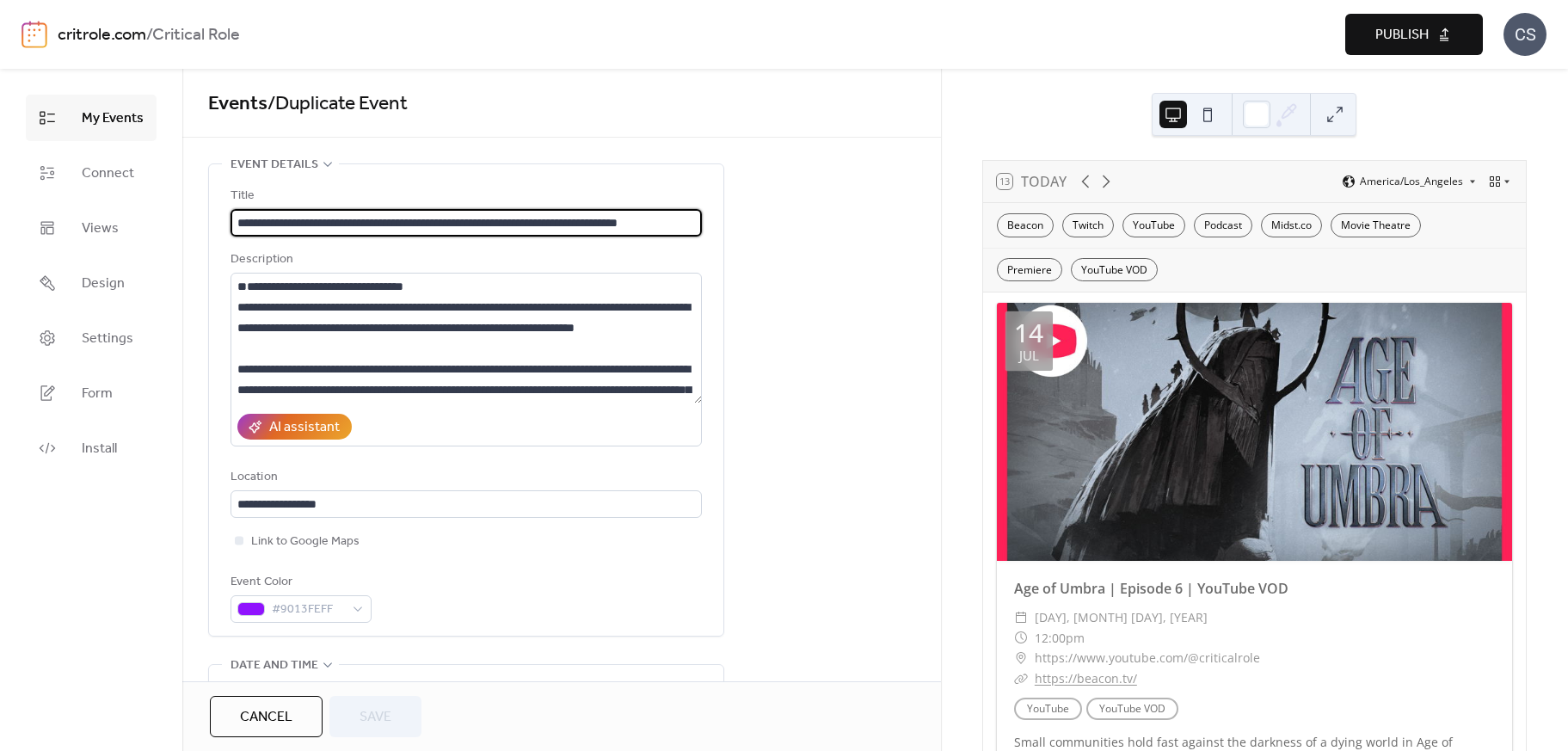 scroll, scrollTop: 0, scrollLeft: 0, axis: both 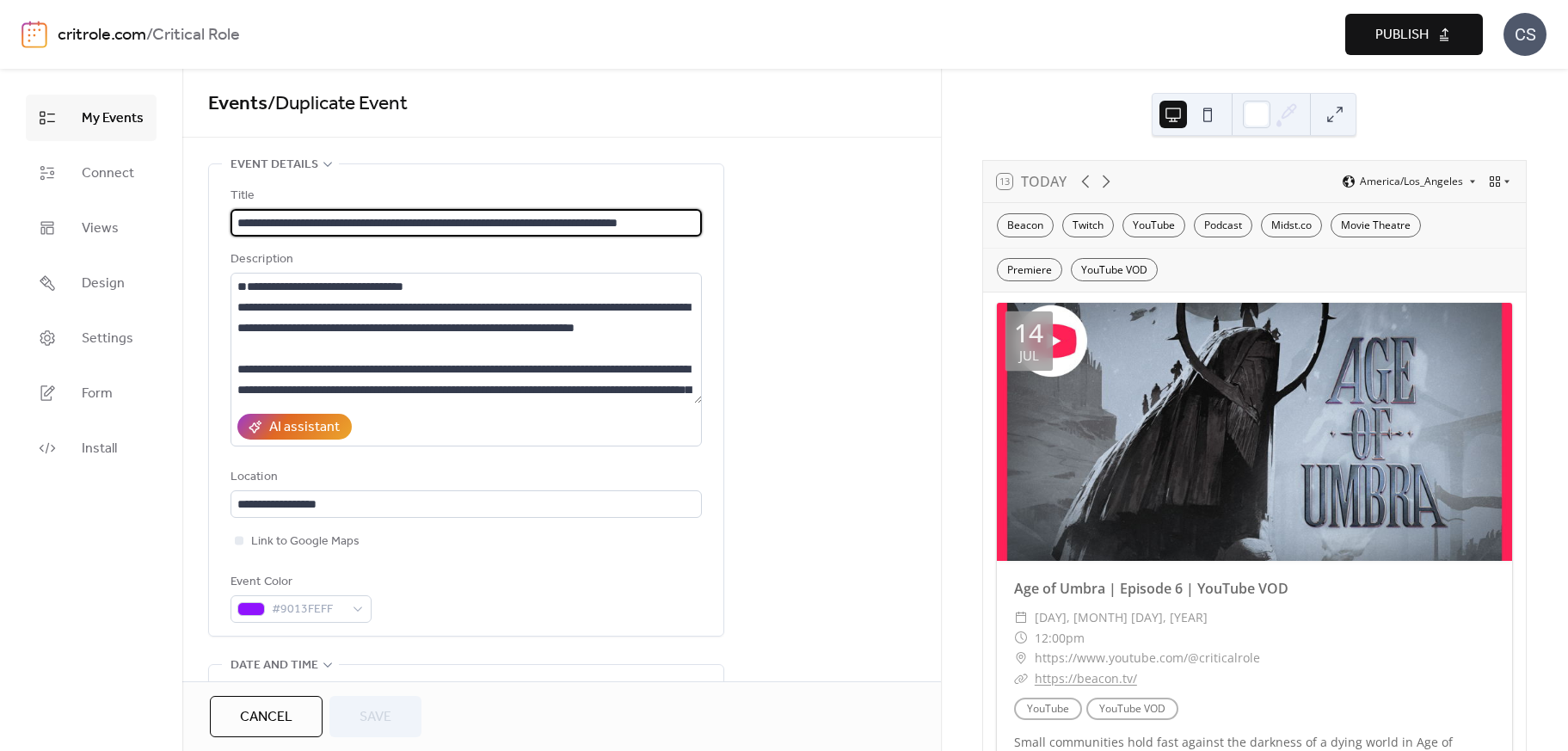 drag, startPoint x: 237, startPoint y: 220, endPoint x: 968, endPoint y: 280, distance: 733.4582 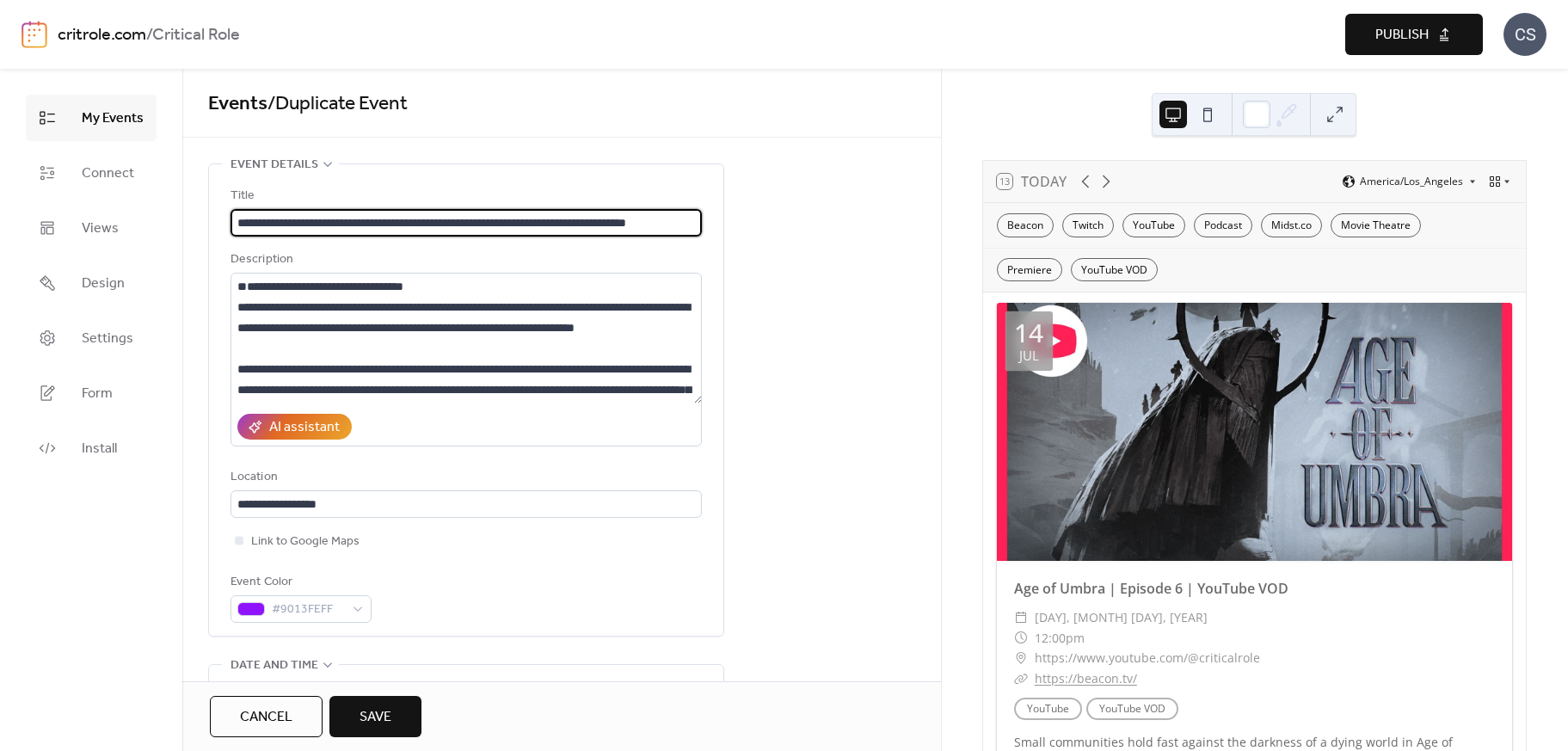 scroll, scrollTop: 1, scrollLeft: 36, axis: both 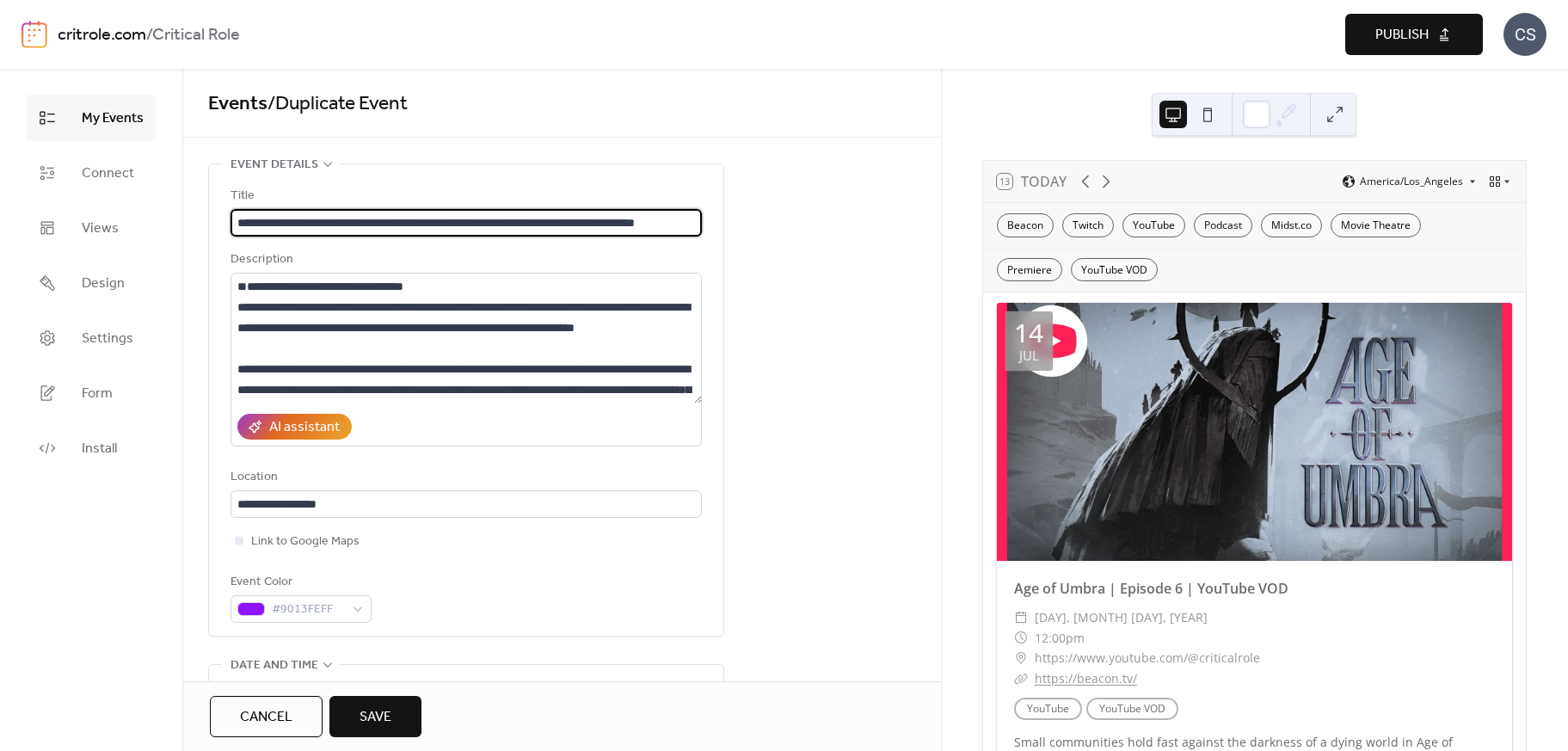 type on "**********" 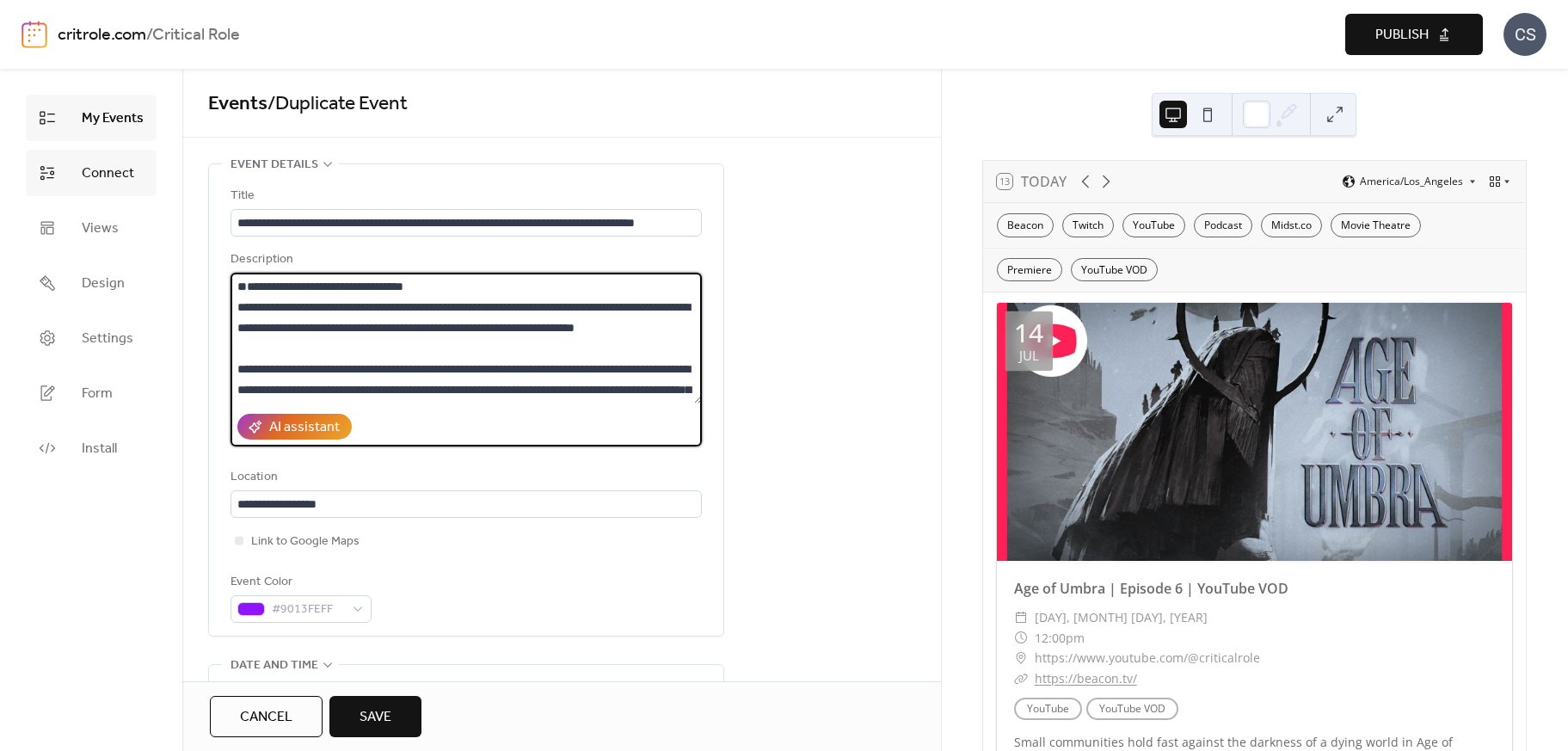 drag, startPoint x: 443, startPoint y: 362, endPoint x: 32, endPoint y: 173, distance: 452.3737 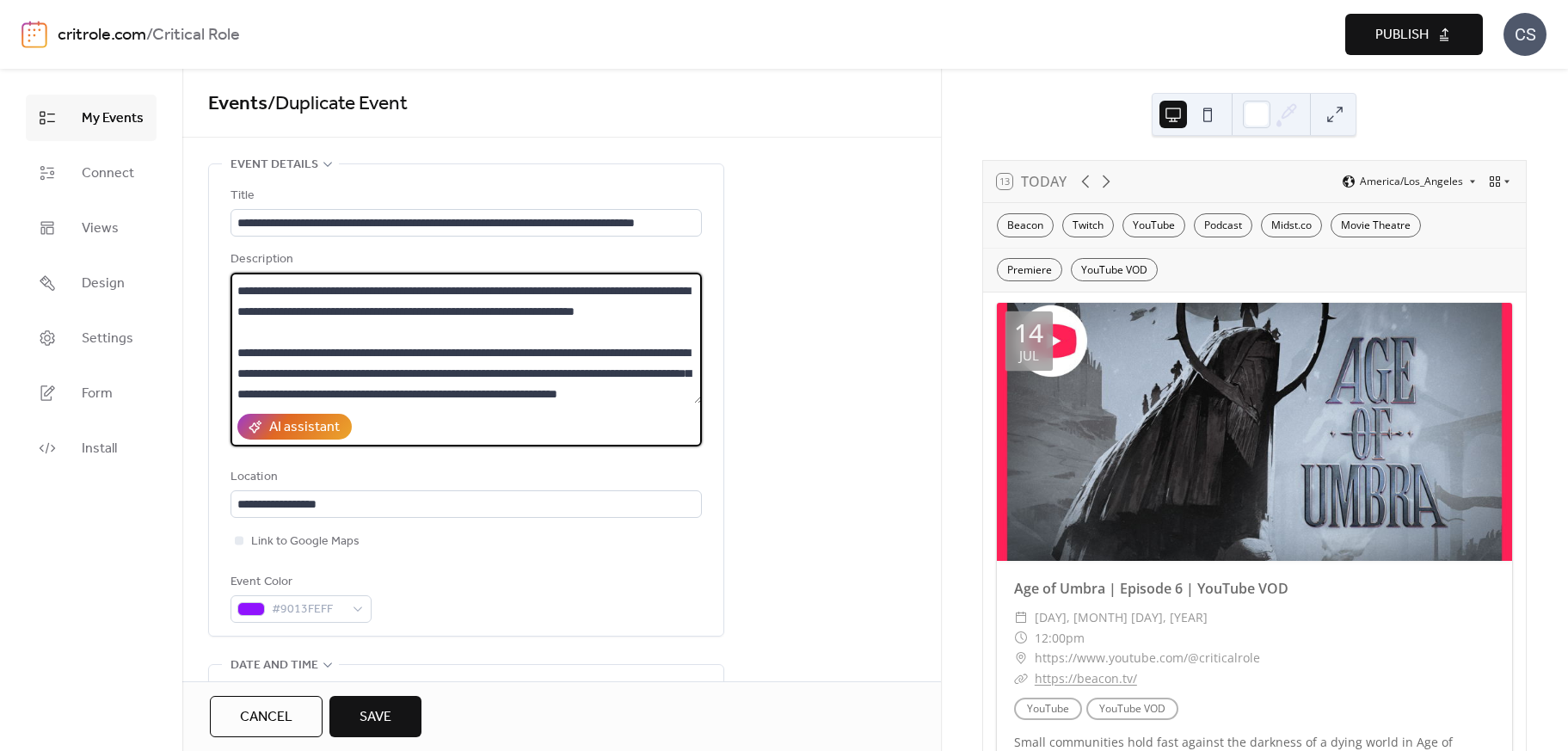 scroll, scrollTop: 34, scrollLeft: 0, axis: vertical 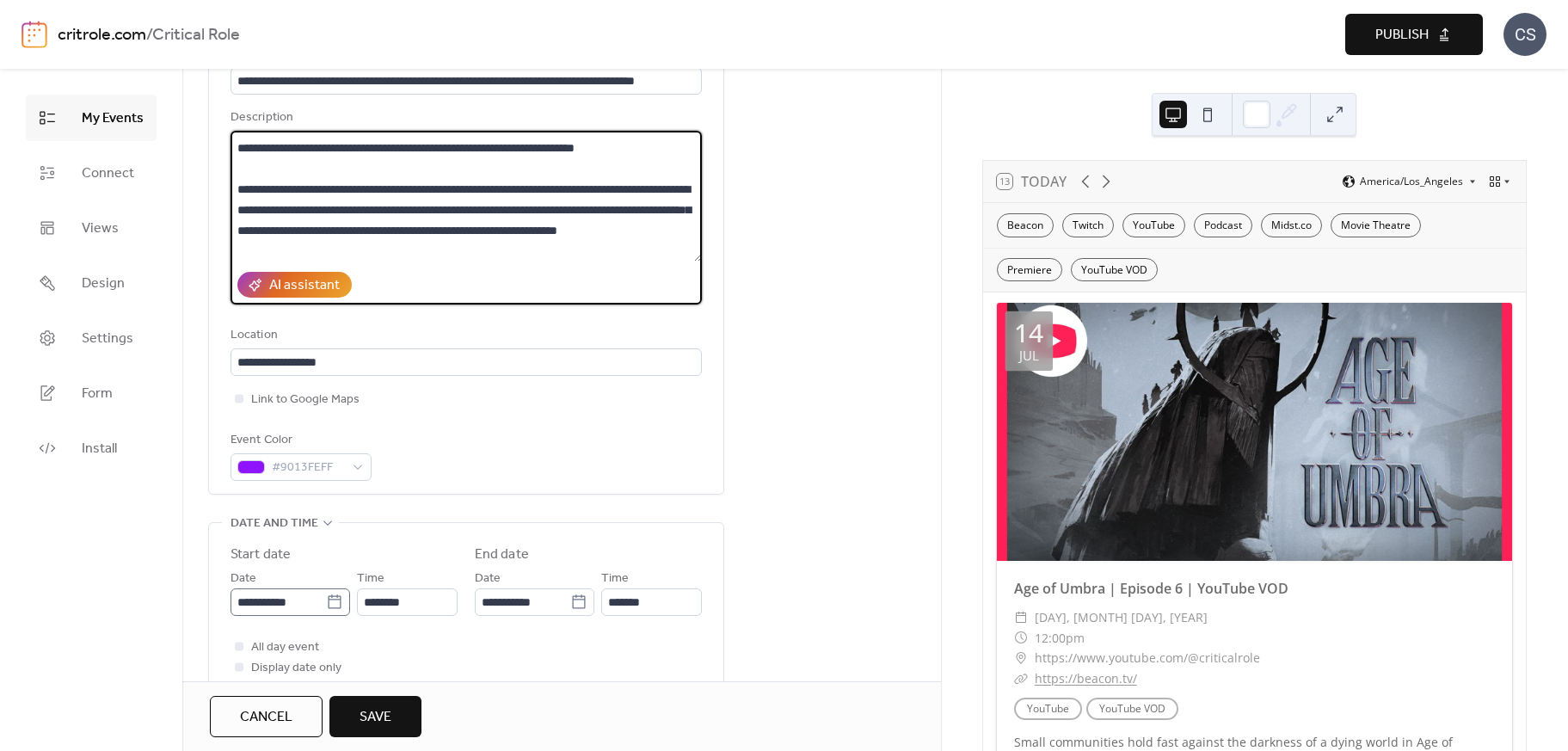 type on "**********" 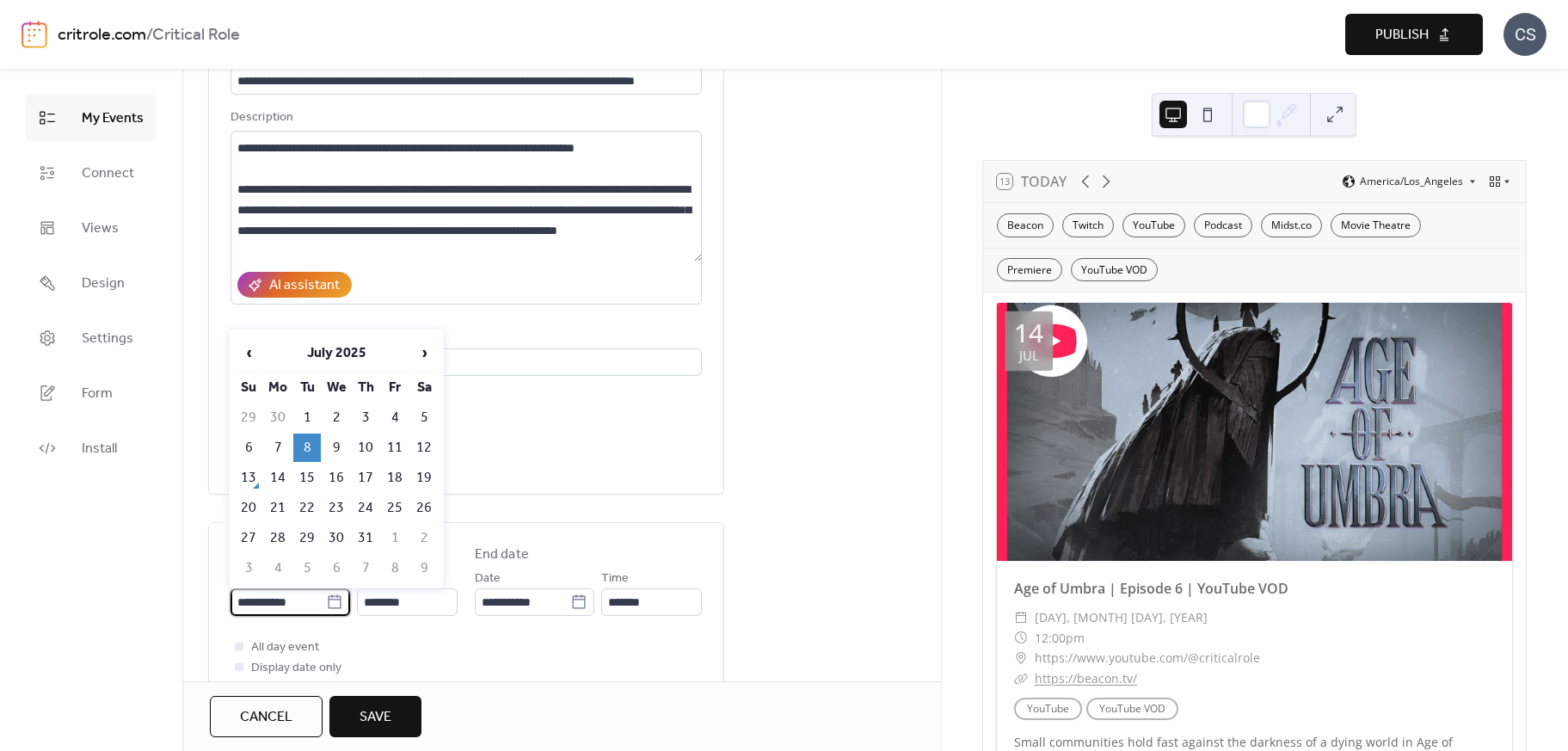 click on "**********" at bounding box center [278, 602] 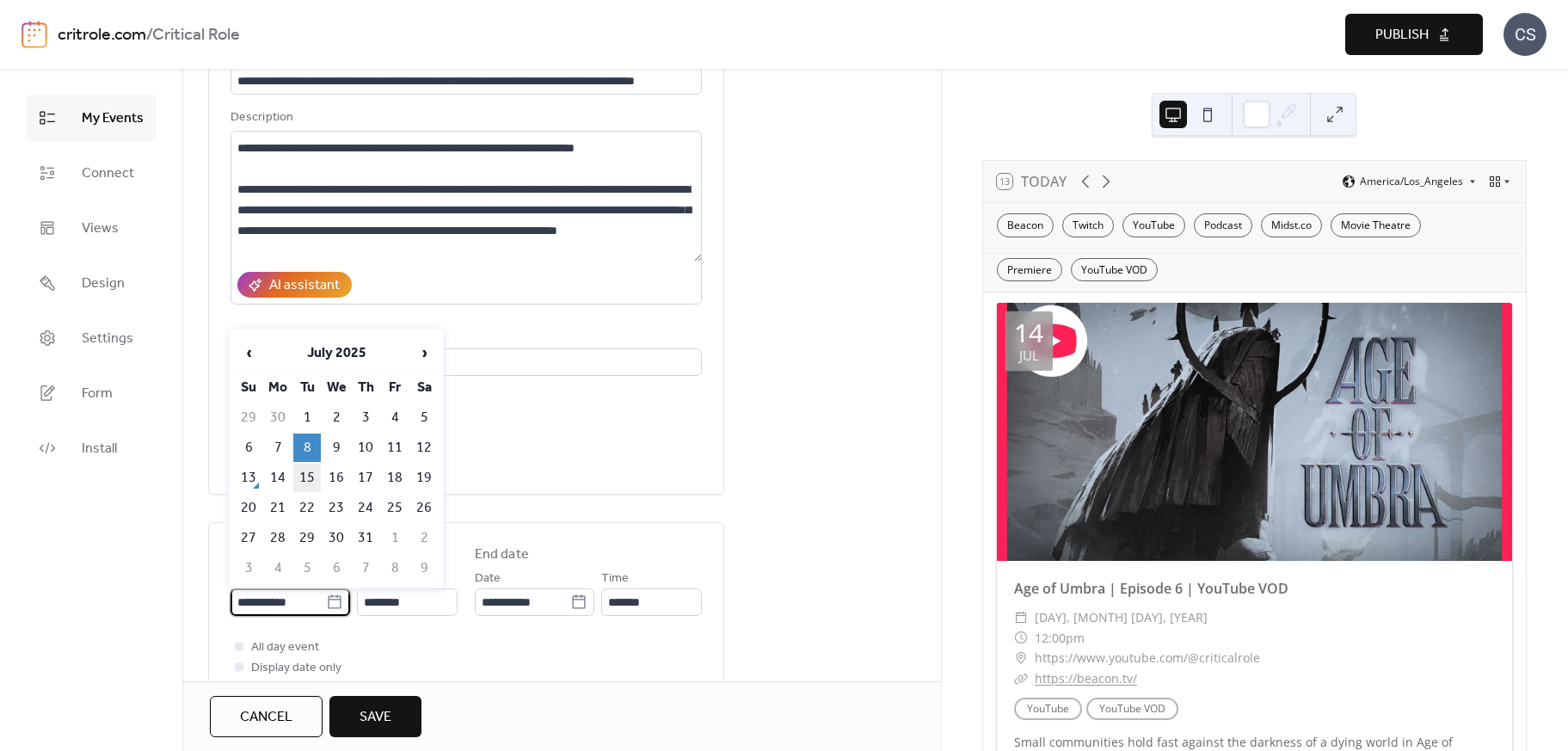 click on "15" at bounding box center [307, 477] 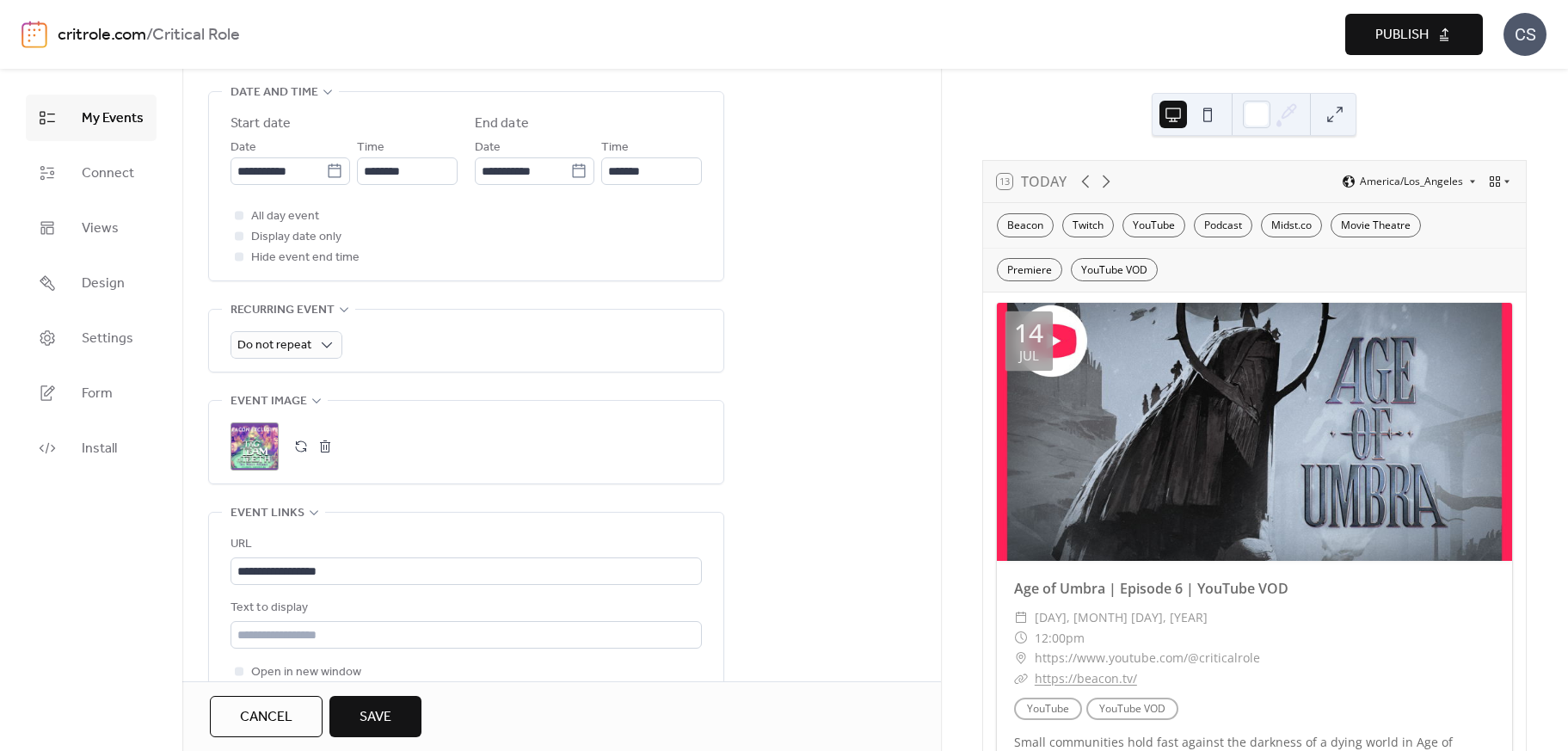 scroll, scrollTop: 583, scrollLeft: 0, axis: vertical 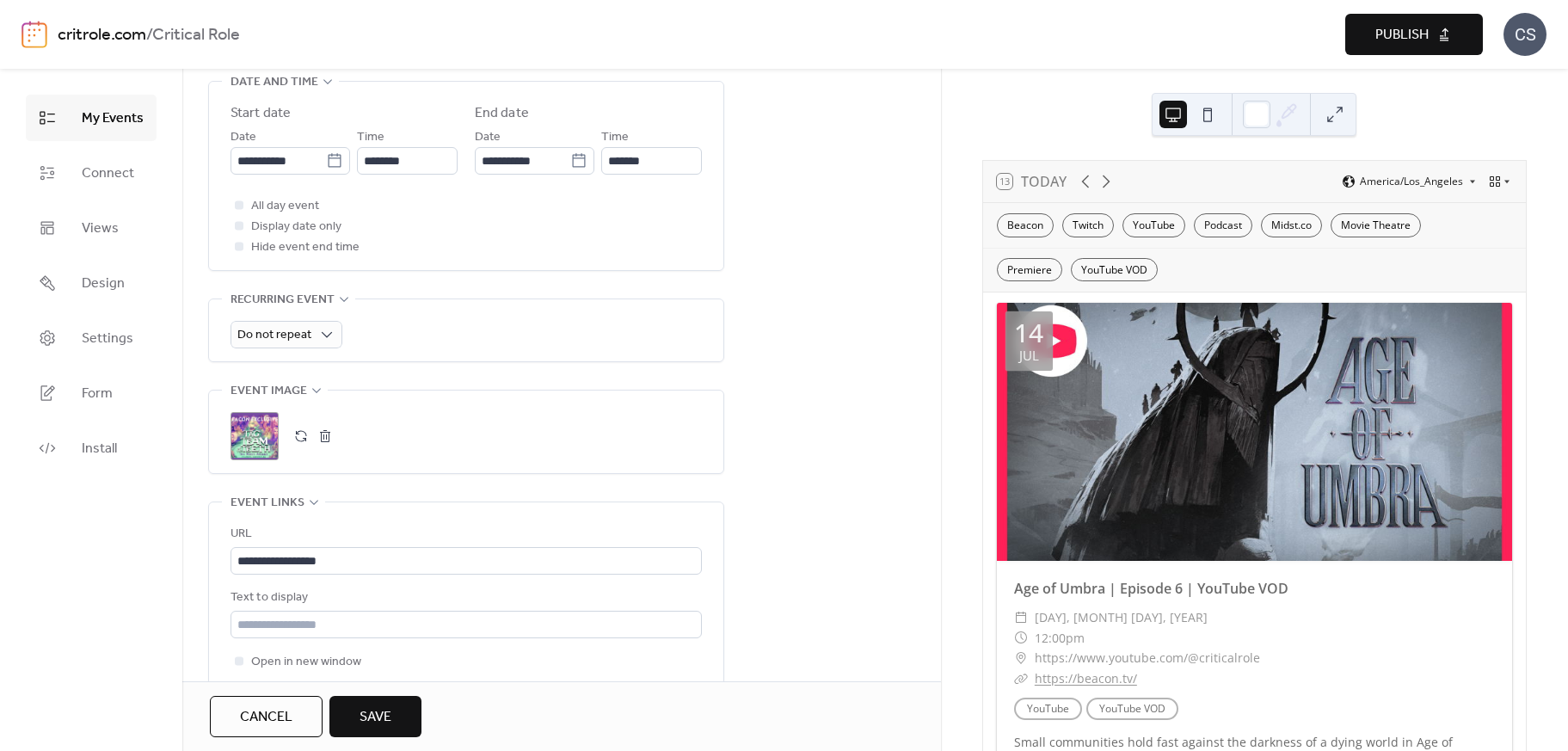 click on "Save" at bounding box center [375, 717] 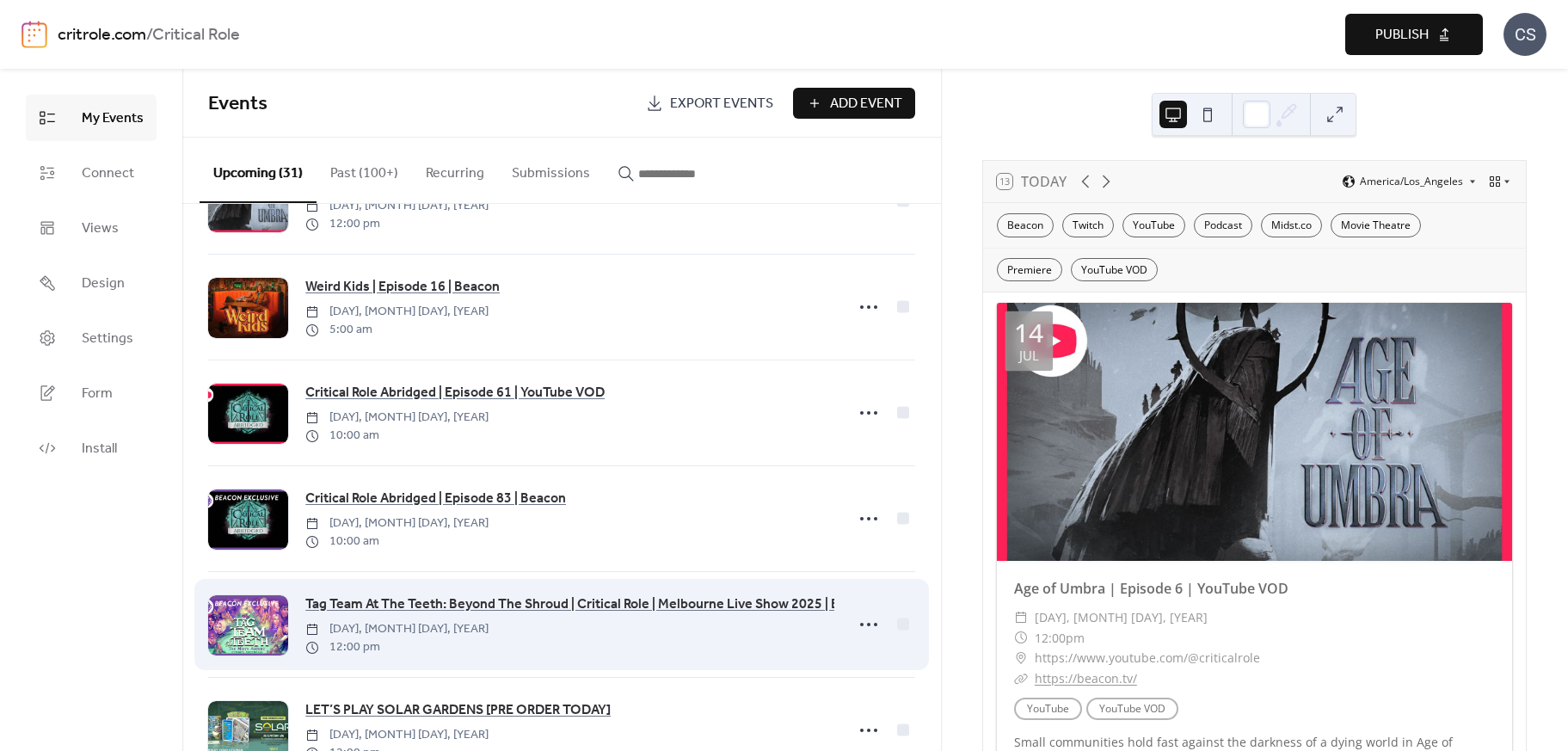 scroll, scrollTop: 157, scrollLeft: 0, axis: vertical 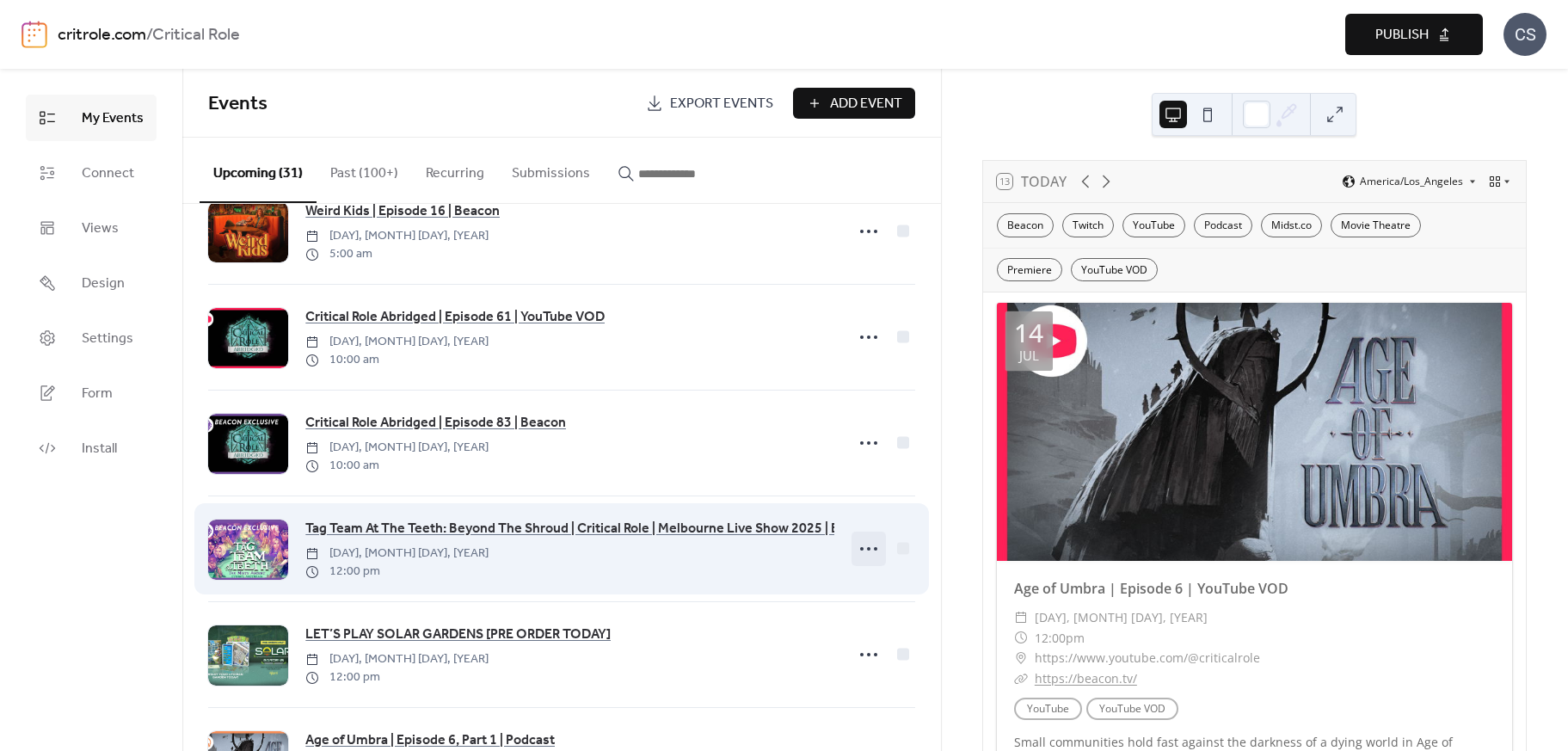 click 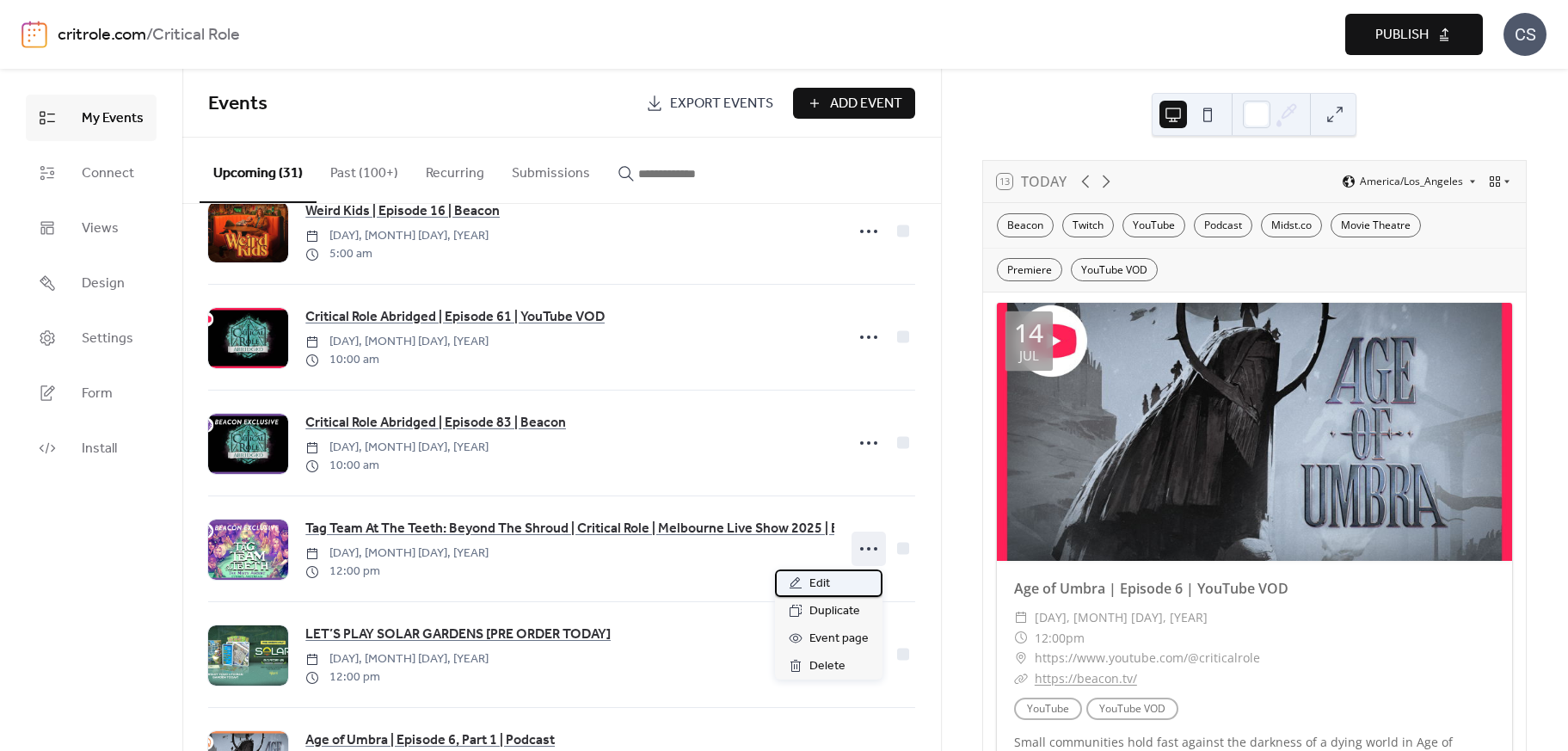 click on "Edit" at bounding box center [820, 584] 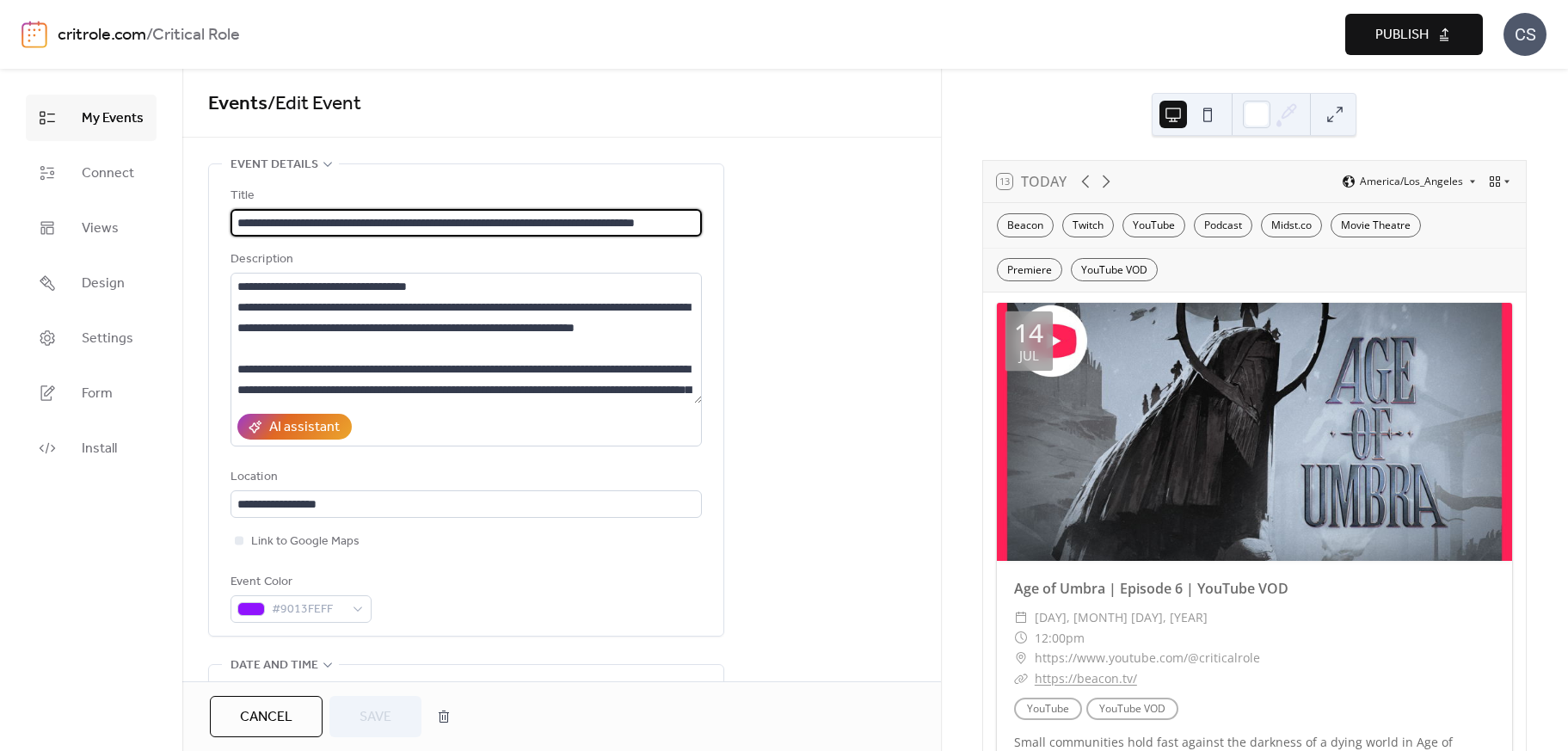 scroll, scrollTop: 0, scrollLeft: 36, axis: horizontal 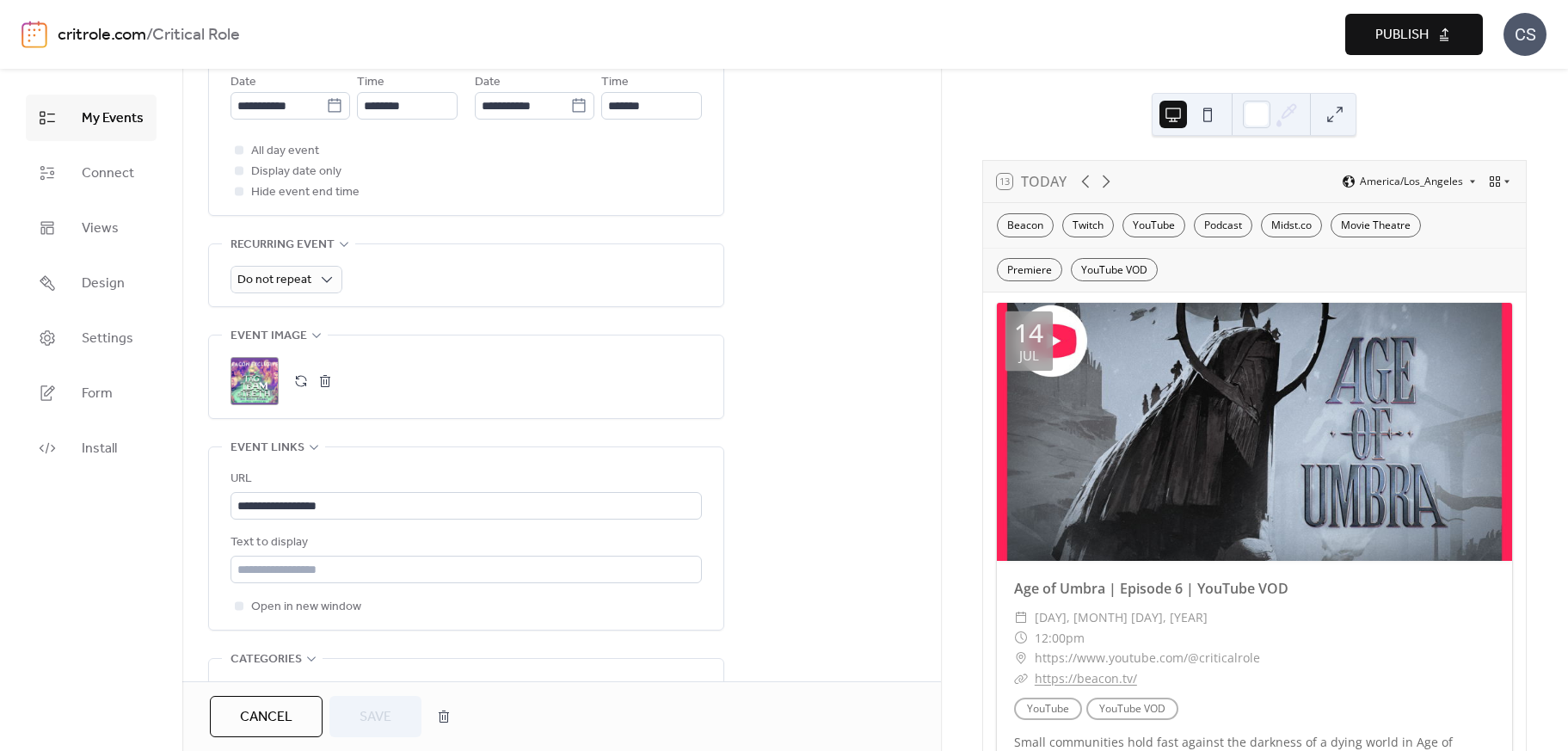 click on ";" at bounding box center (255, 381) 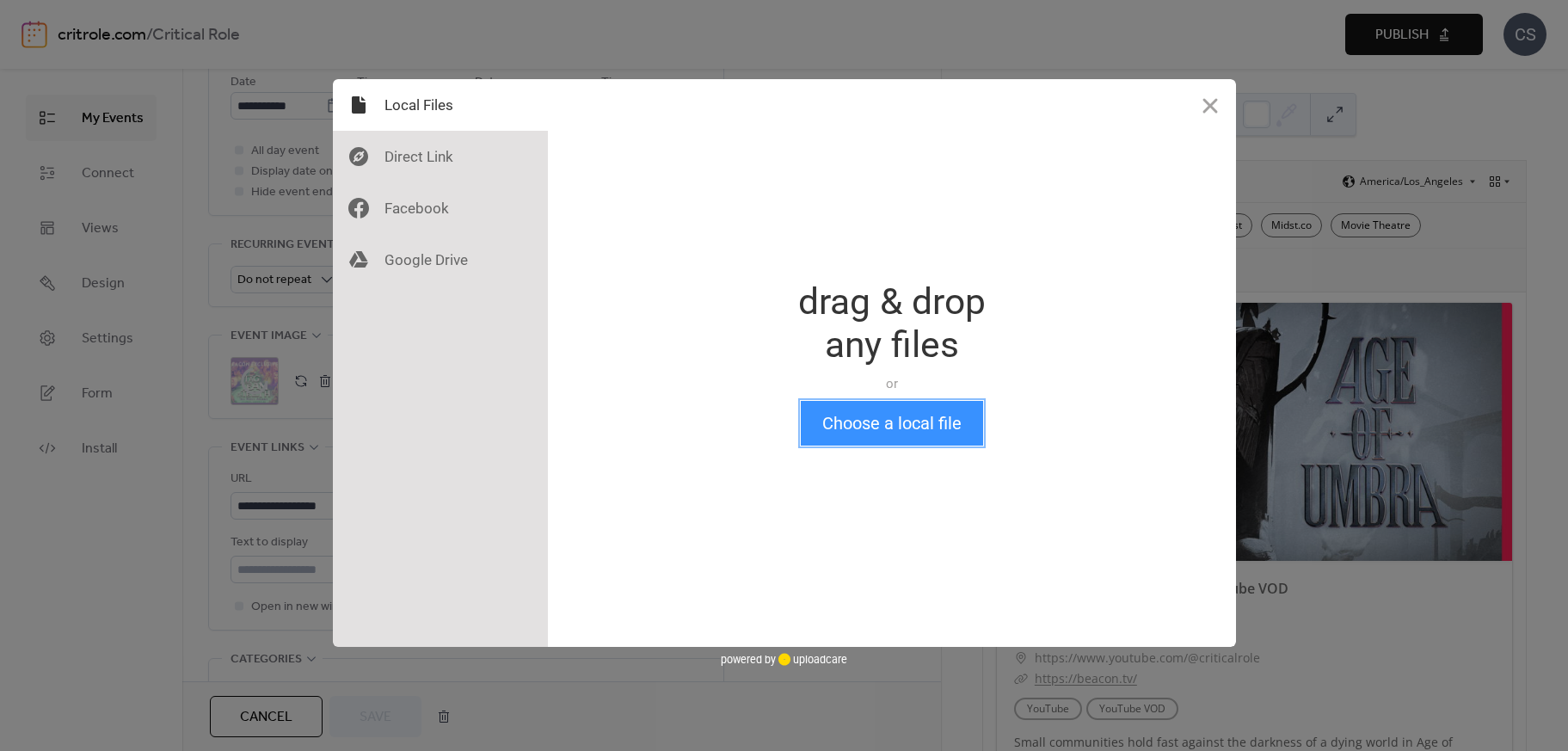 click on "Choose a local file" at bounding box center [892, 423] 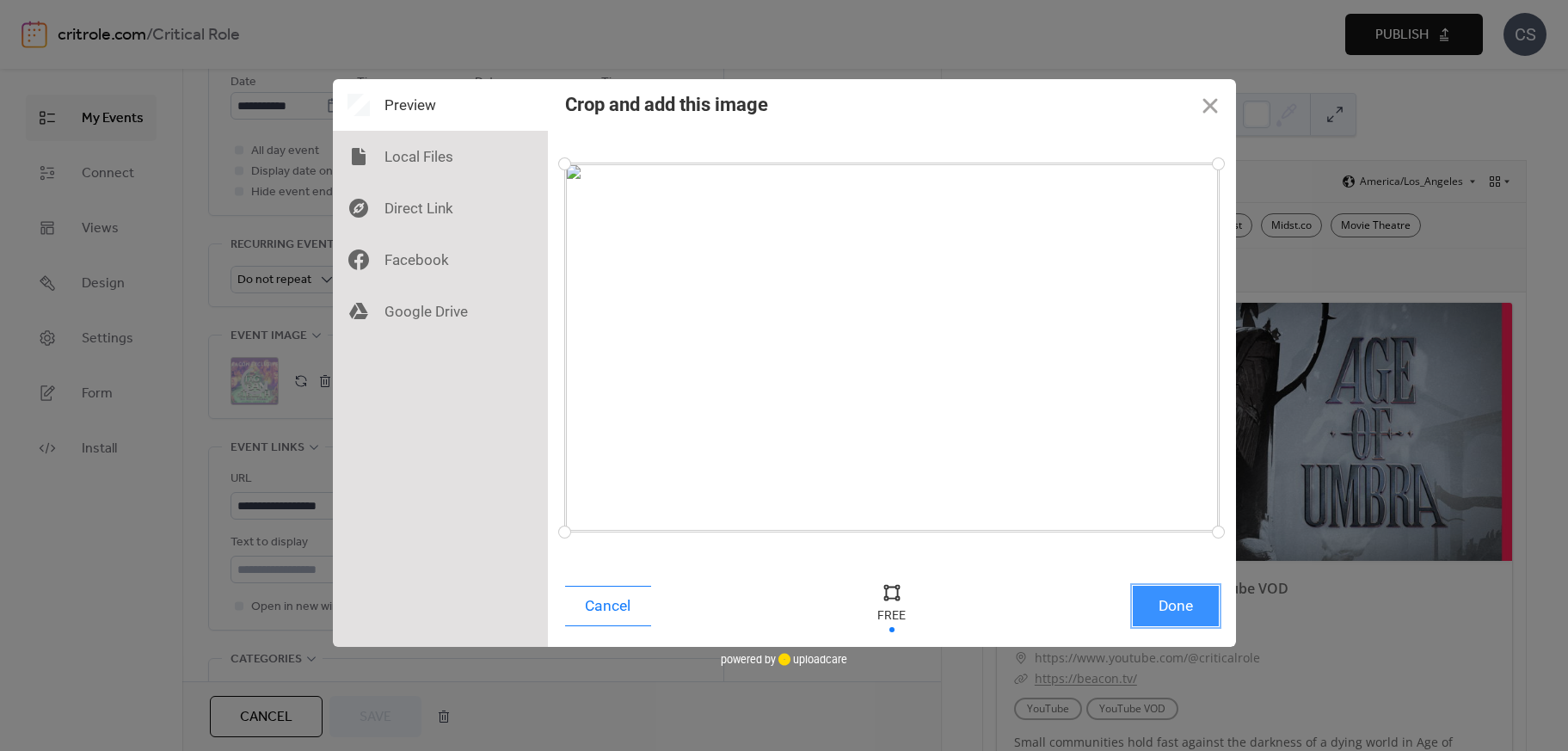 click on "Done" at bounding box center (1176, 606) 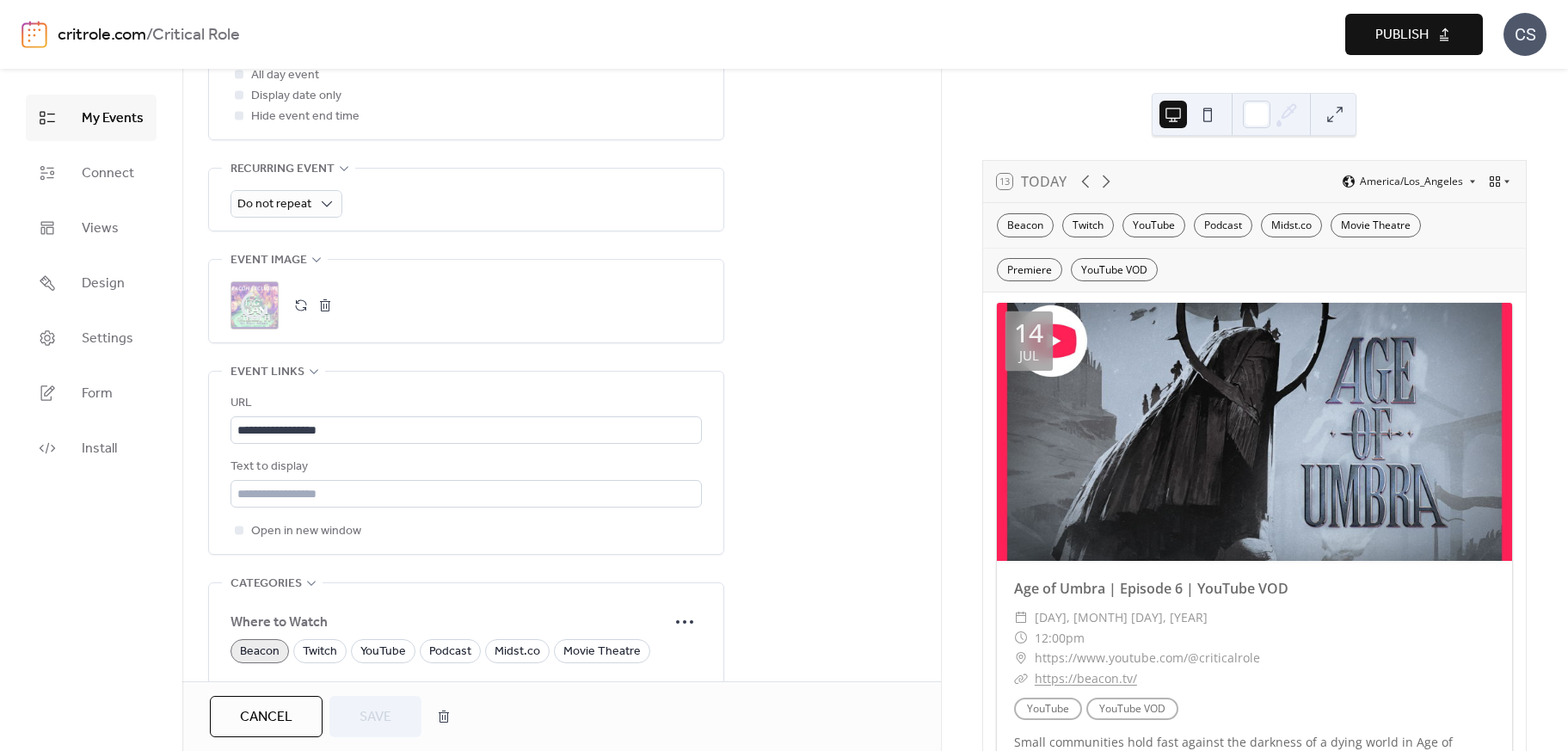 scroll, scrollTop: 803, scrollLeft: 0, axis: vertical 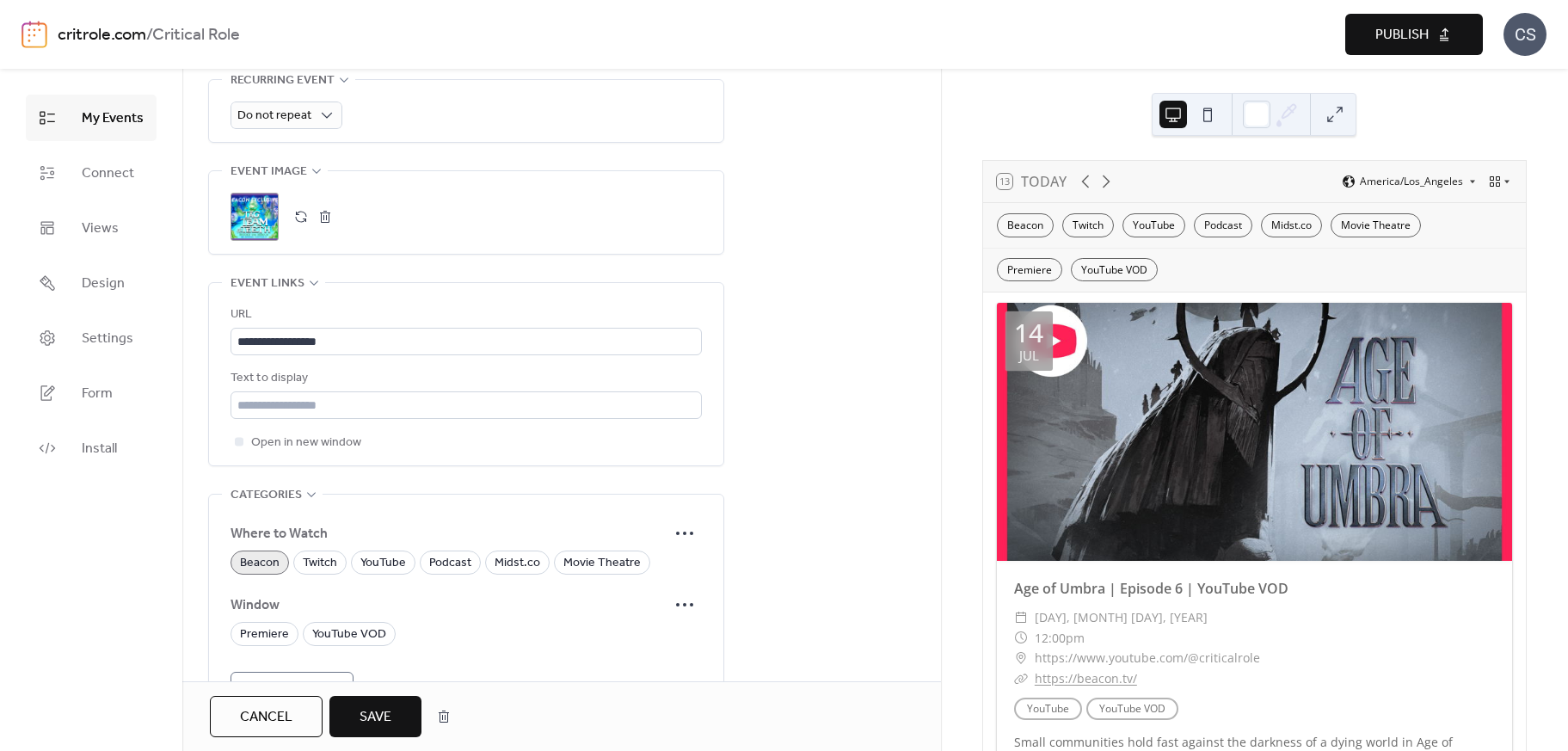 click on "Save" at bounding box center [375, 717] 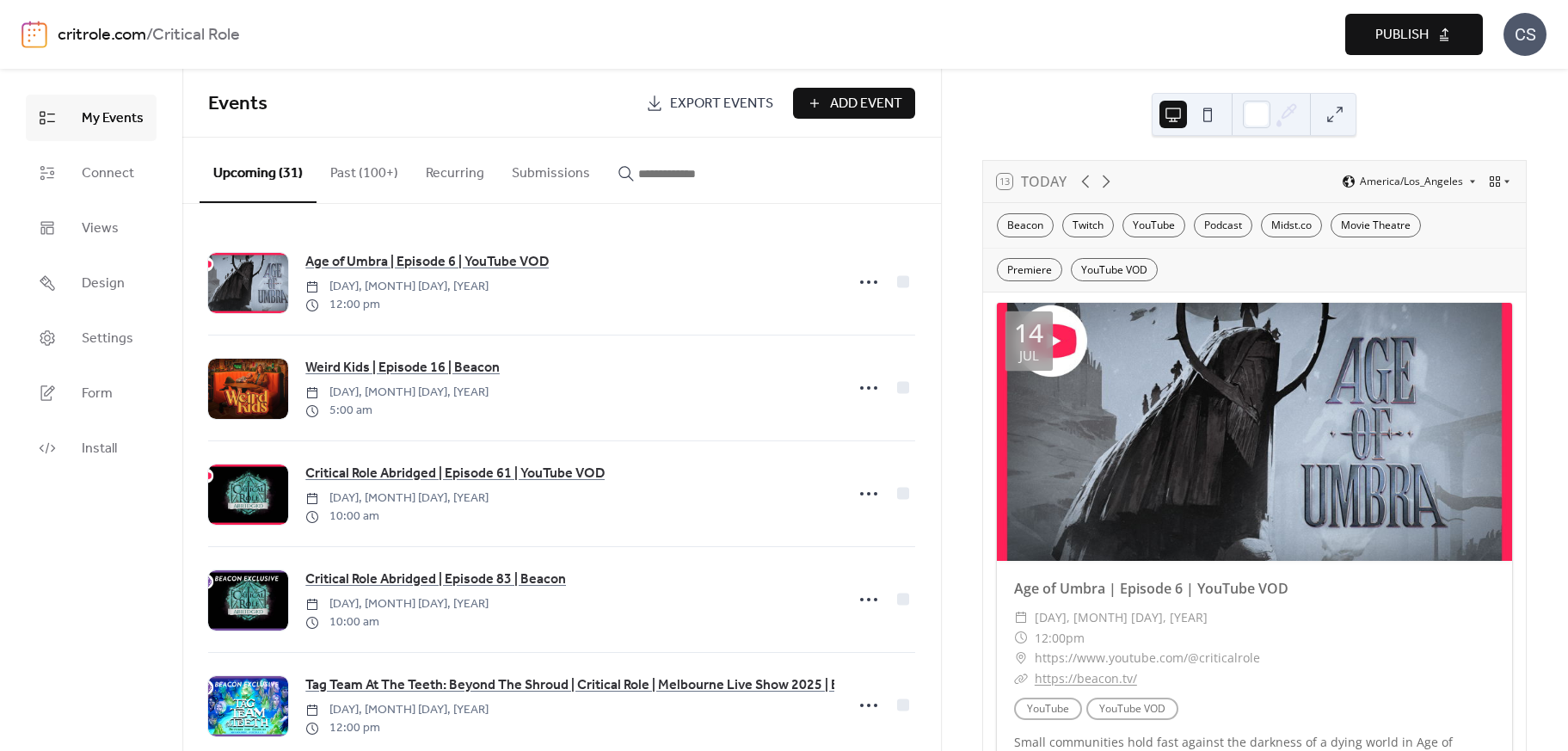 click on "Publish" at bounding box center [1414, 34] 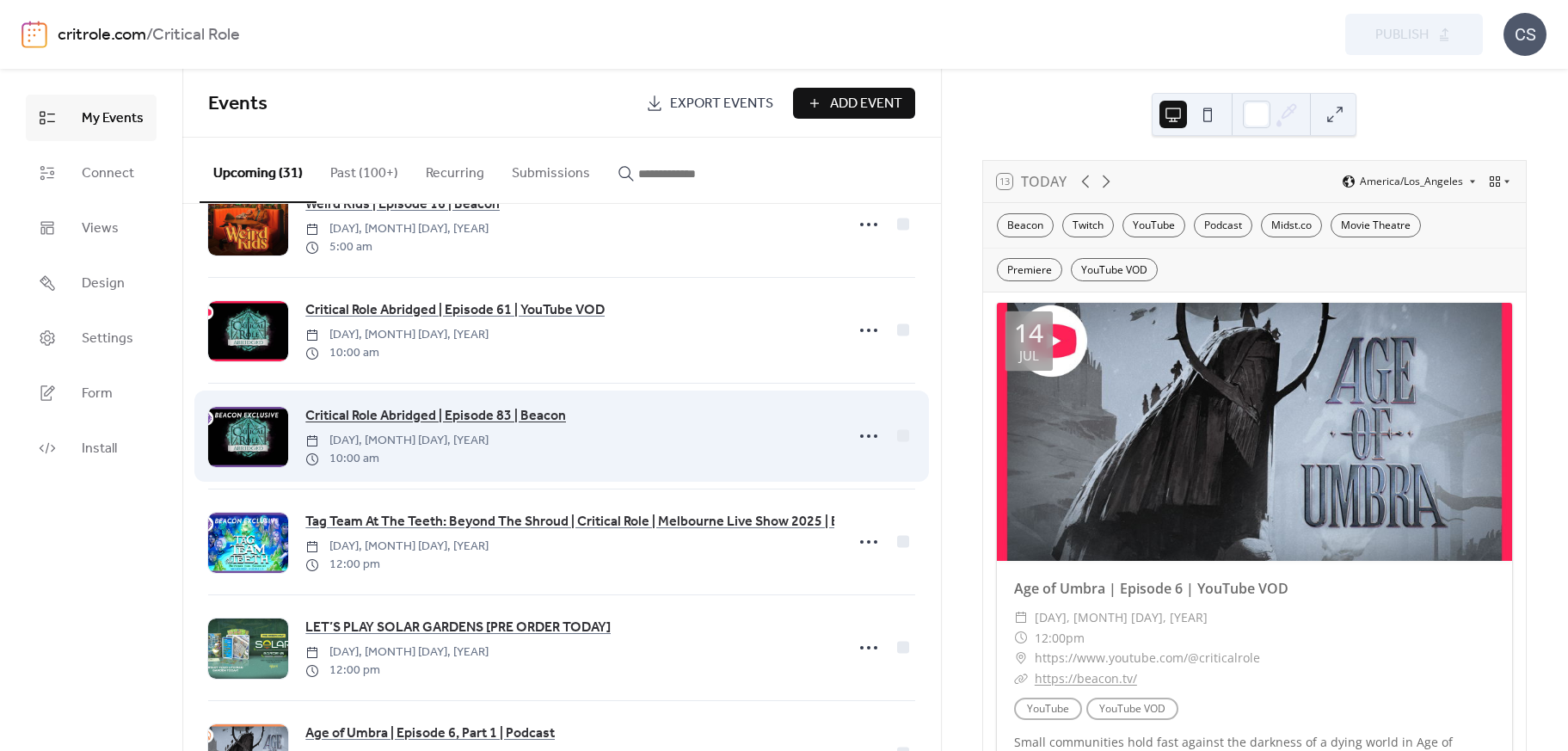 scroll, scrollTop: 247, scrollLeft: 0, axis: vertical 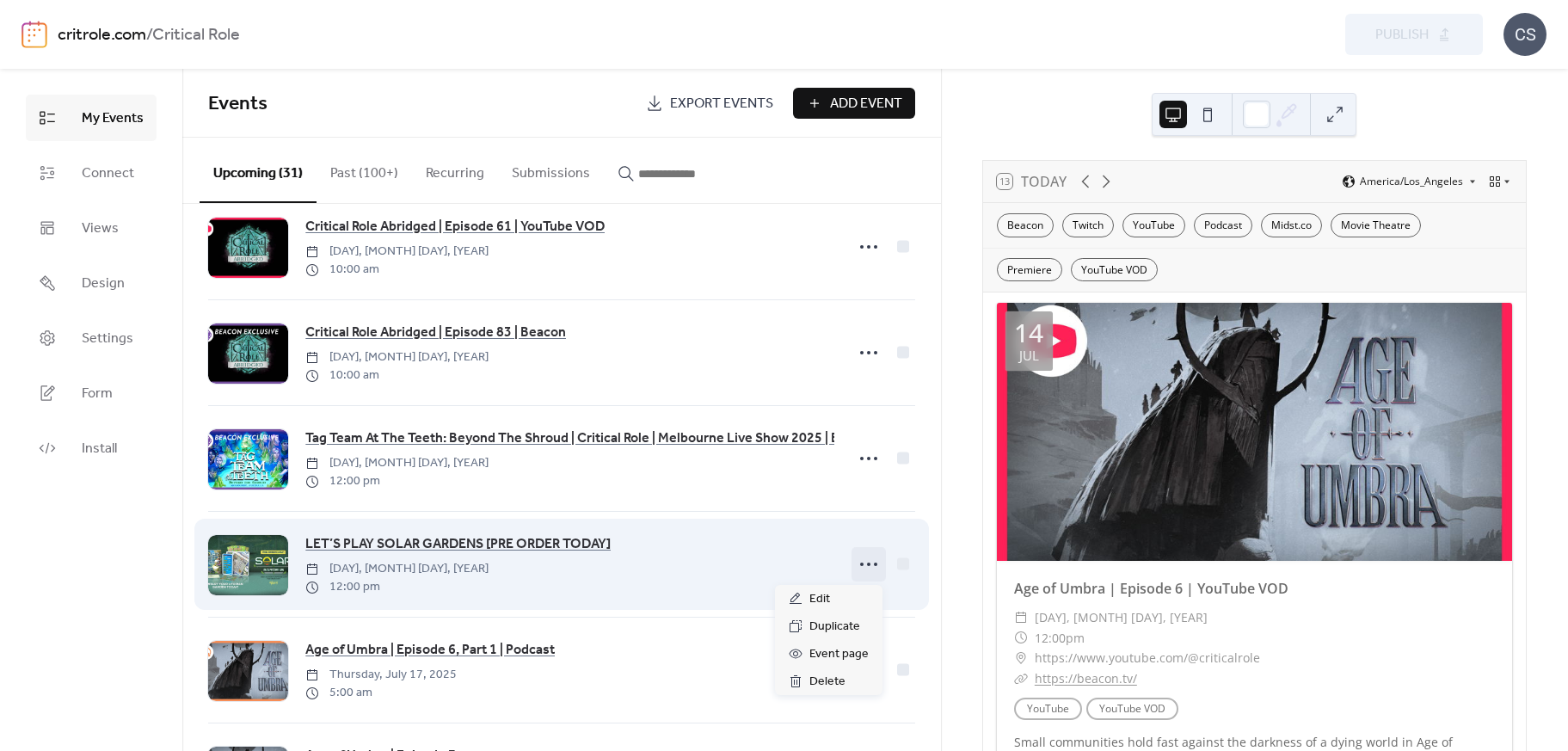 click 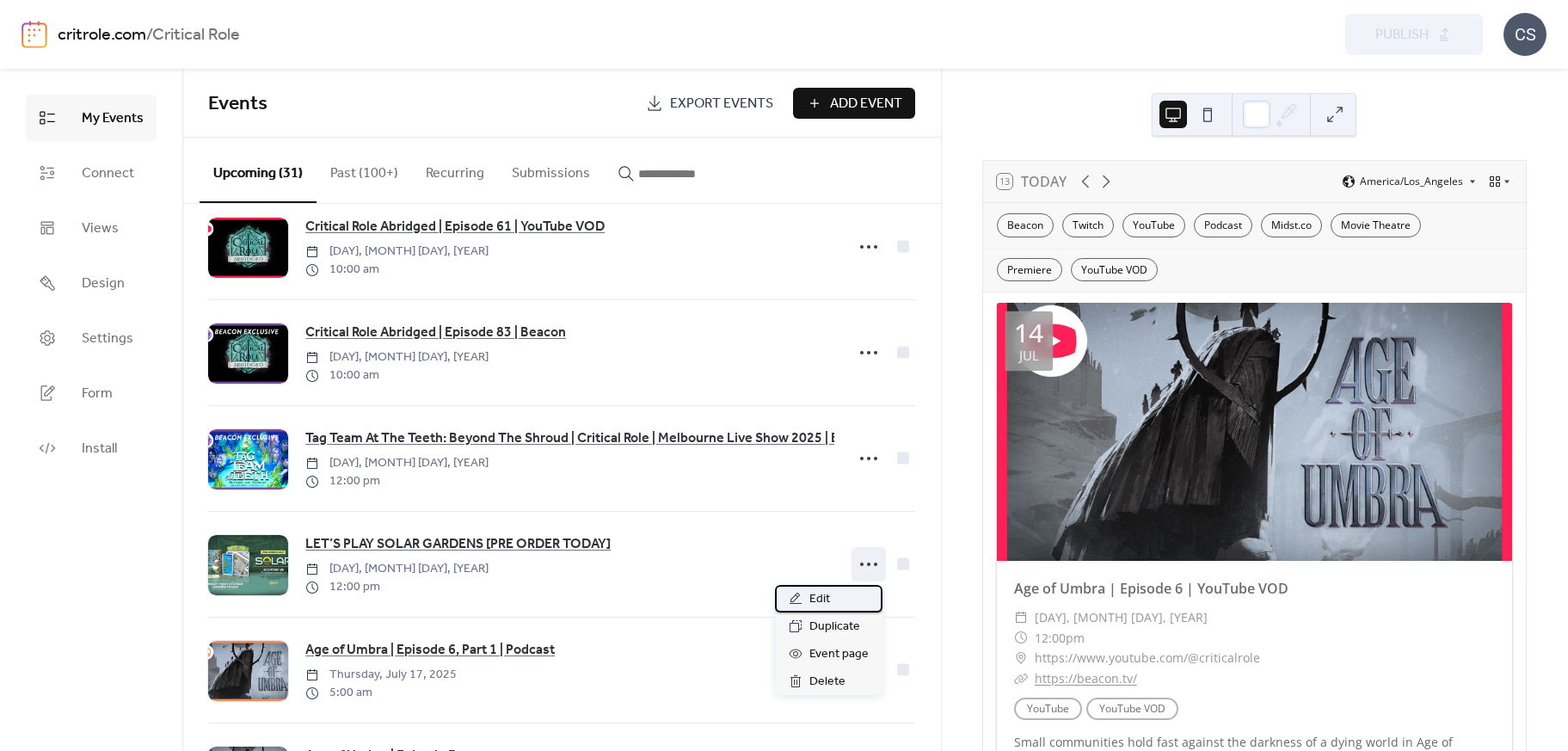click 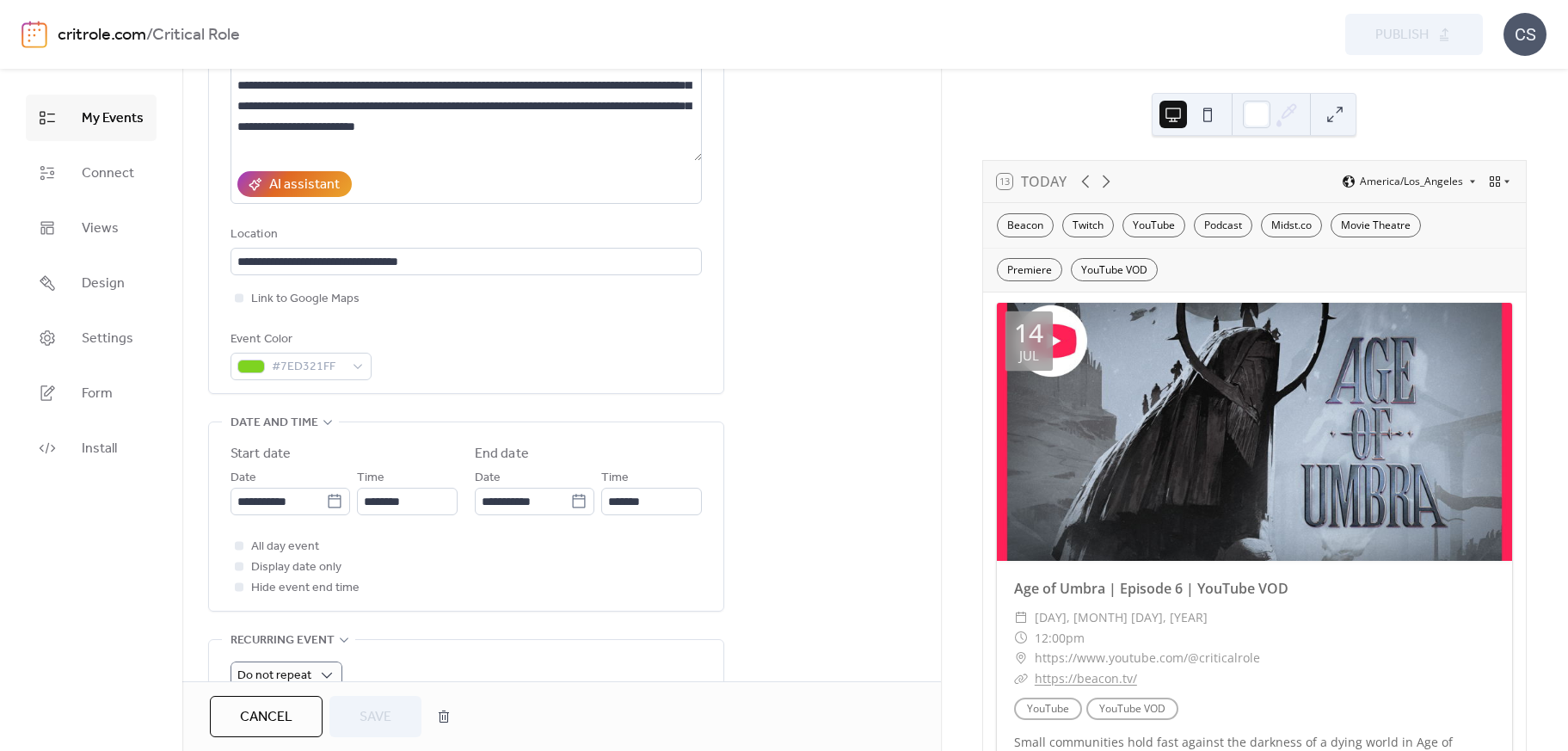 scroll, scrollTop: 311, scrollLeft: 0, axis: vertical 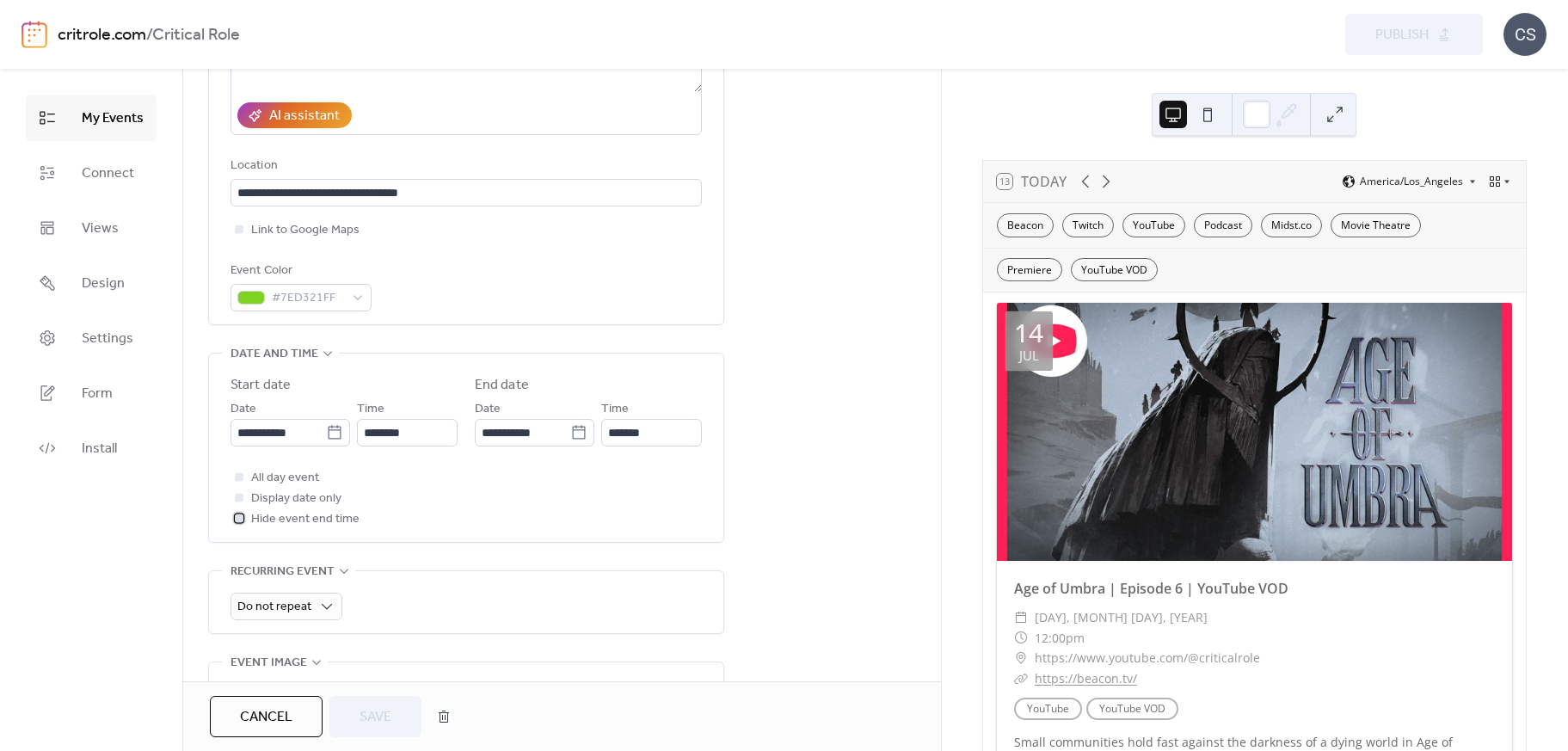 click at bounding box center [239, 518] 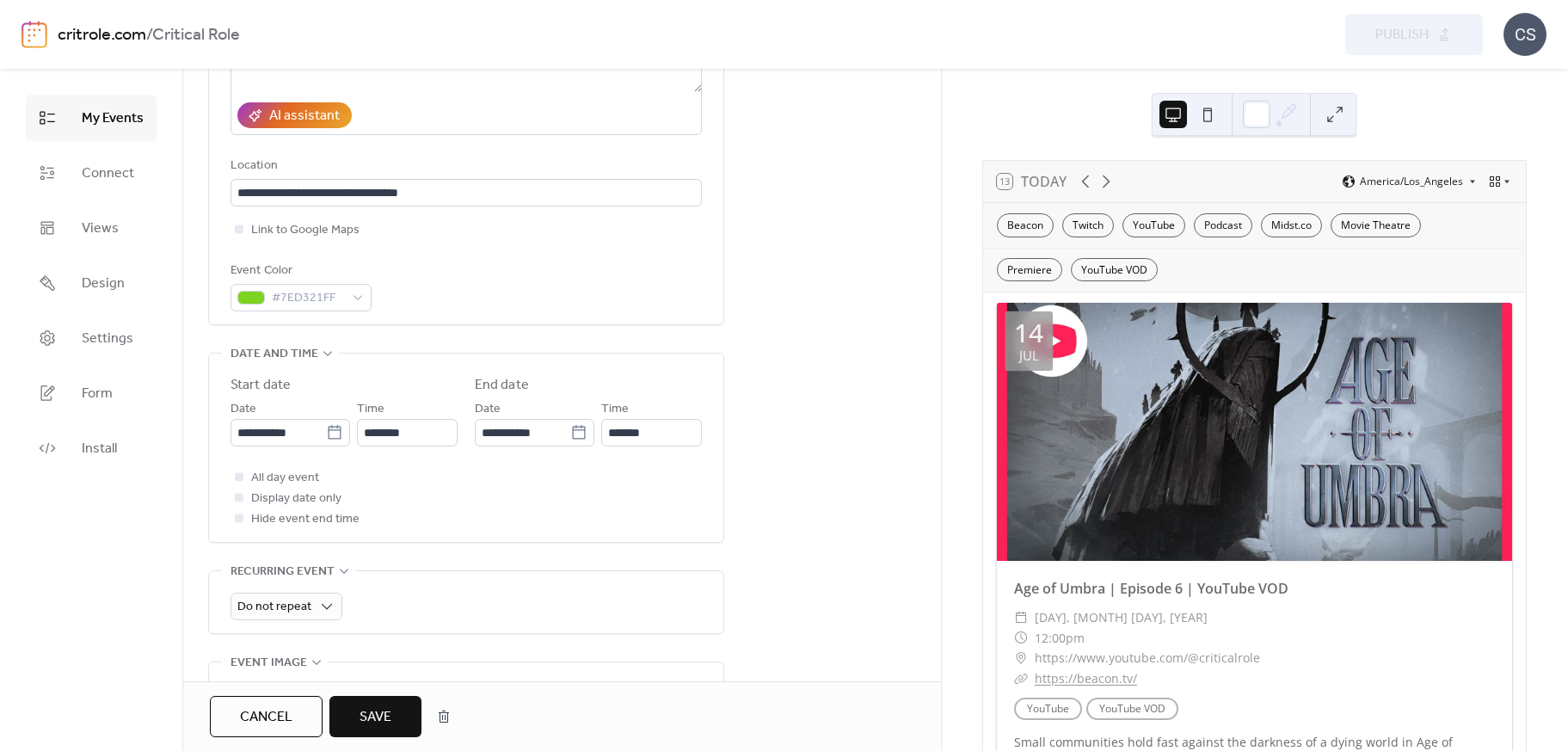 click on "Save" at bounding box center (375, 717) 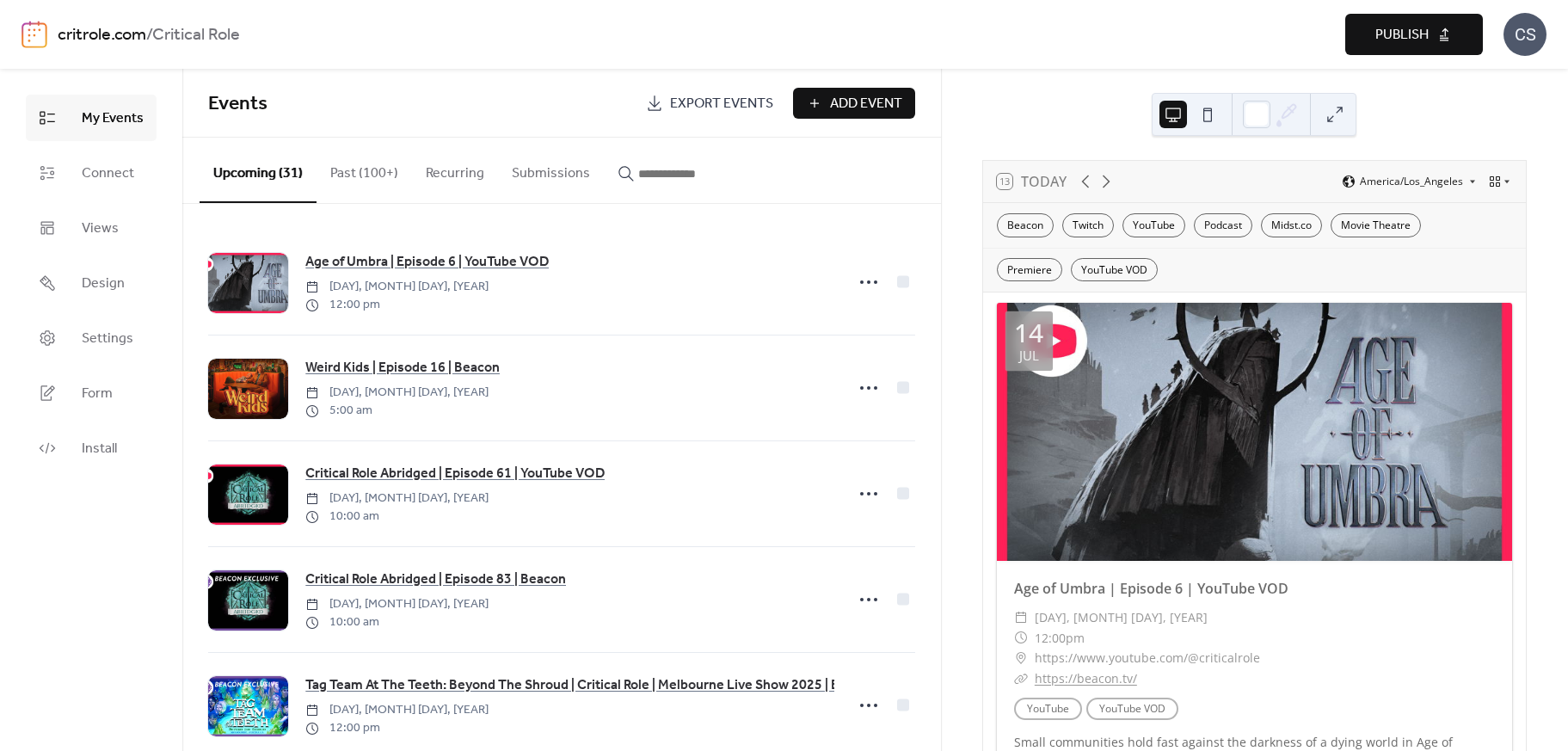 click on "Publish" at bounding box center (1414, 34) 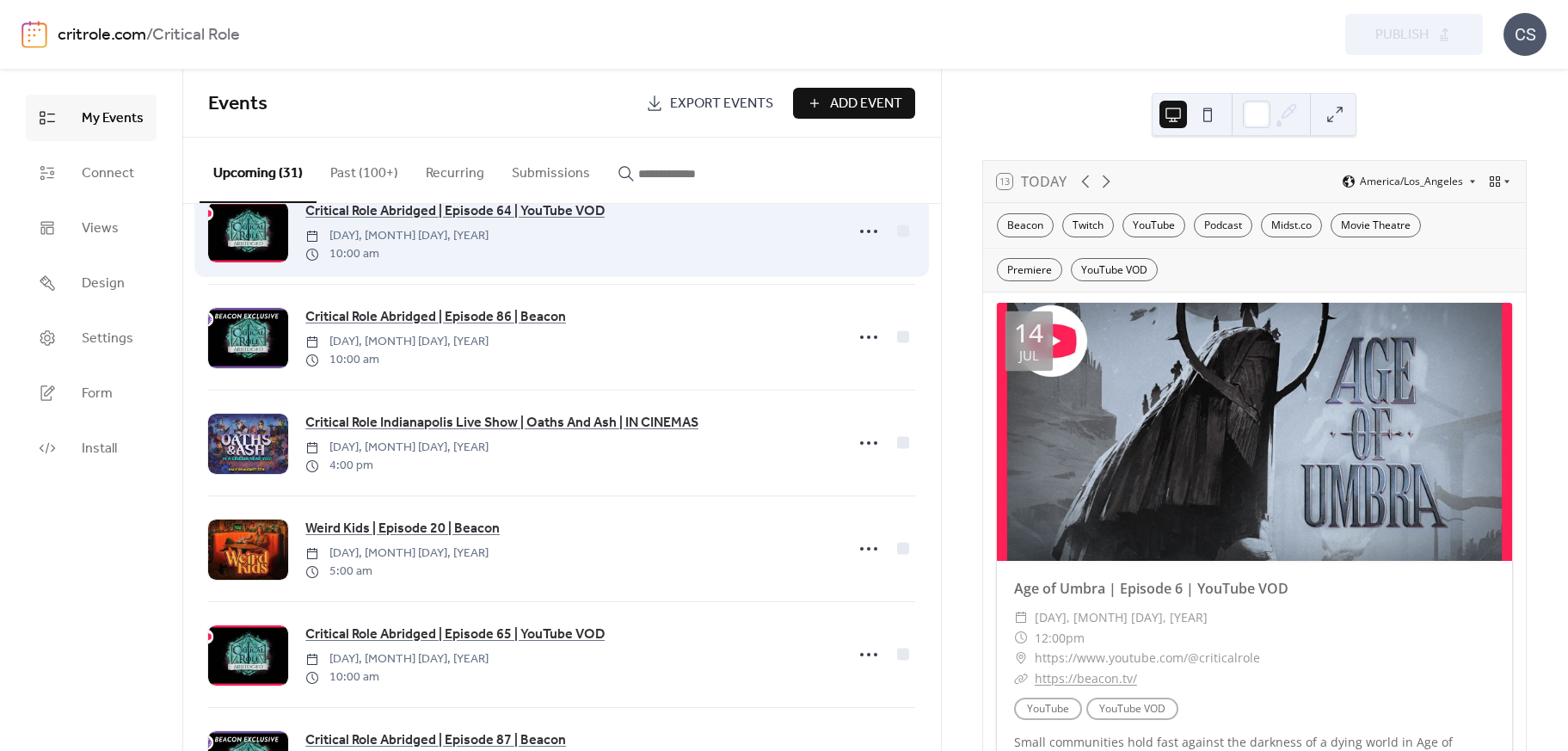 scroll, scrollTop: 2712, scrollLeft: 0, axis: vertical 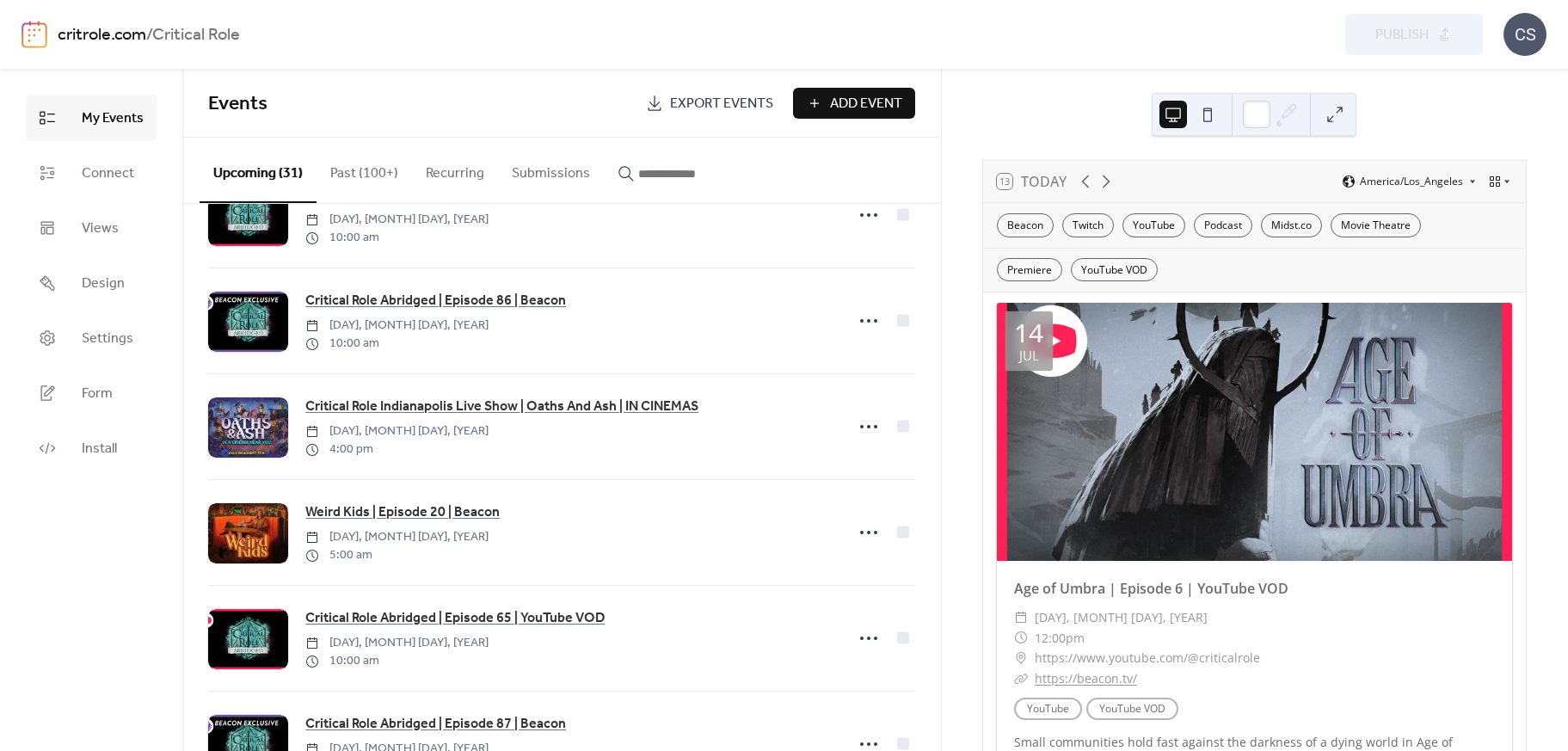 click on "Past  (100+)" at bounding box center (364, 169) 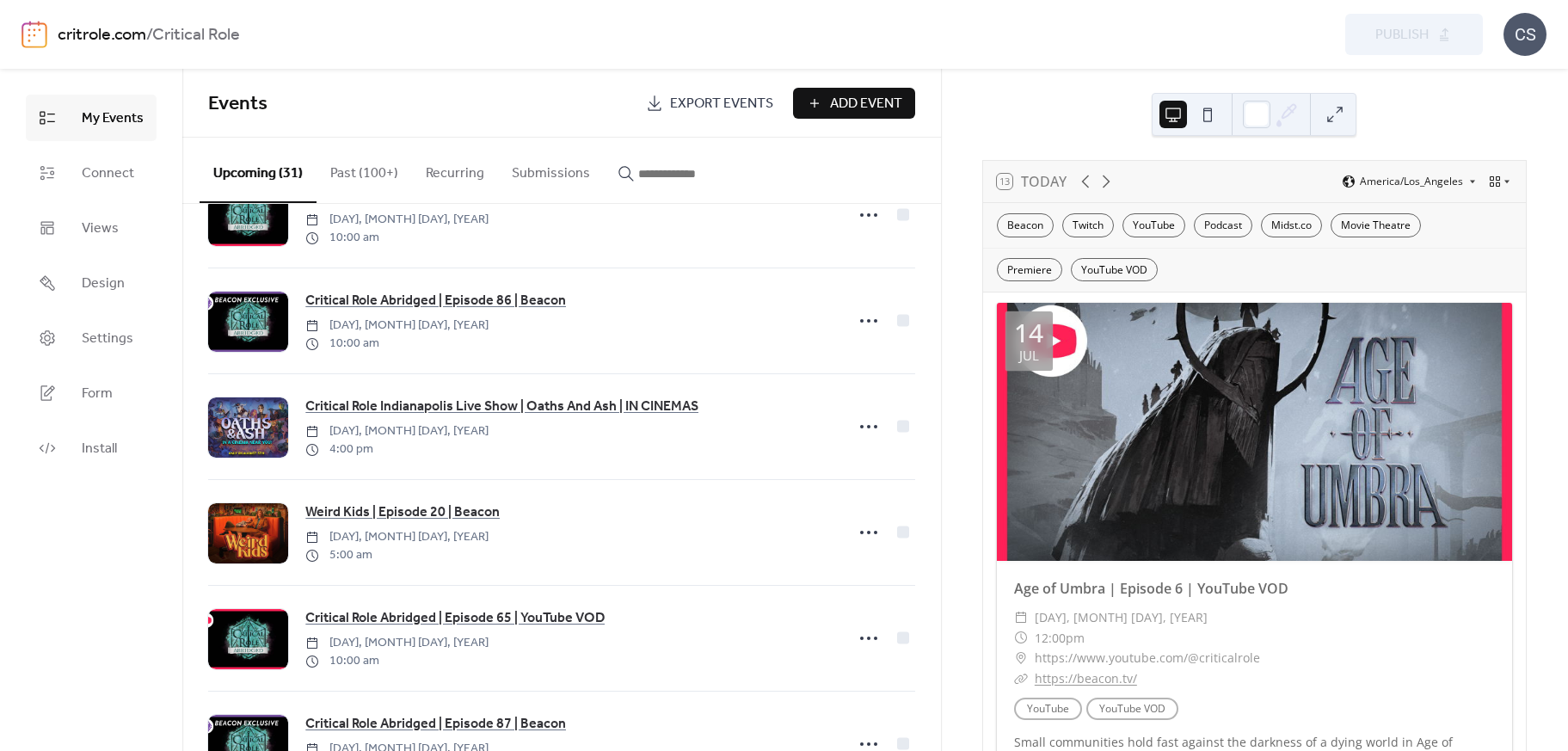 scroll, scrollTop: 0, scrollLeft: 0, axis: both 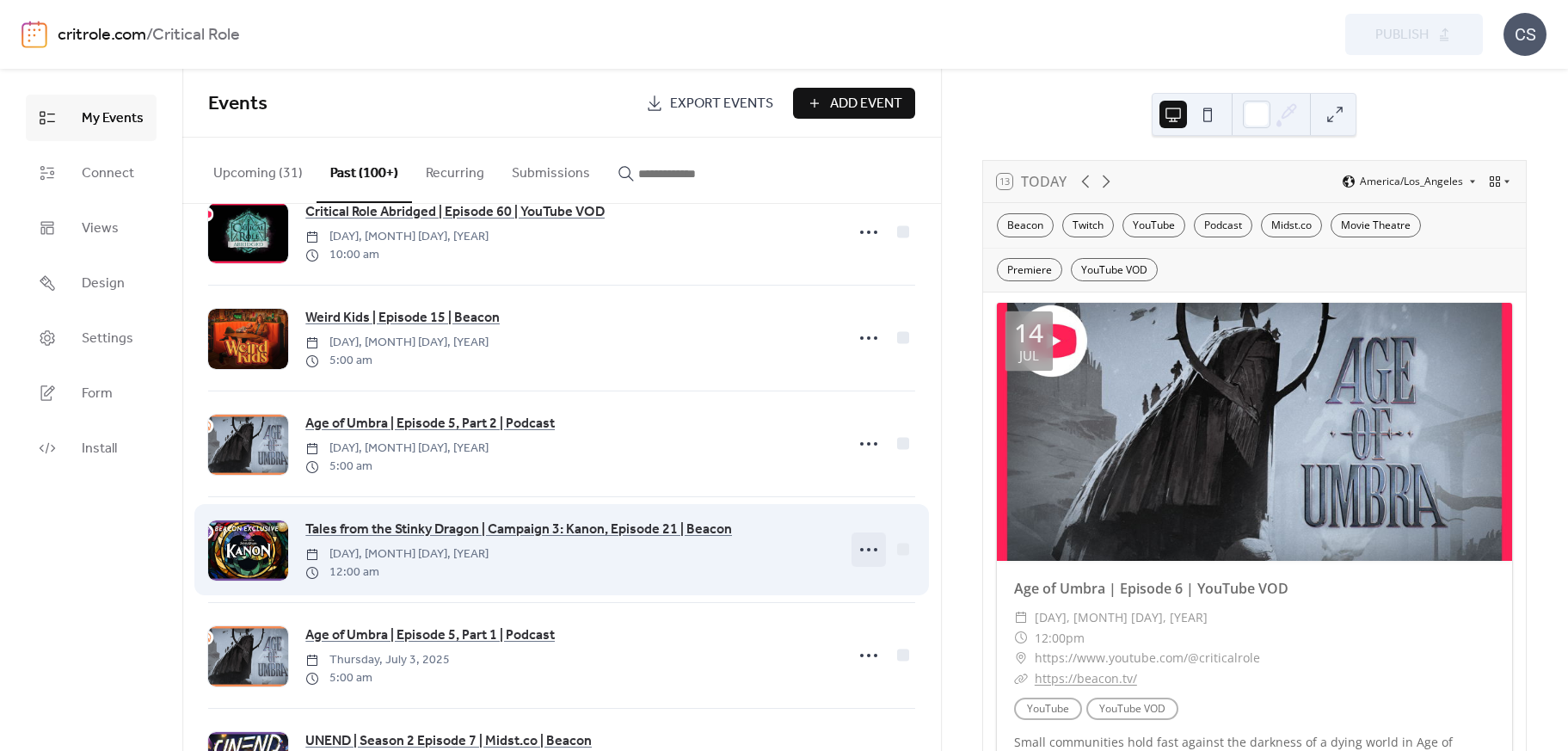 click 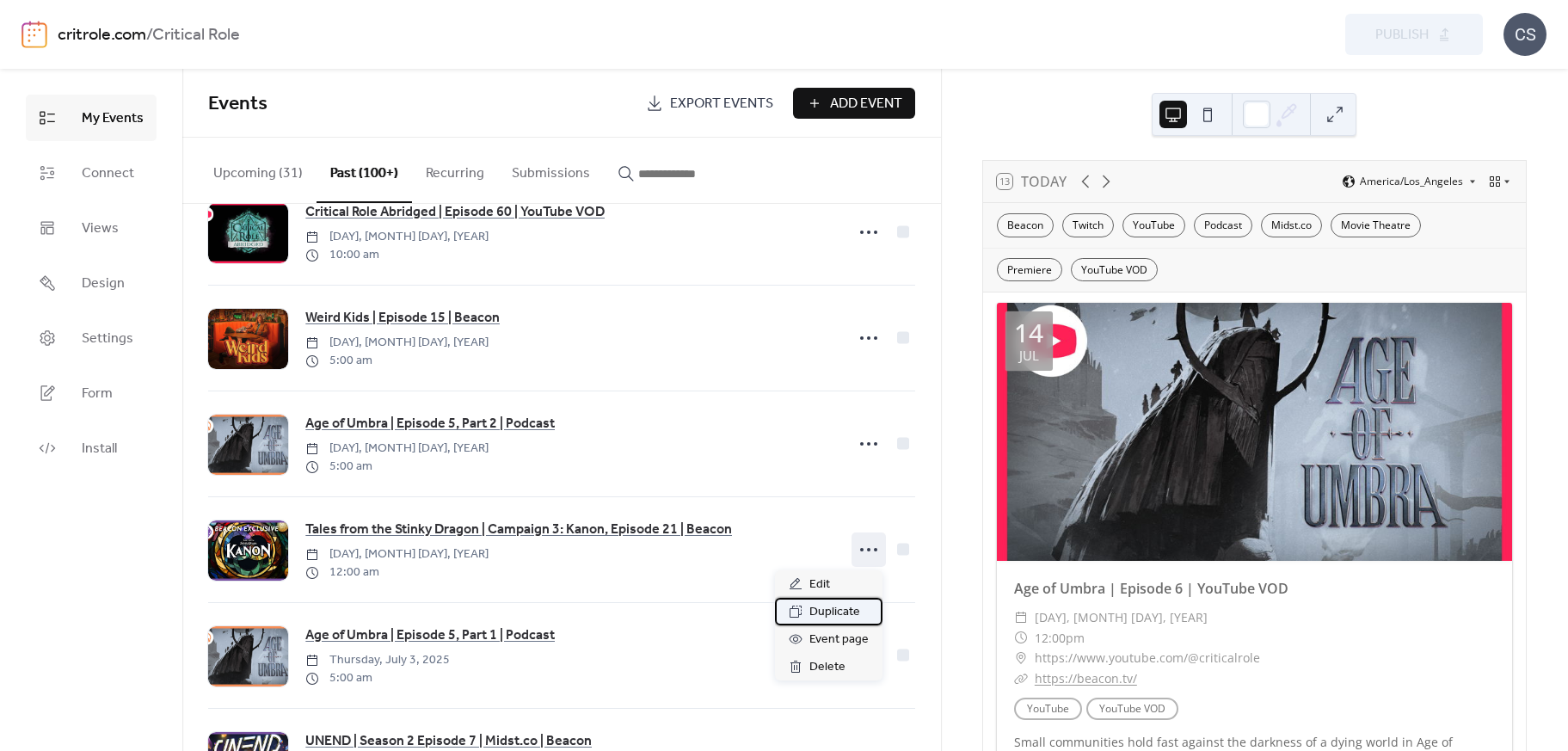 click on "Duplicate" at bounding box center [834, 612] 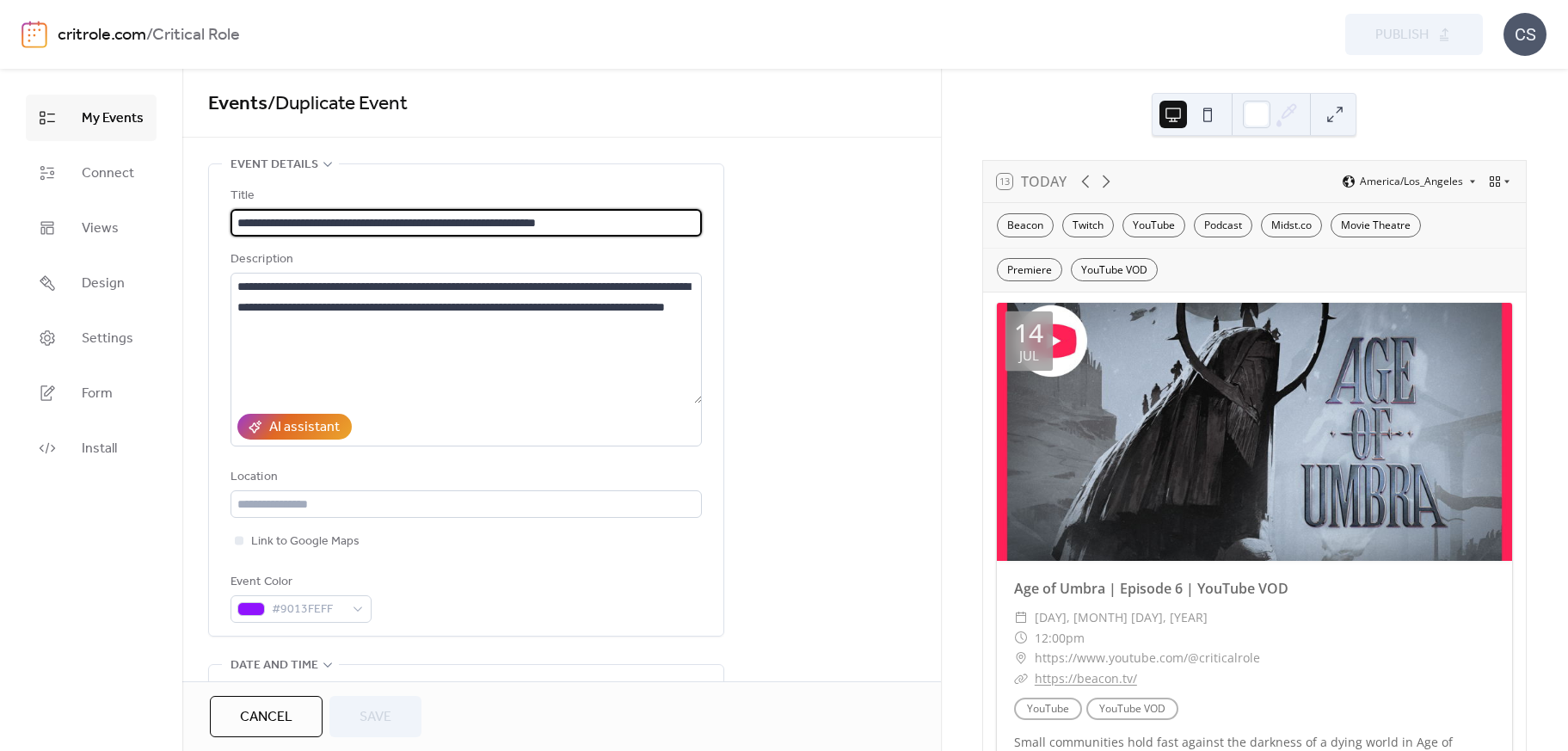 click on "**********" at bounding box center (466, 223) 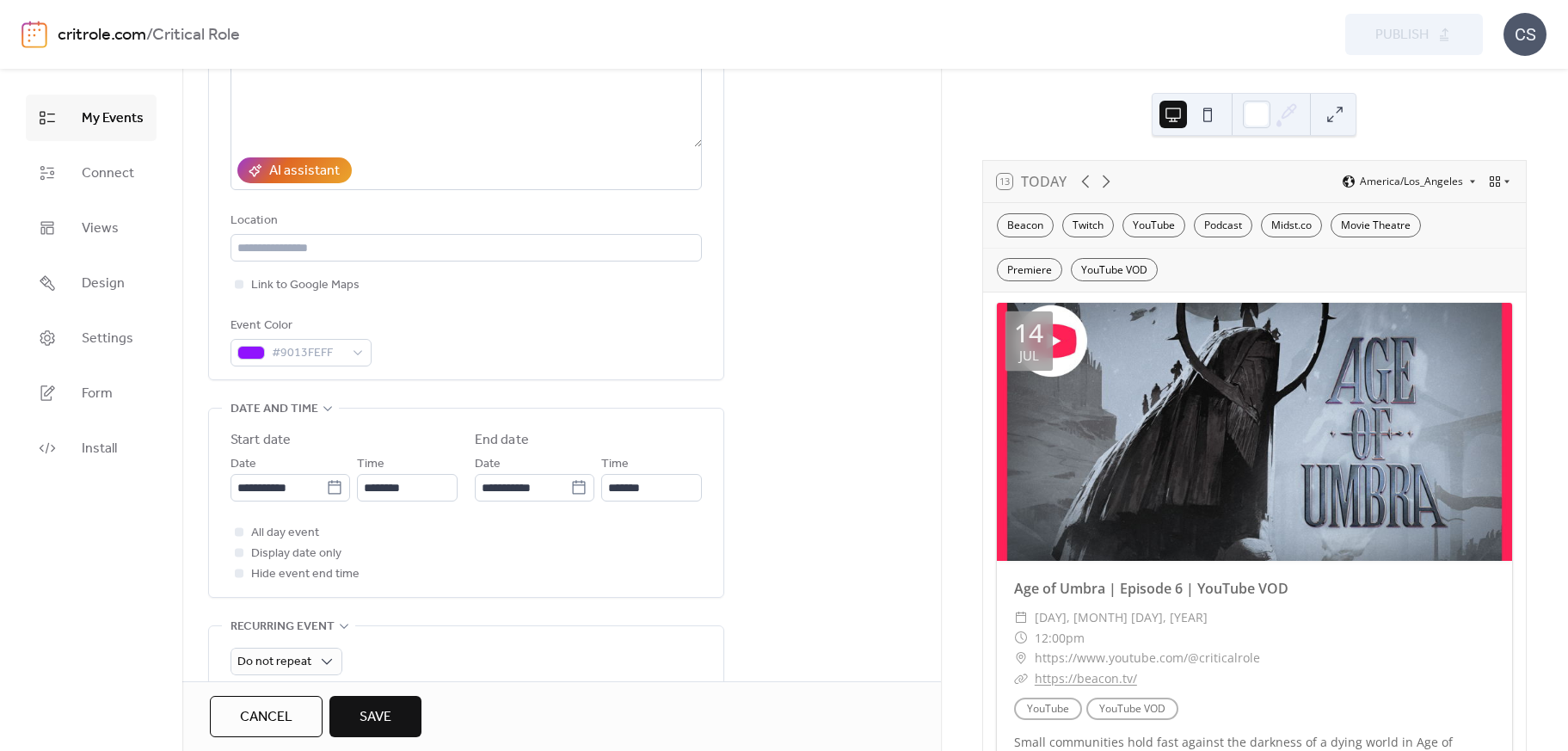 scroll, scrollTop: 454, scrollLeft: 0, axis: vertical 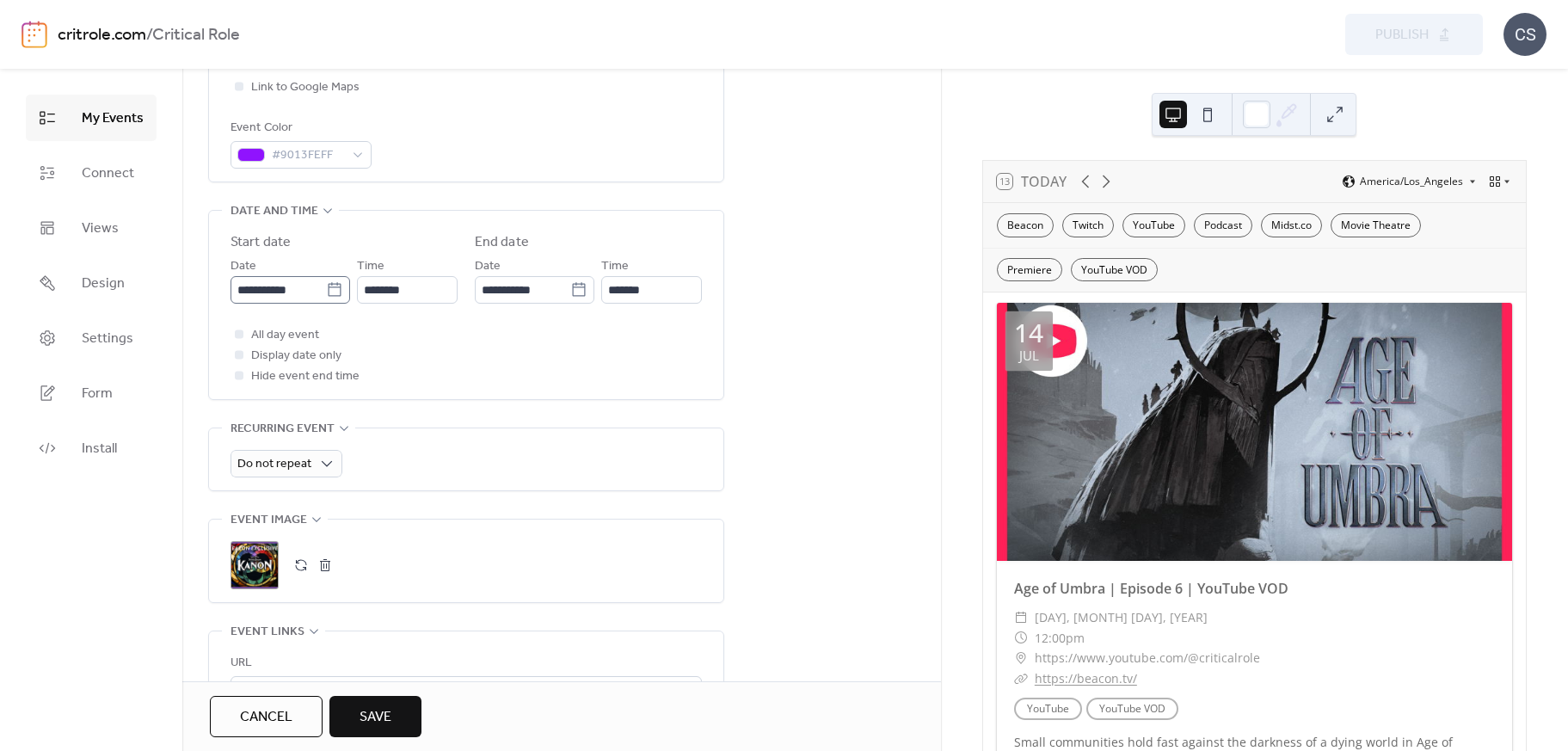 type on "**********" 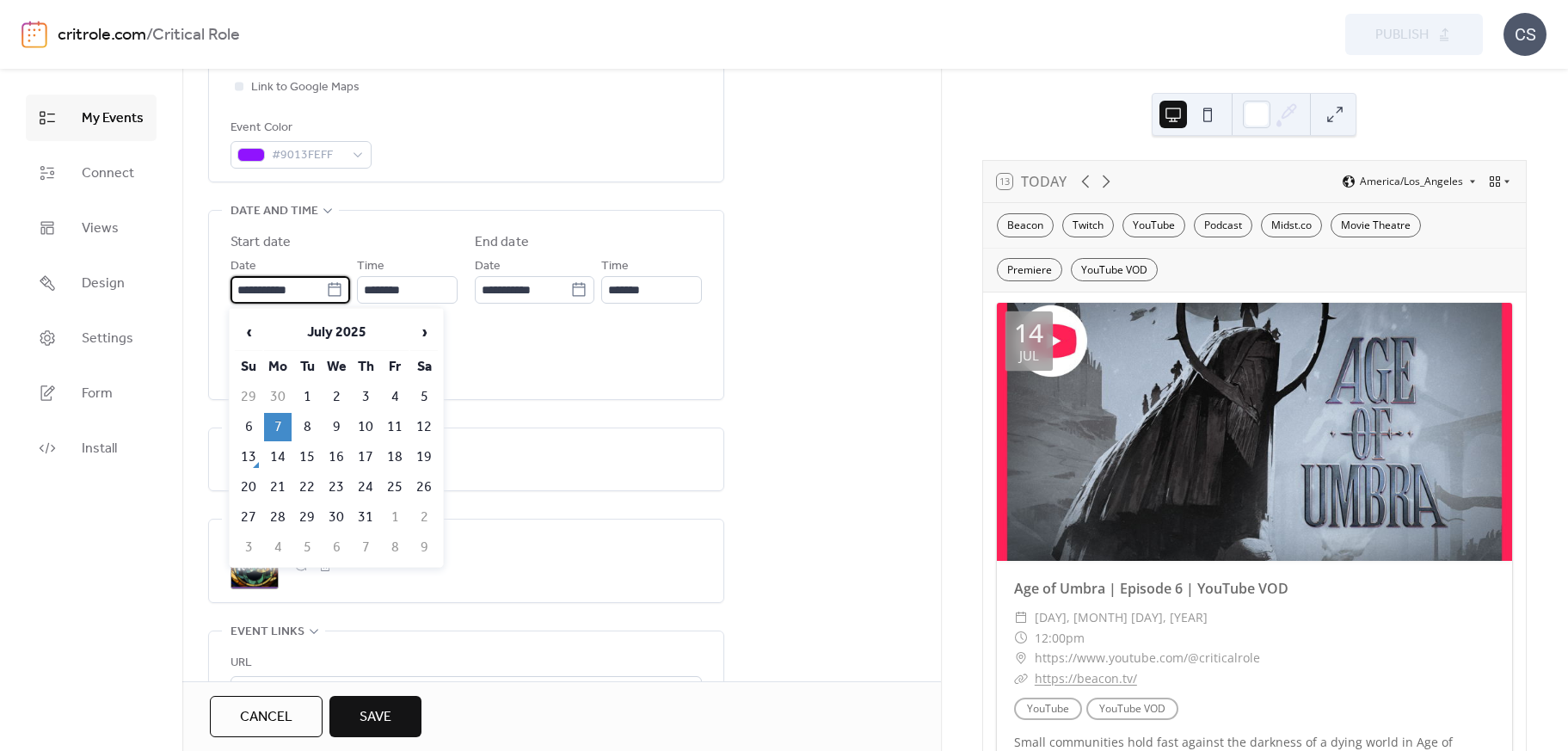click on "**********" at bounding box center (278, 290) 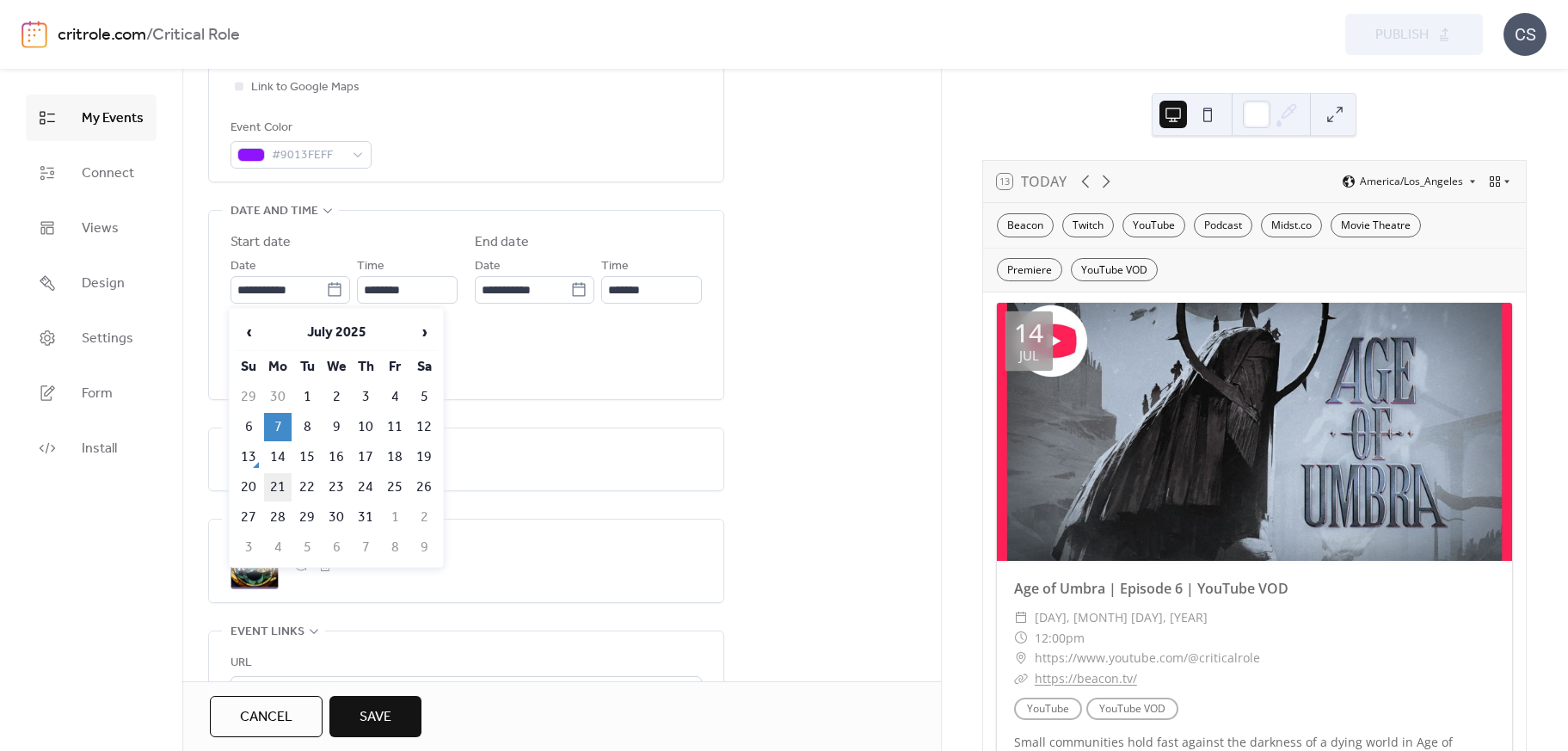 click on "21" at bounding box center (278, 487) 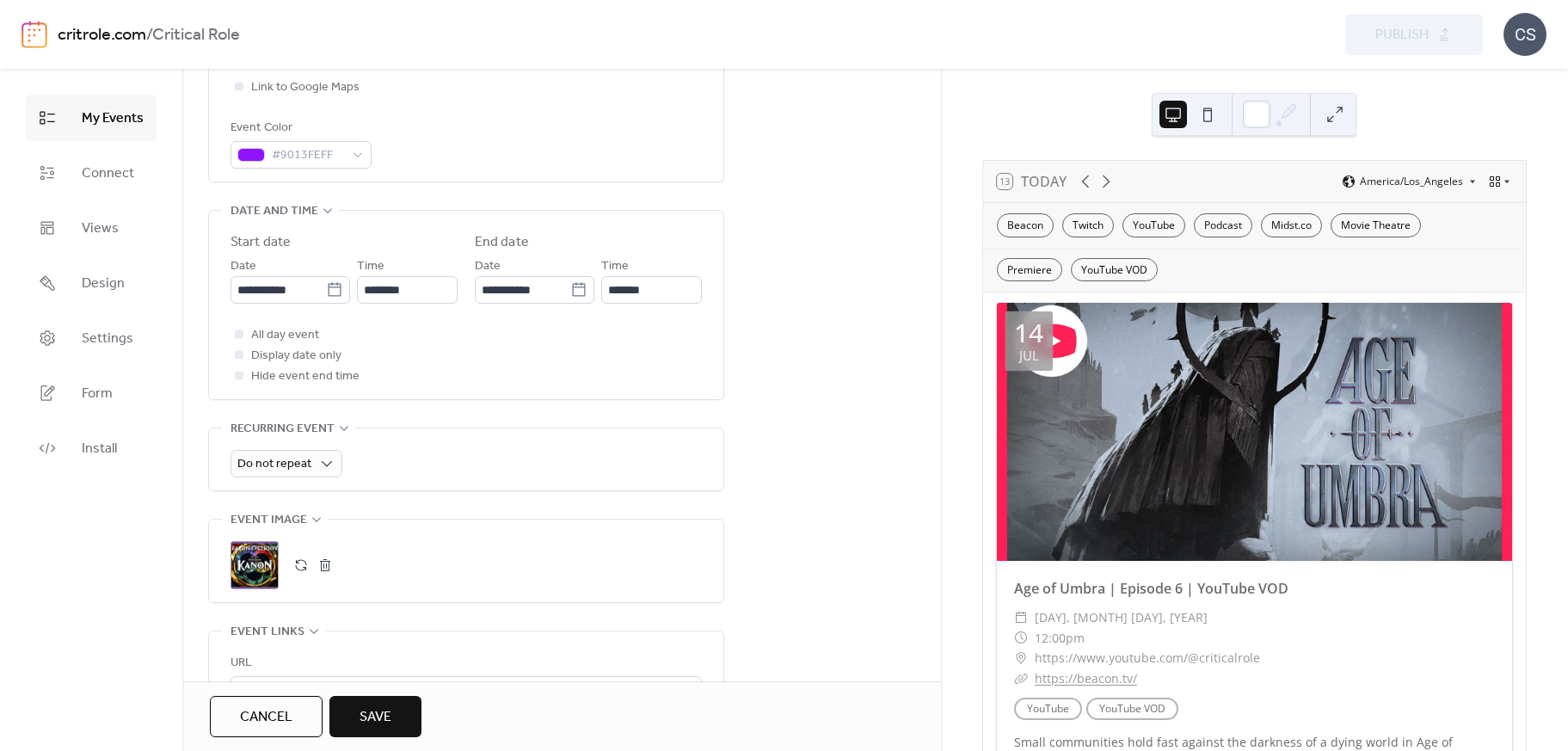 click on "Save" at bounding box center [375, 717] 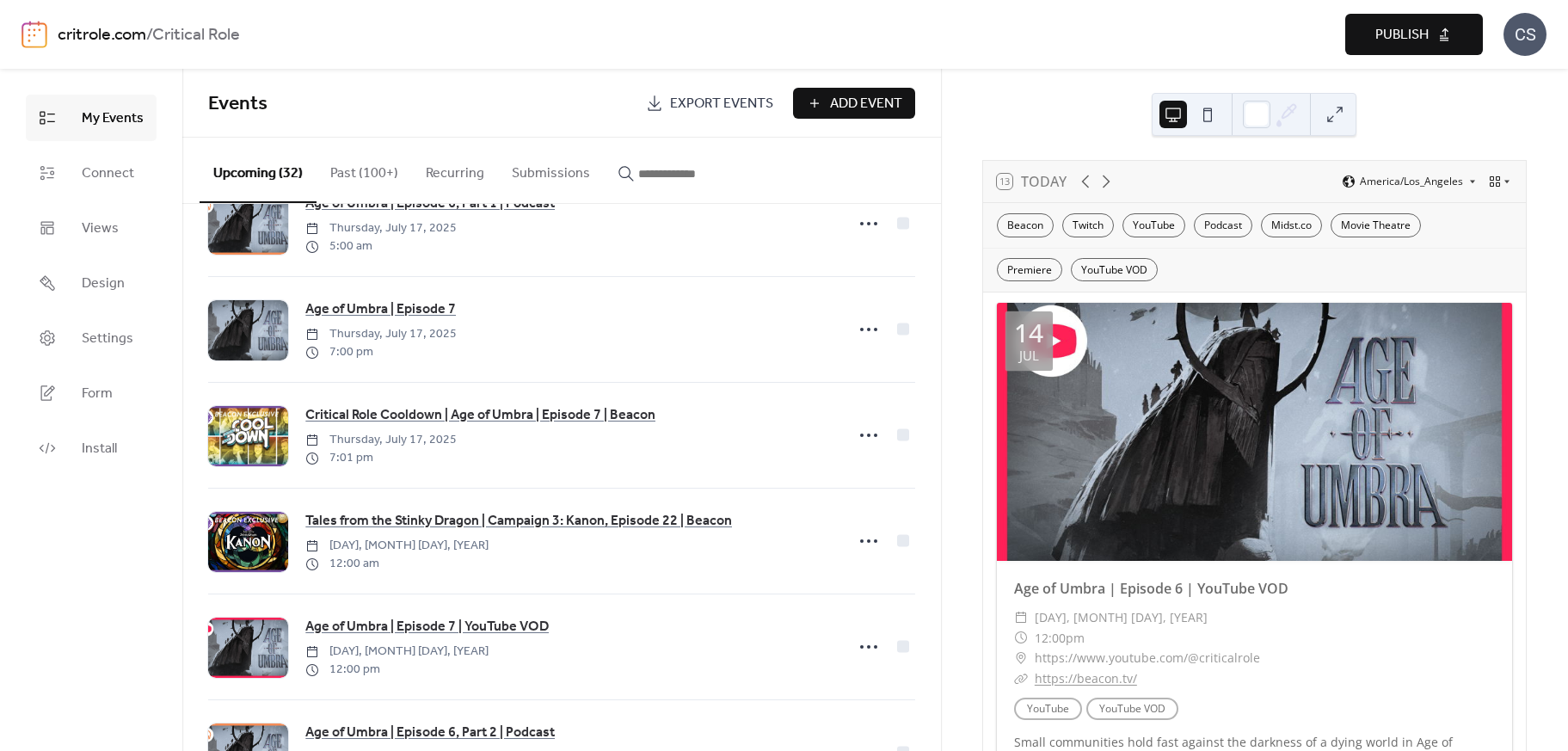 scroll, scrollTop: 677, scrollLeft: 0, axis: vertical 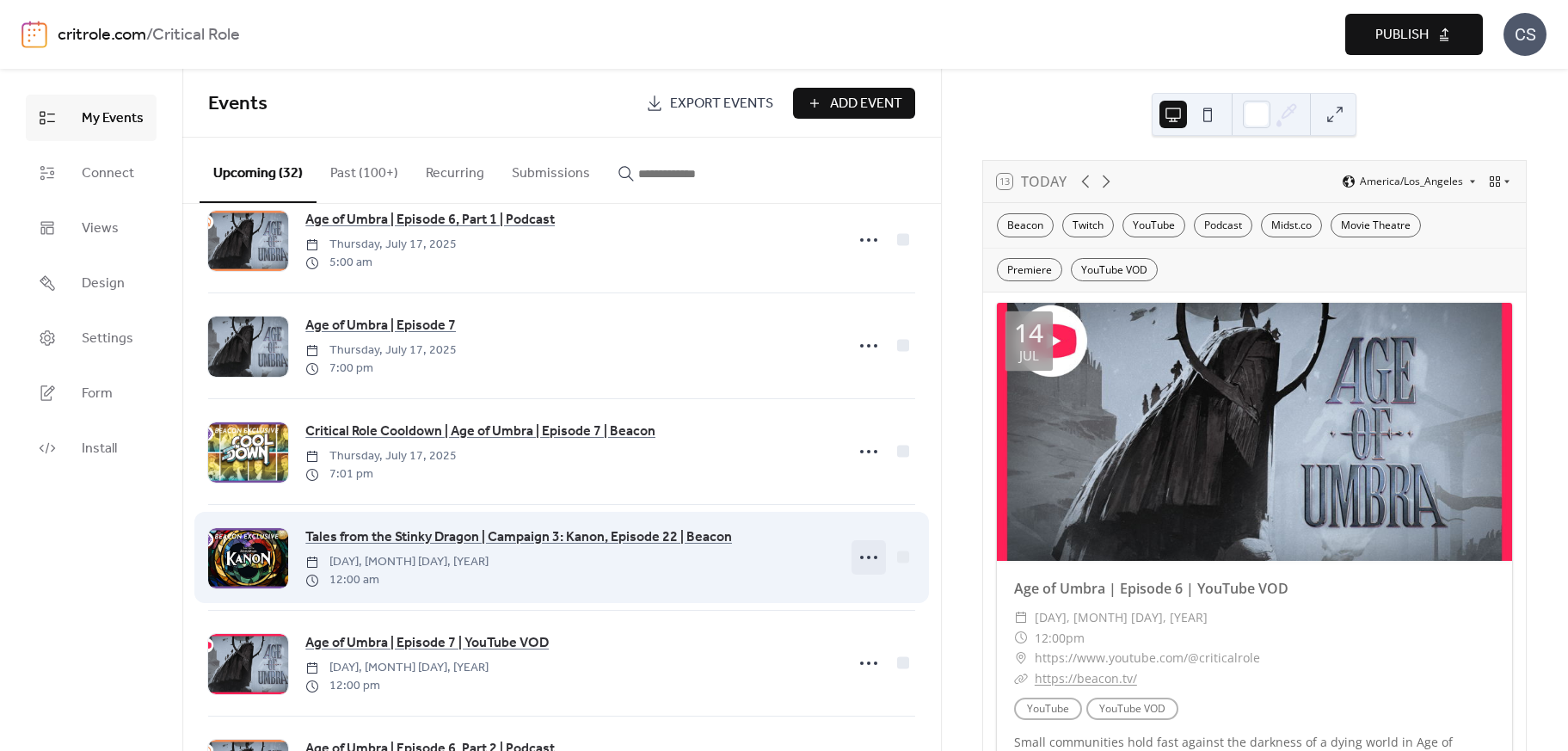 click 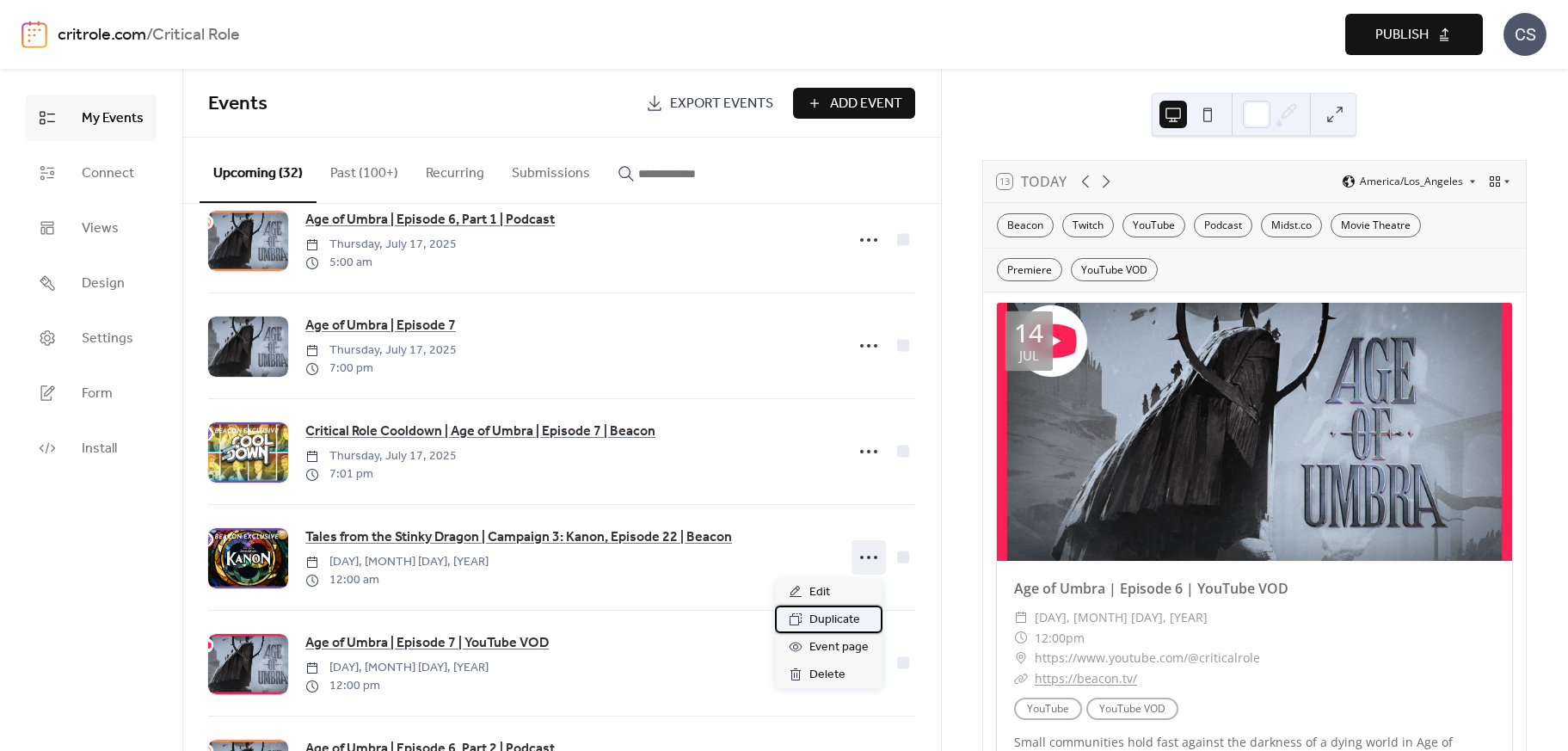 click on "Duplicate" at bounding box center (834, 620) 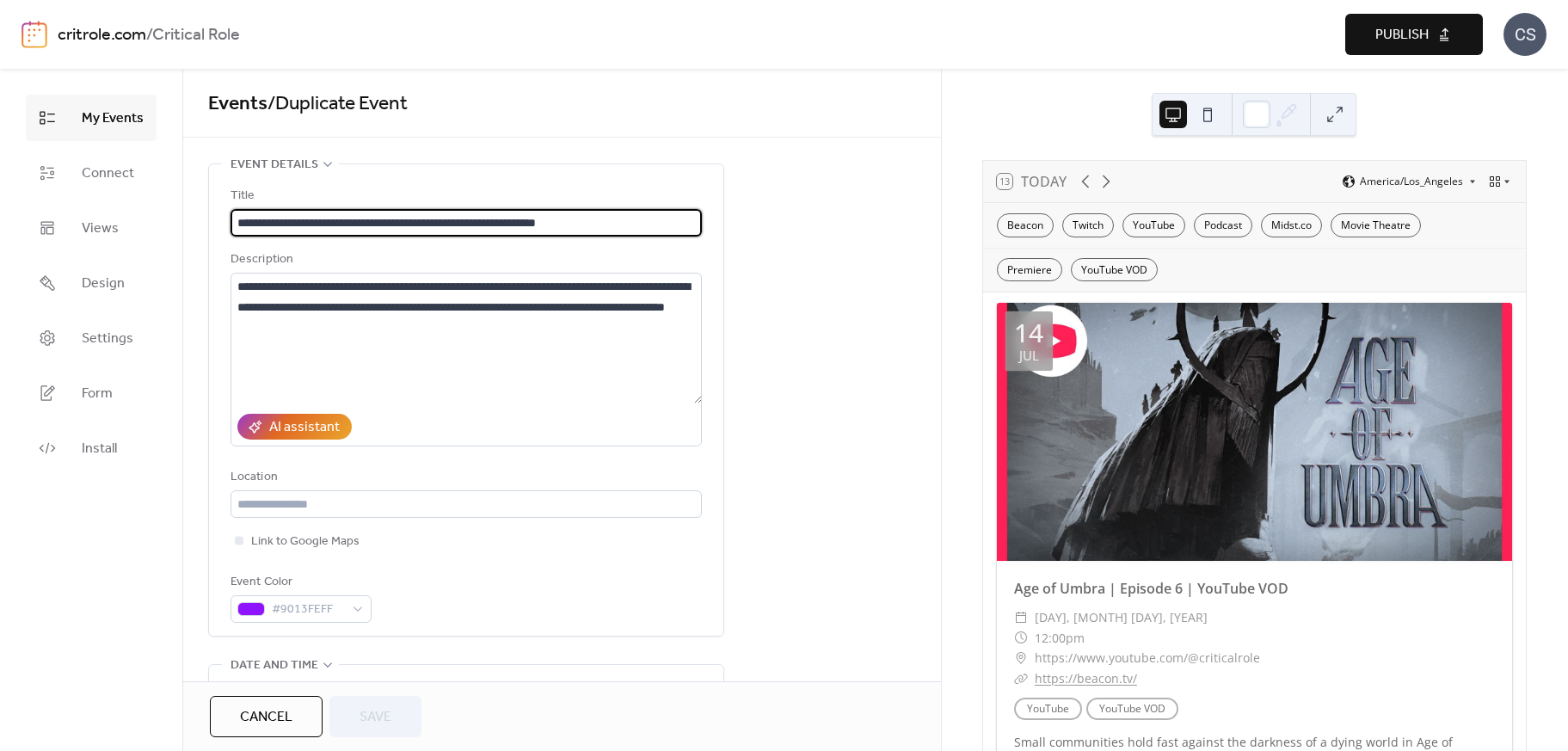 click on "**********" at bounding box center (466, 223) 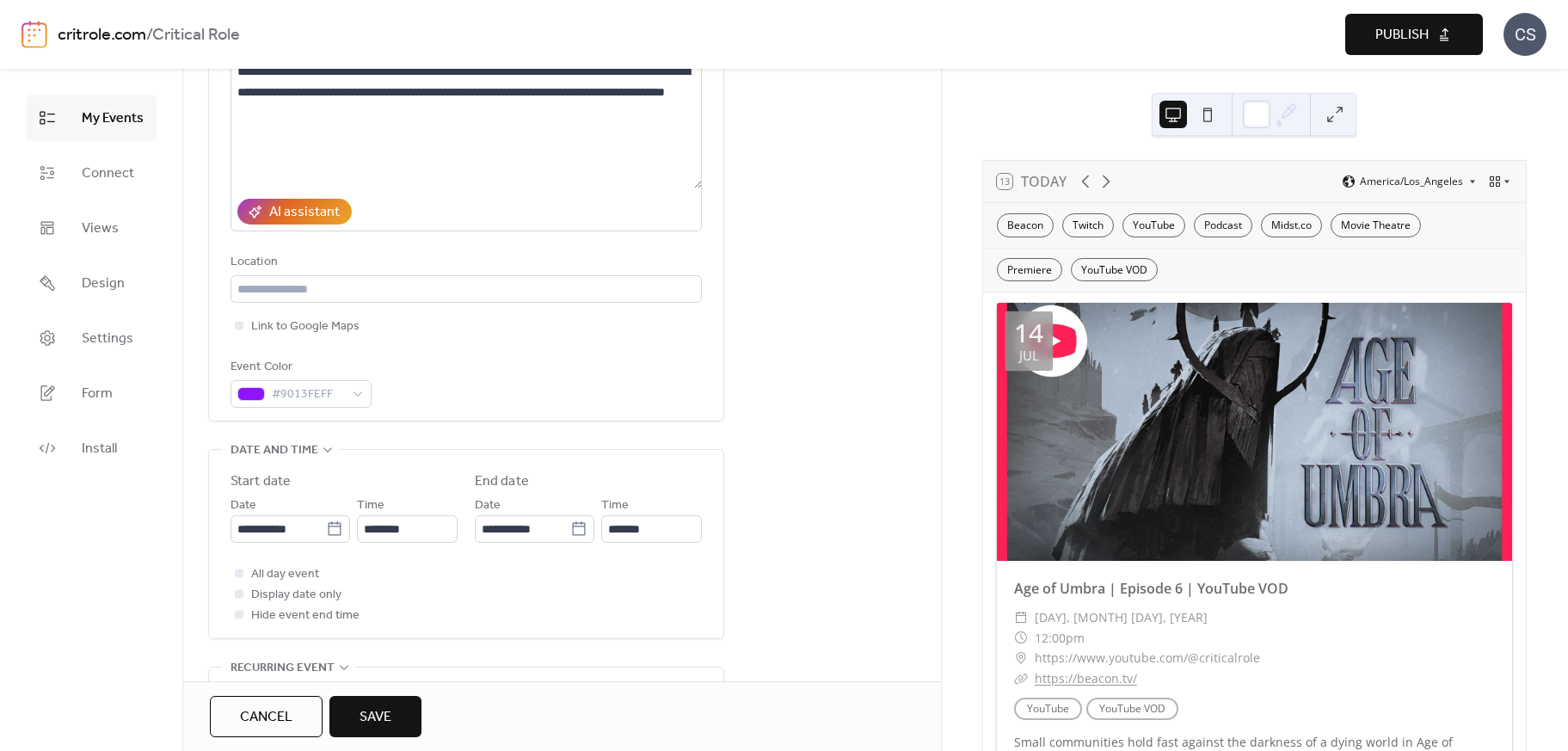 scroll, scrollTop: 305, scrollLeft: 0, axis: vertical 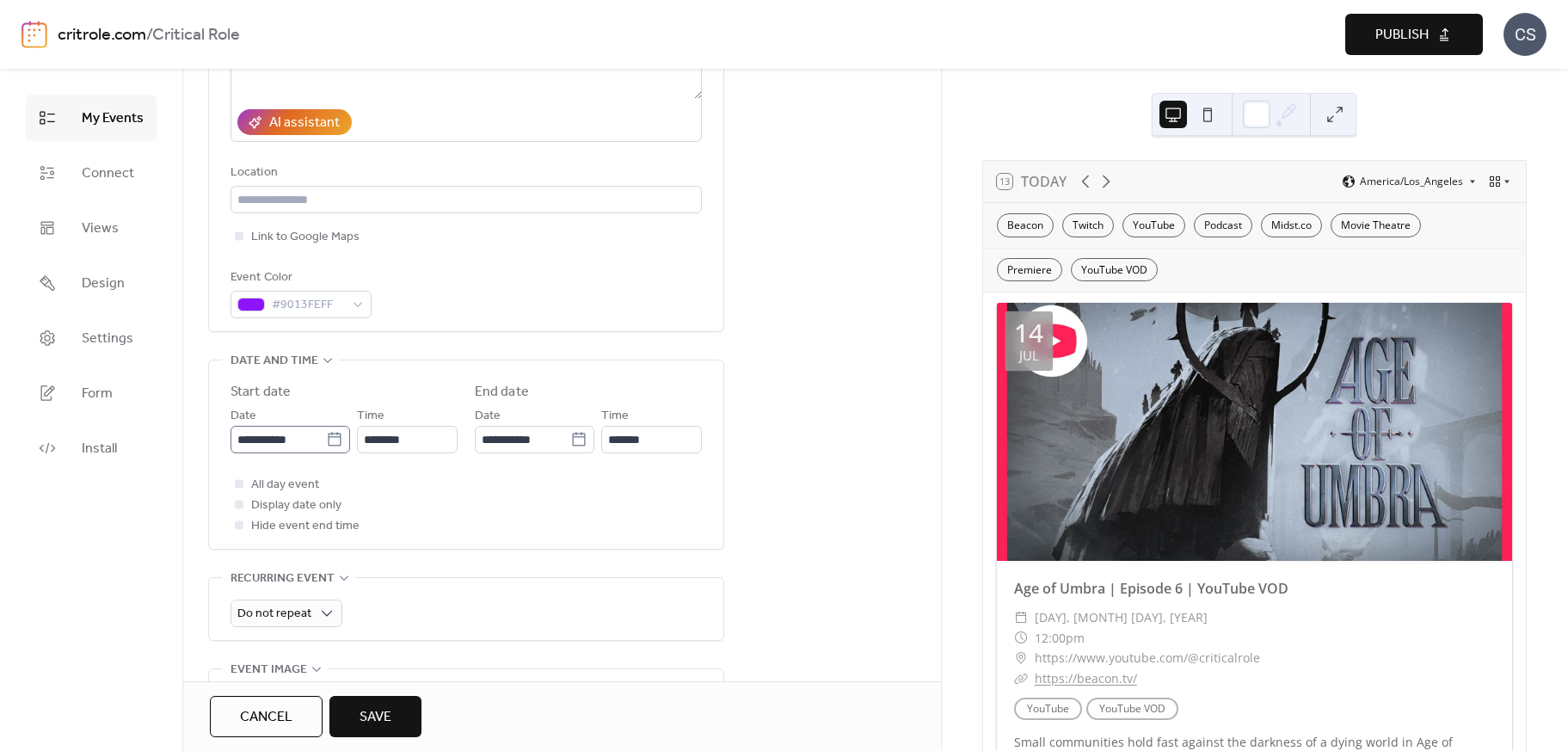 type on "**********" 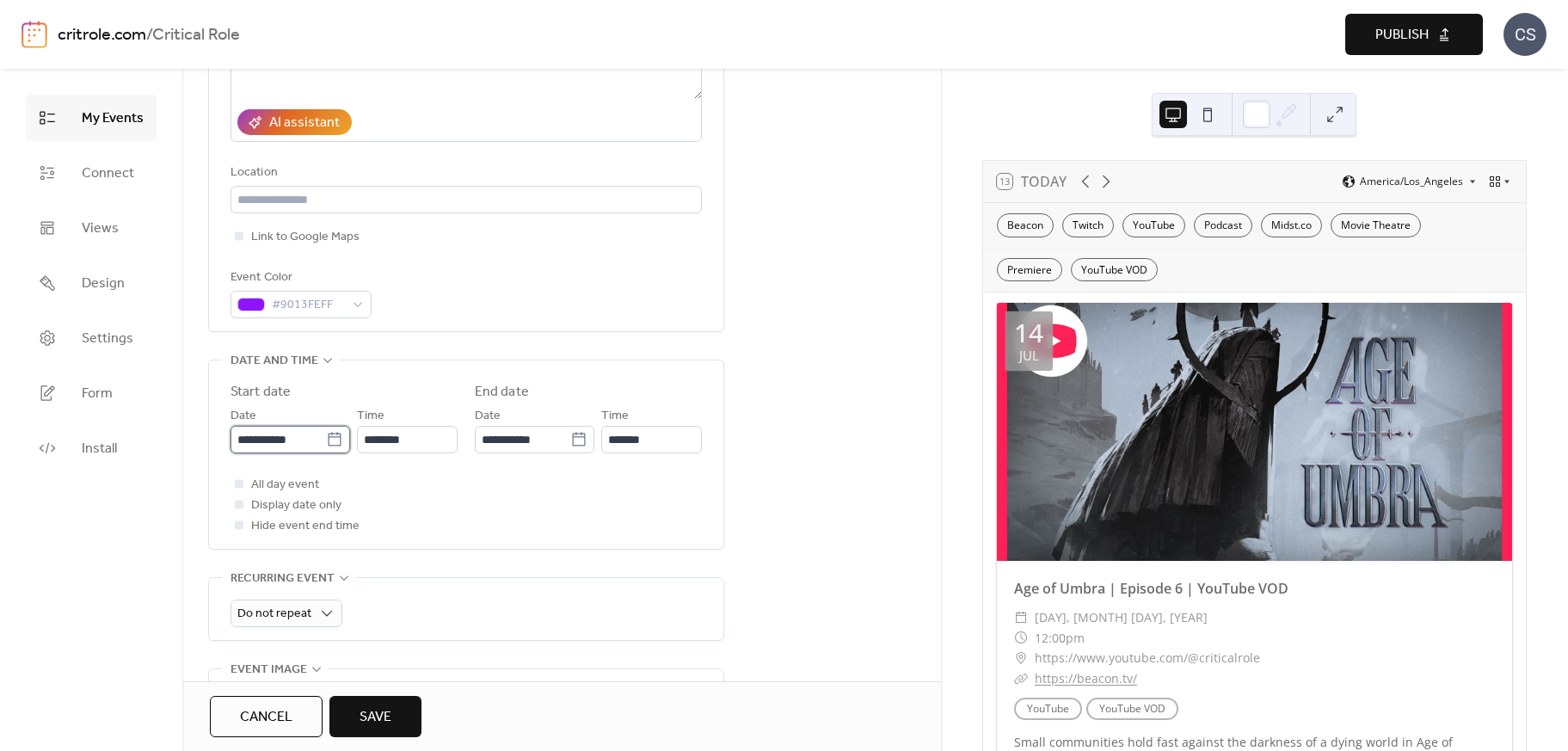 click on "**********" at bounding box center [278, 440] 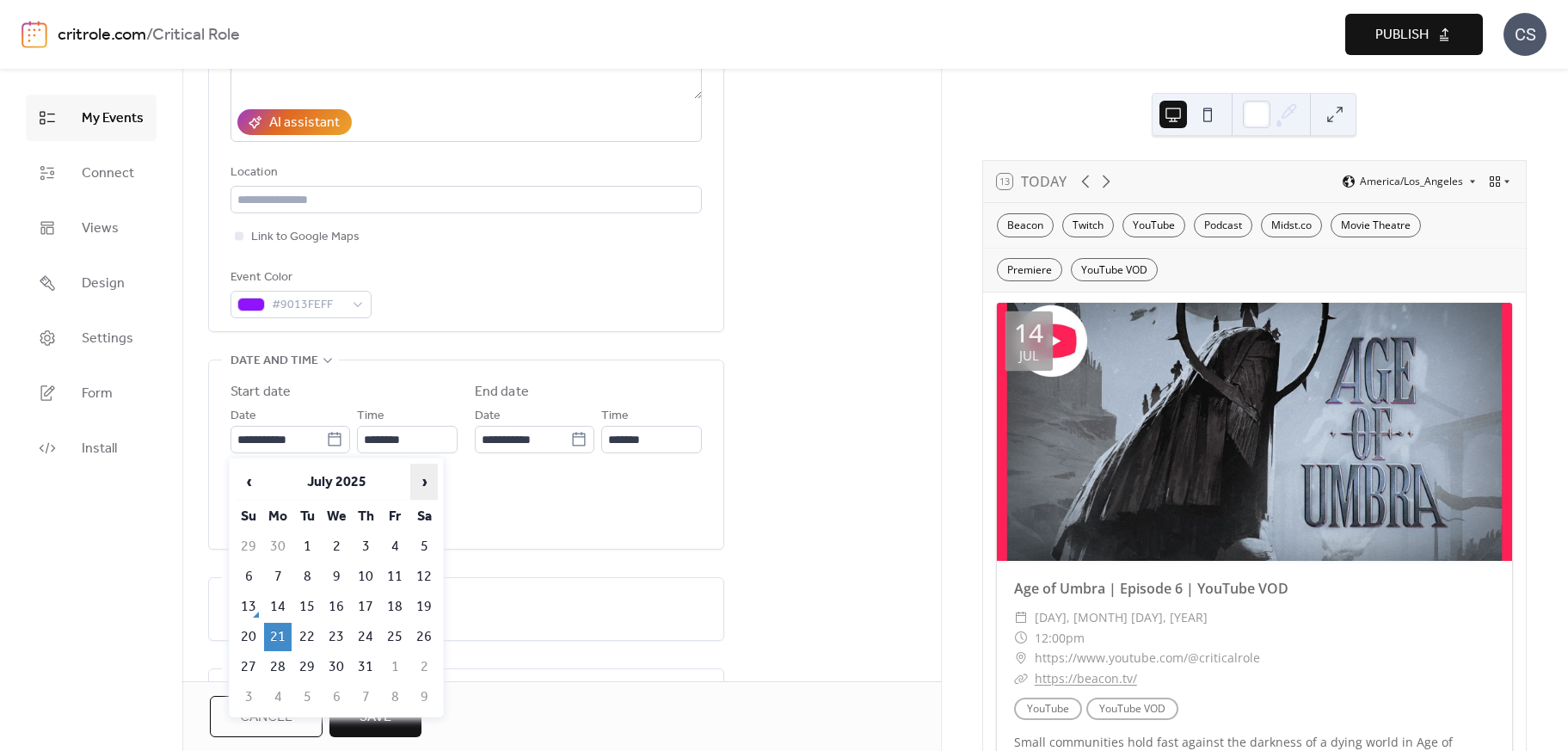 click on "›" at bounding box center [424, 482] 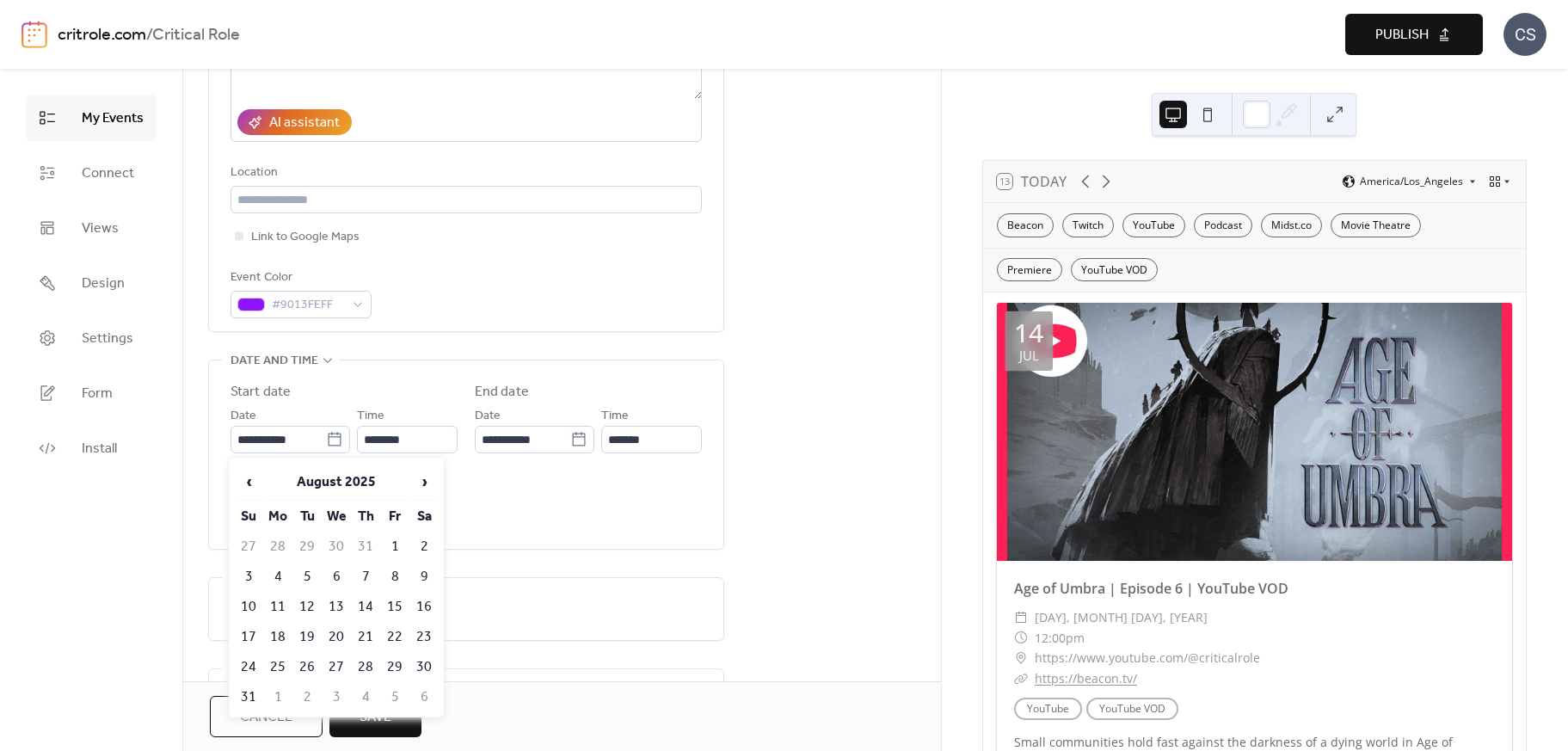click on "4" at bounding box center (278, 576) 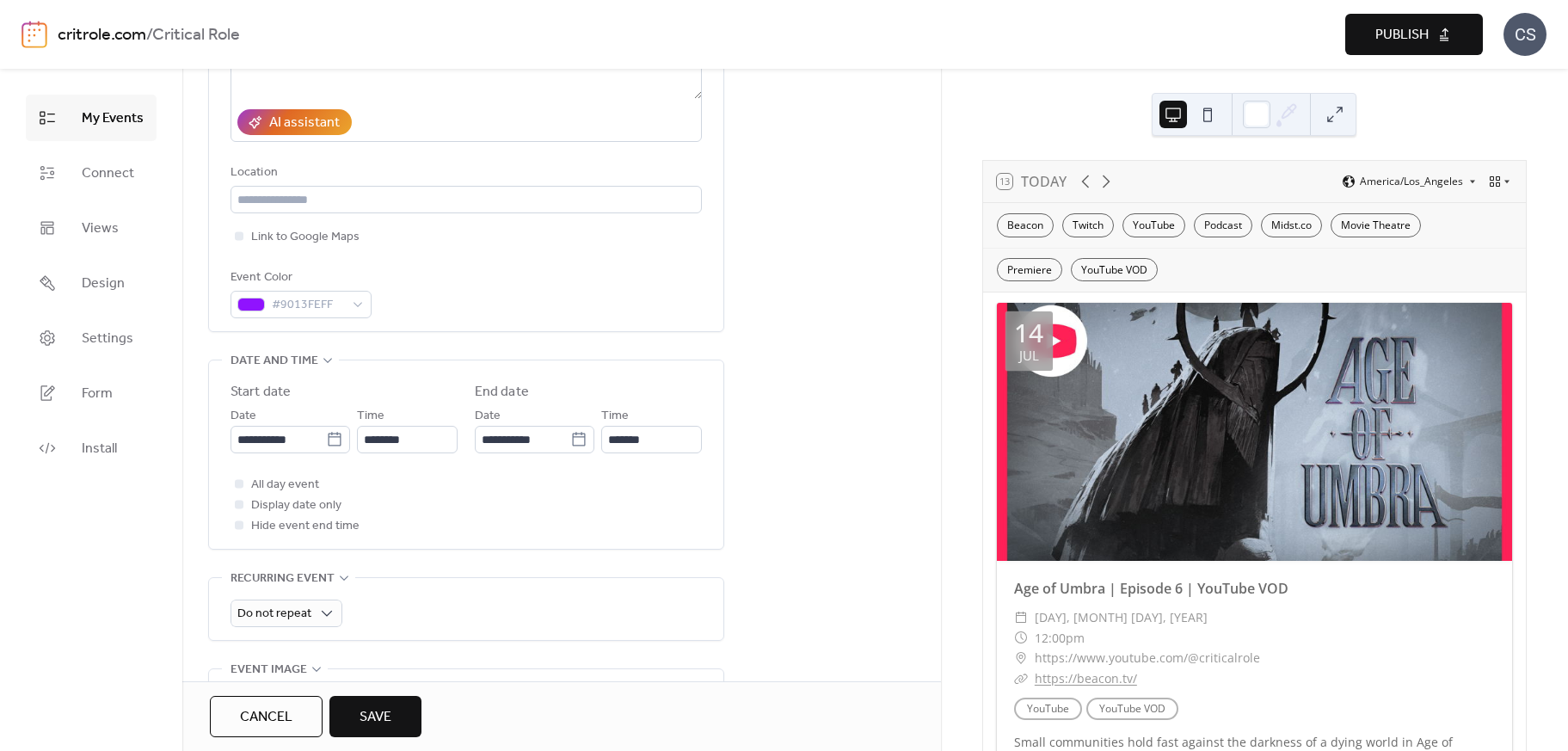 scroll, scrollTop: 447, scrollLeft: 0, axis: vertical 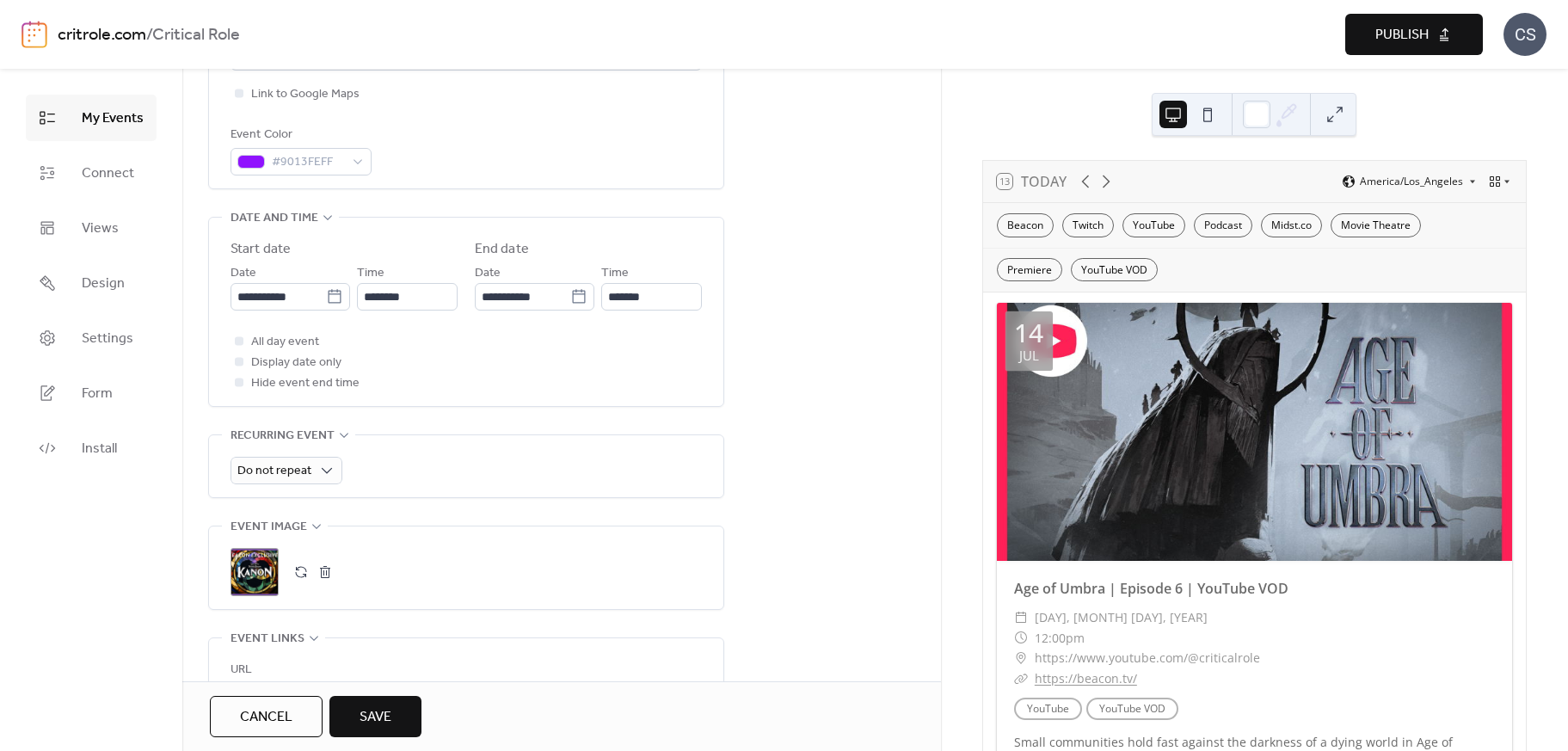 click on "Save" at bounding box center (375, 717) 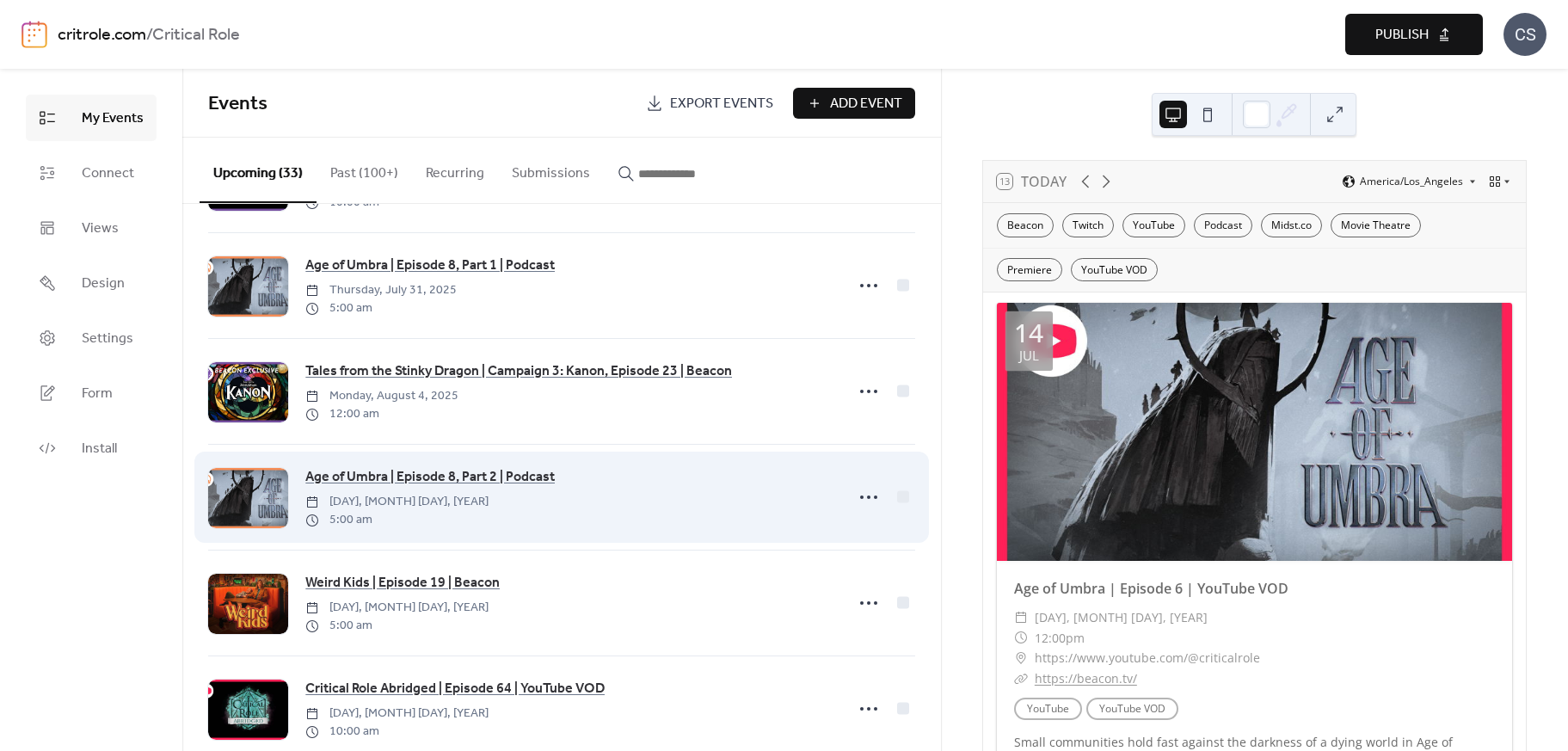 scroll, scrollTop: 2434, scrollLeft: 0, axis: vertical 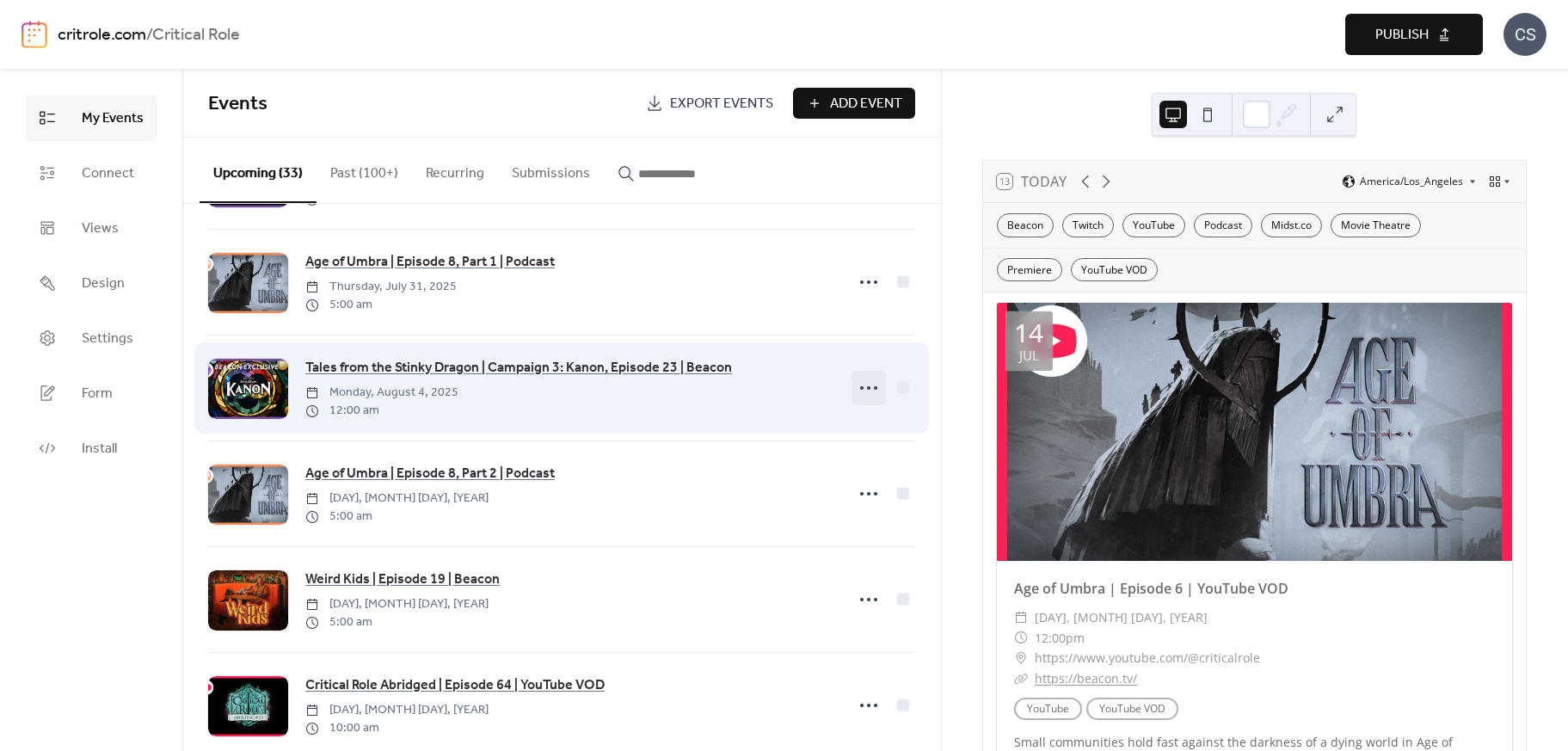 click 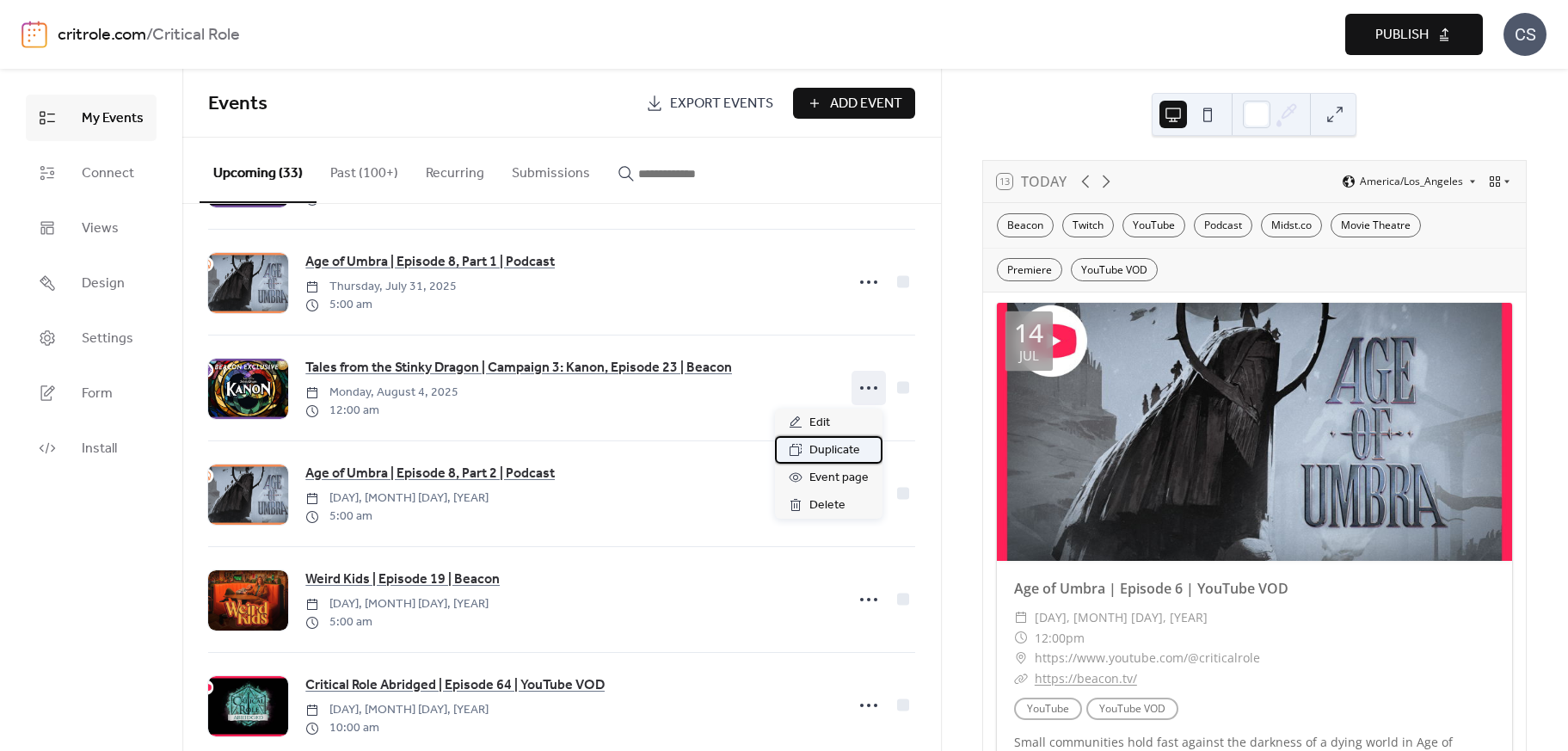 click on "Duplicate" at bounding box center (834, 451) 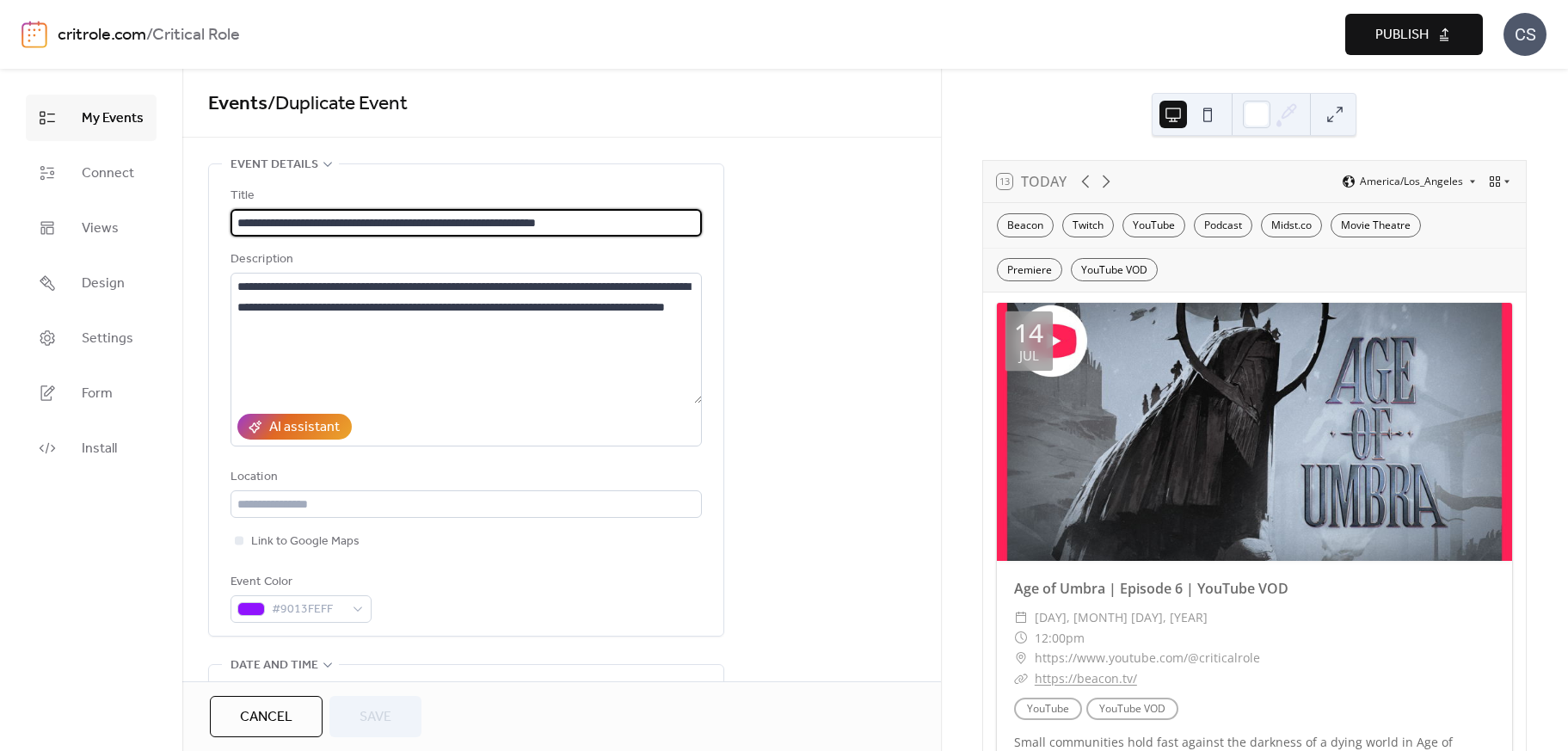 click on "**********" at bounding box center [466, 223] 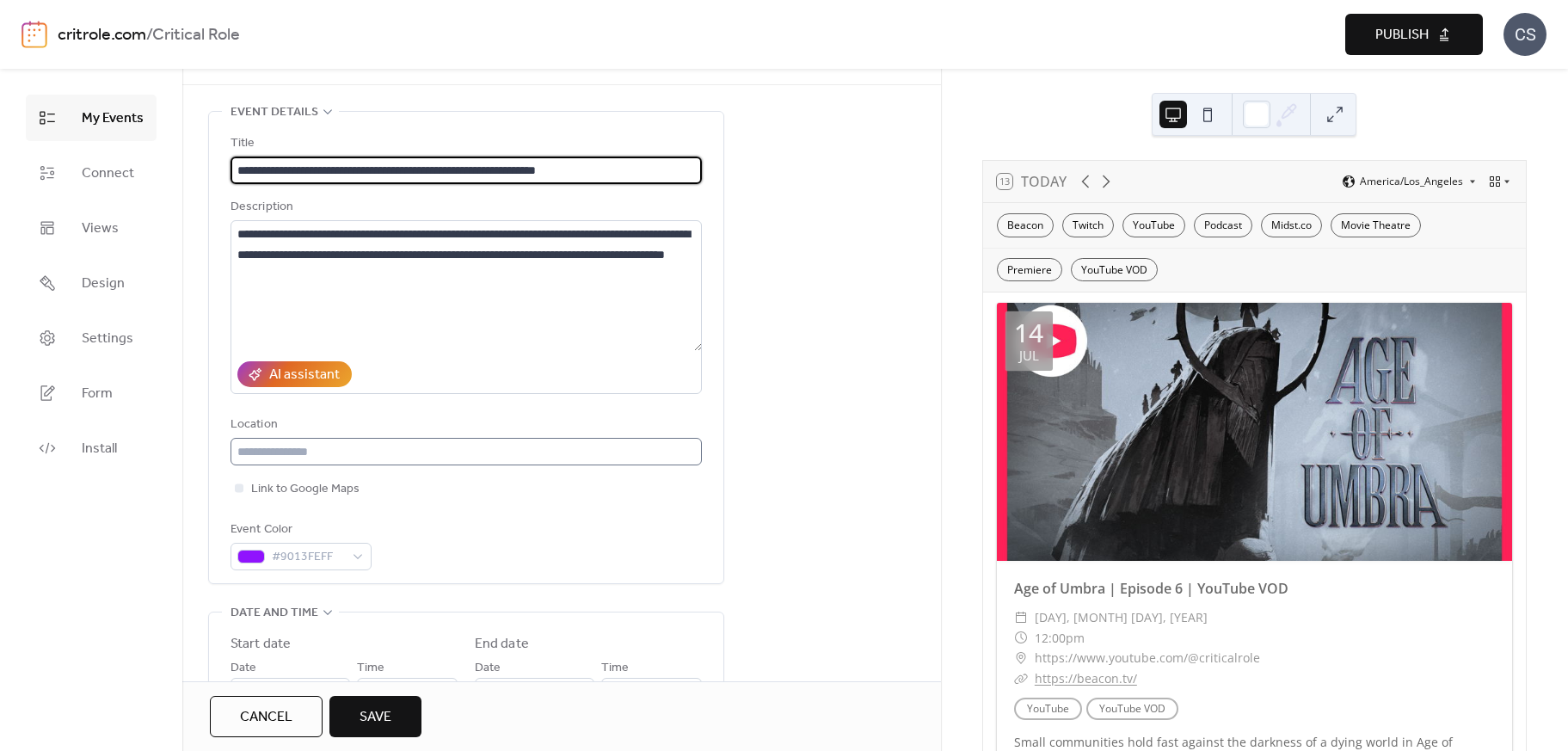 scroll, scrollTop: 157, scrollLeft: 0, axis: vertical 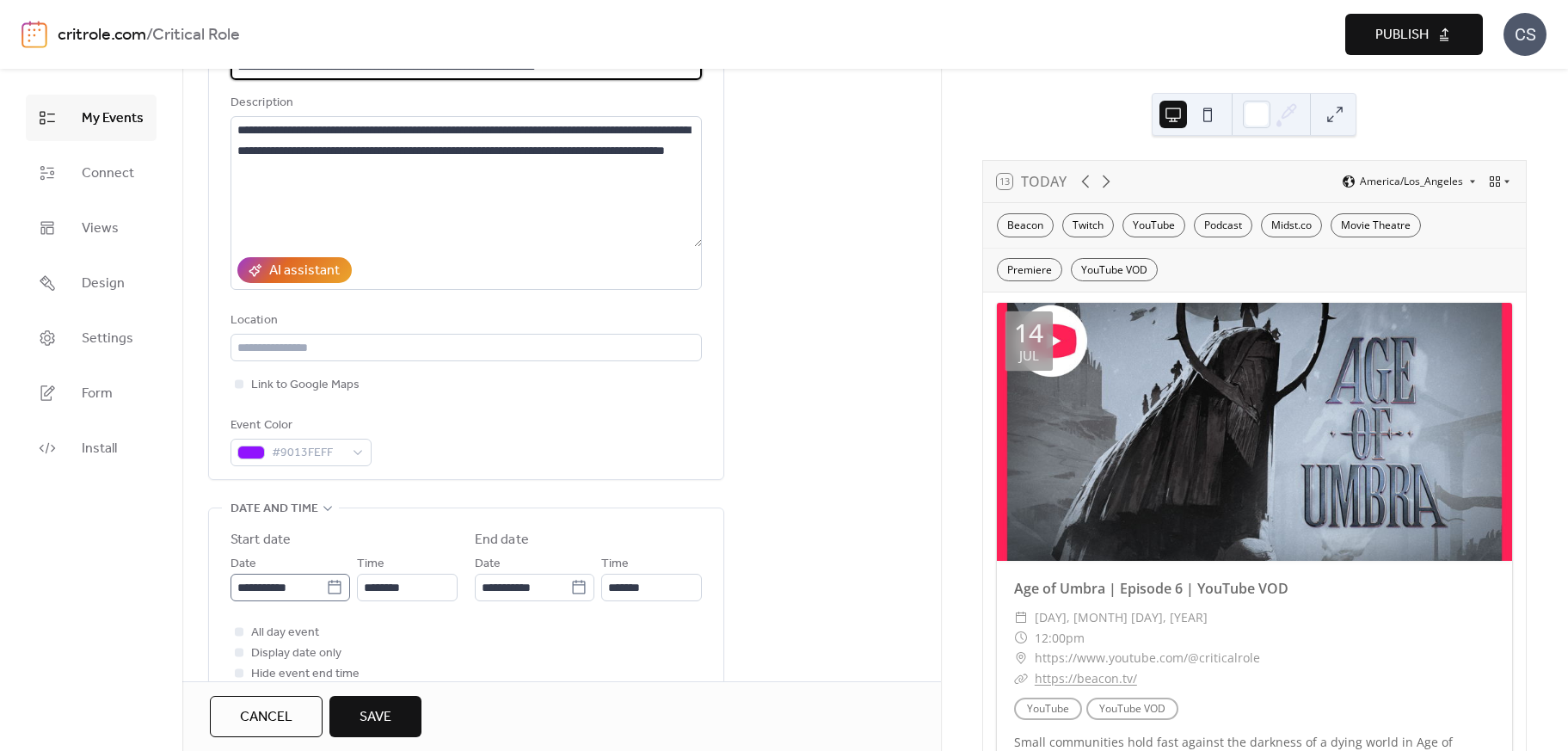 type on "**********" 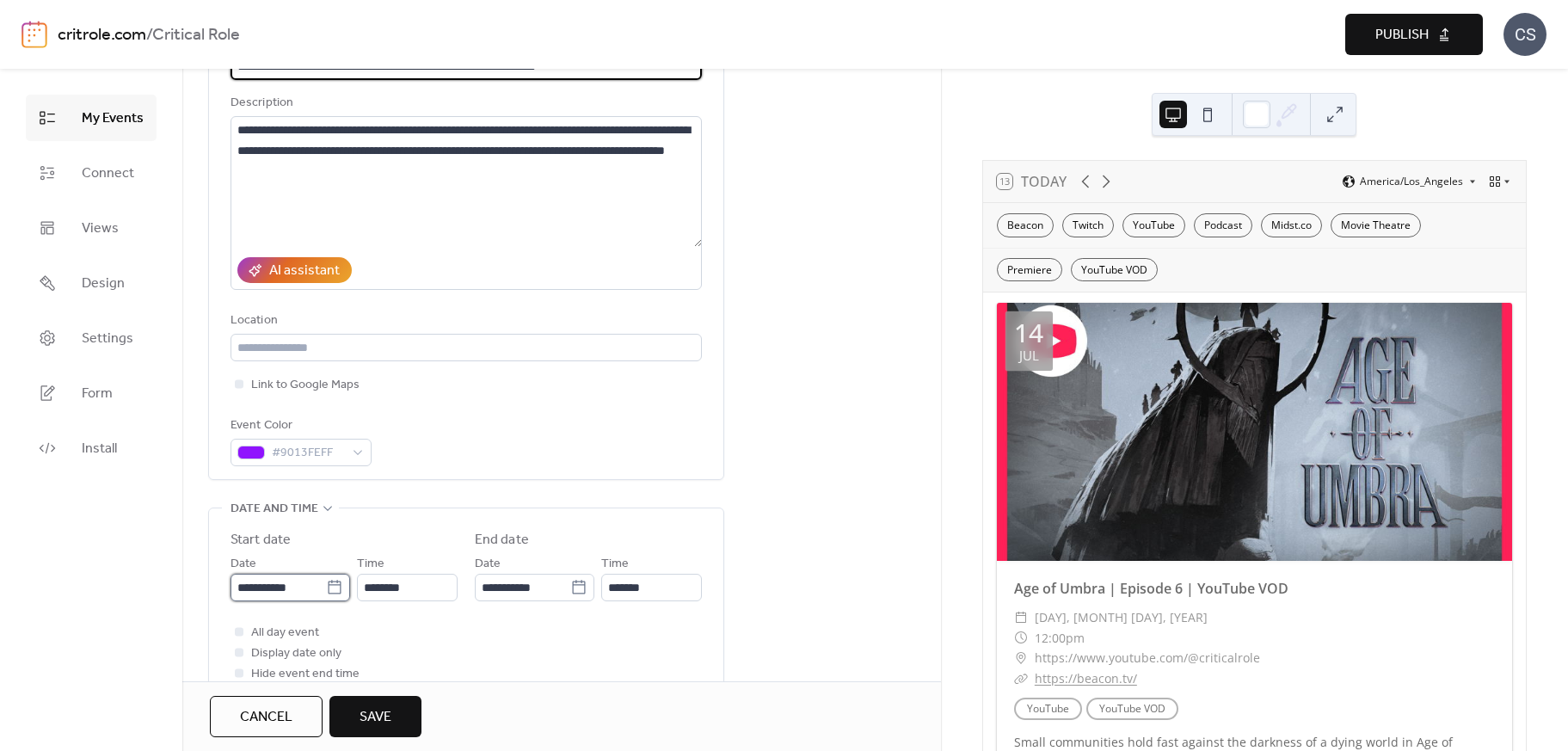 click on "**********" at bounding box center [278, 588] 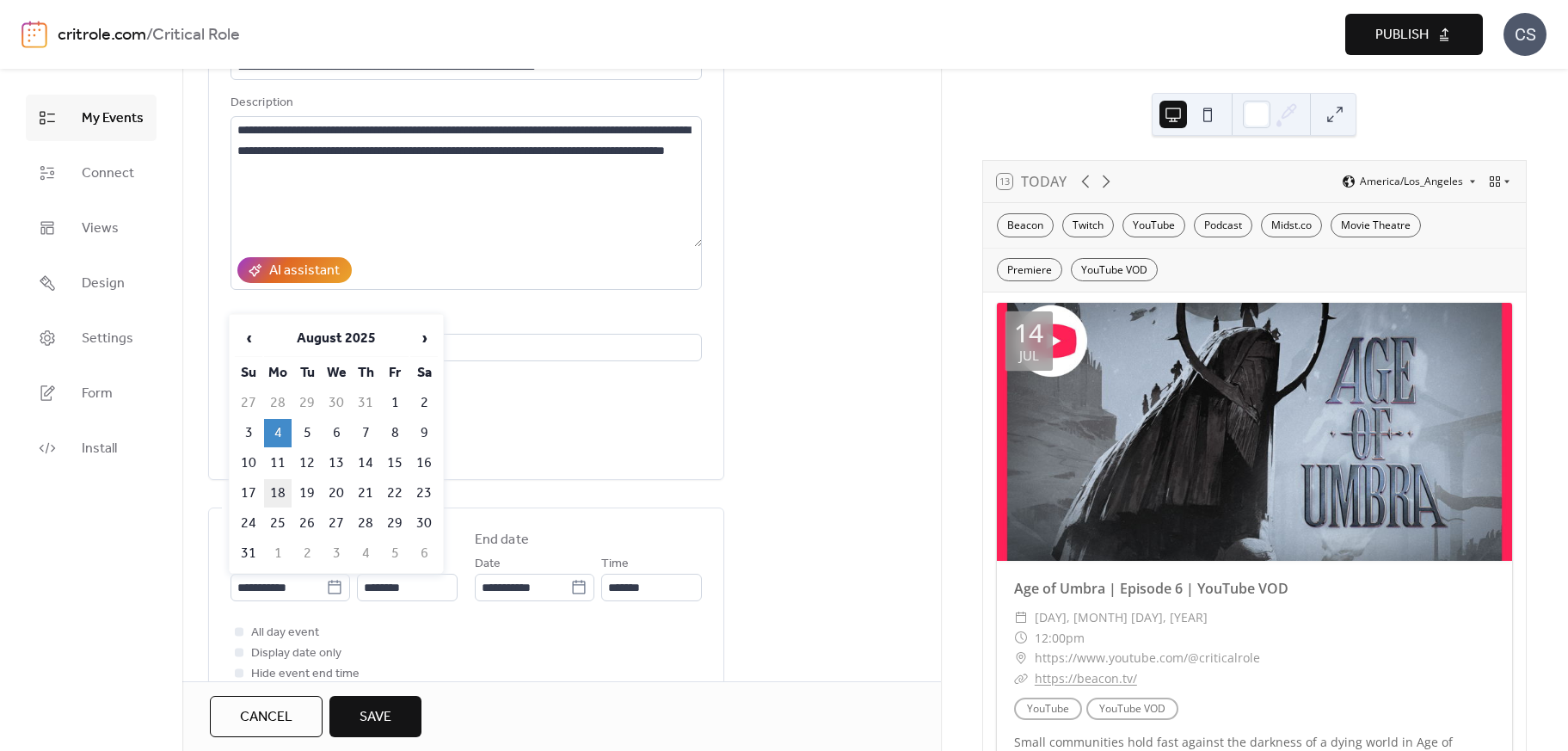 click on "18" at bounding box center [278, 493] 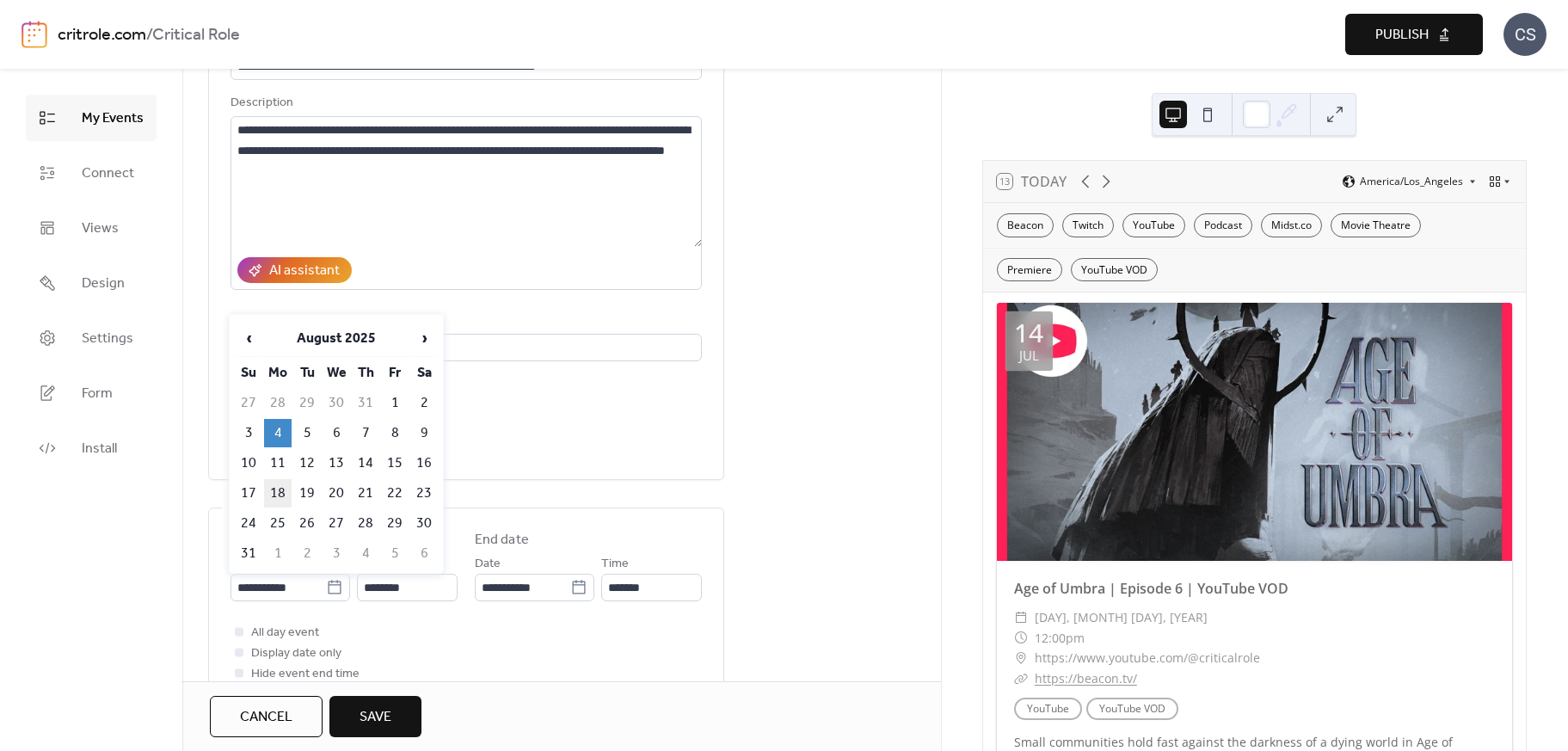 type on "**********" 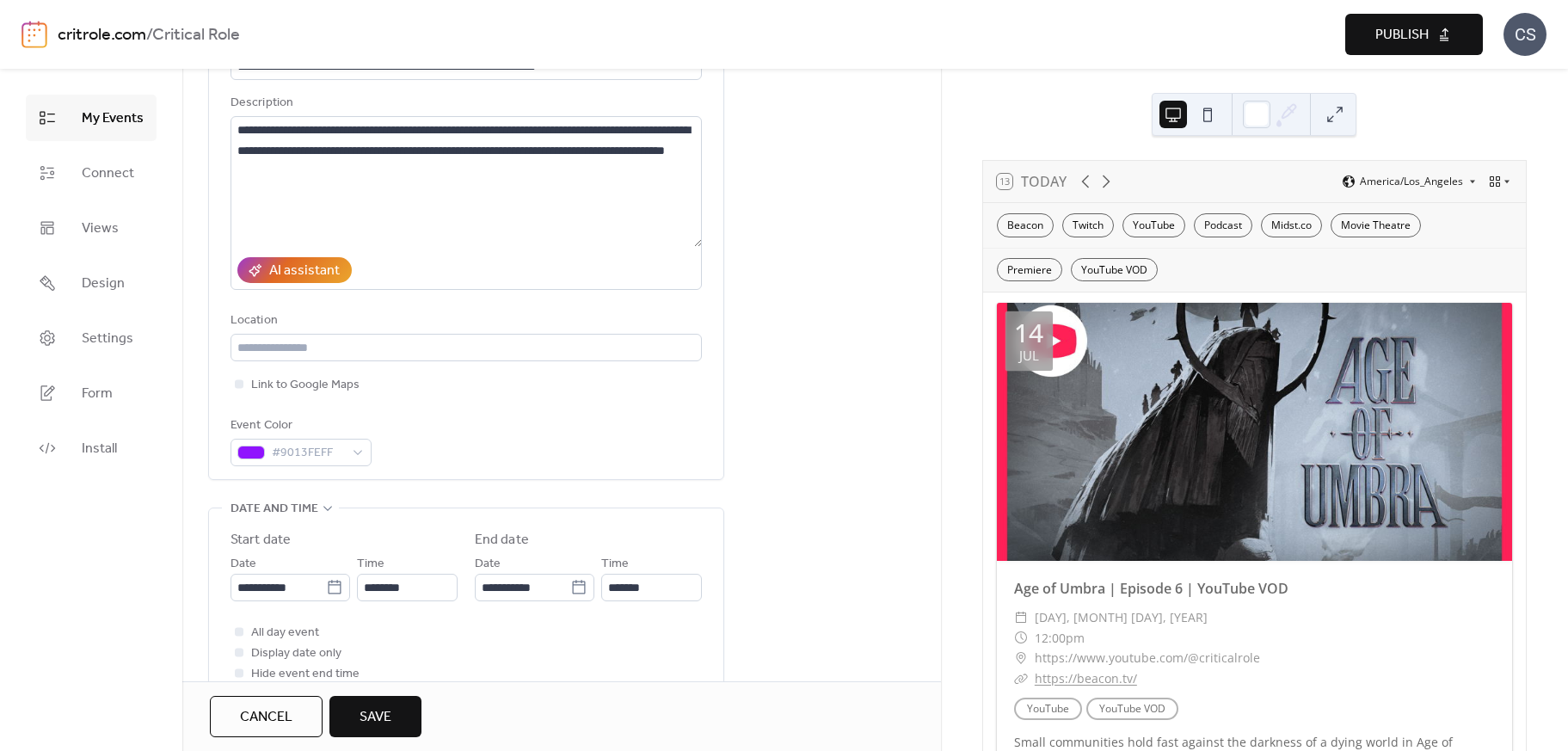 click on "Save" at bounding box center [375, 717] 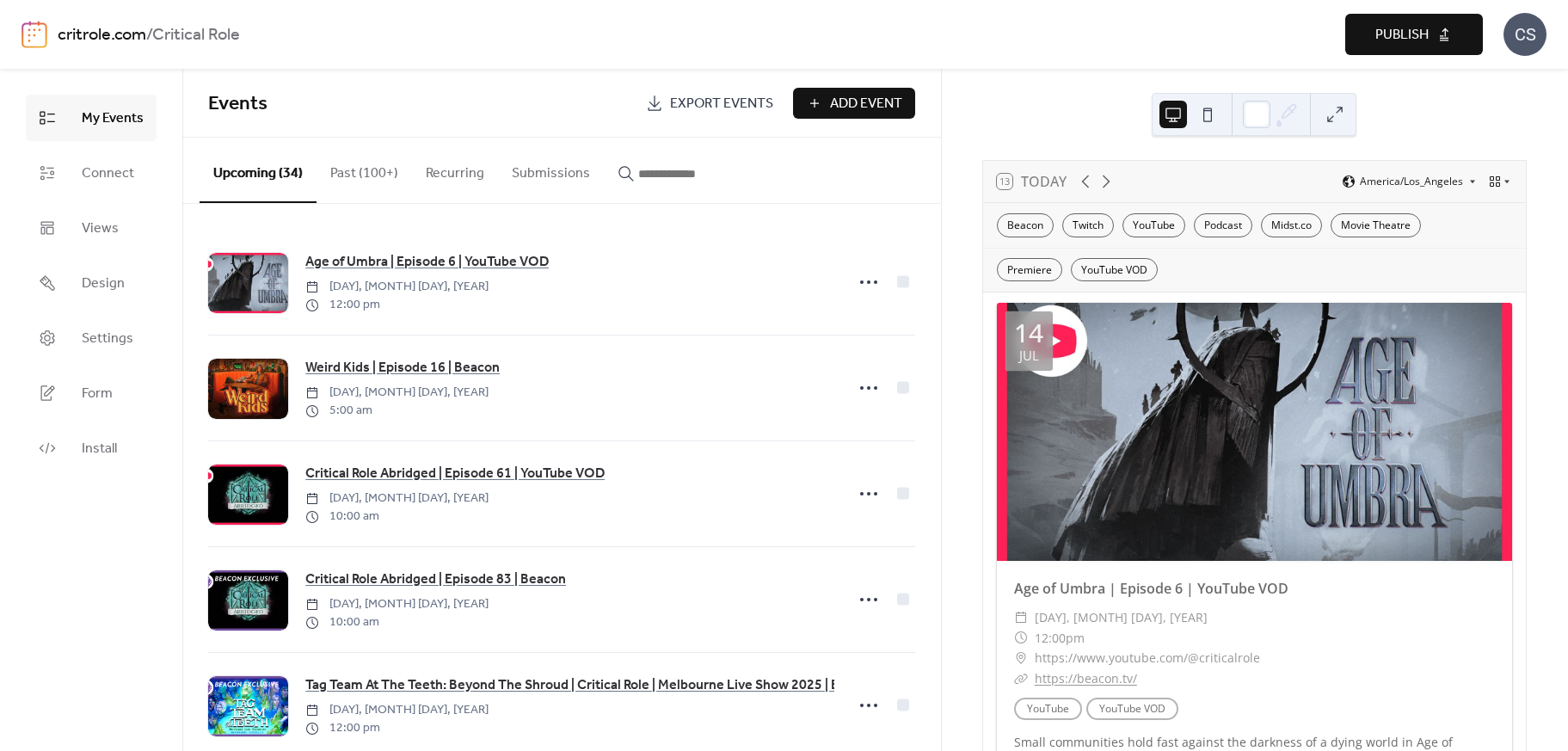 click on "Publish" at bounding box center (1414, 34) 